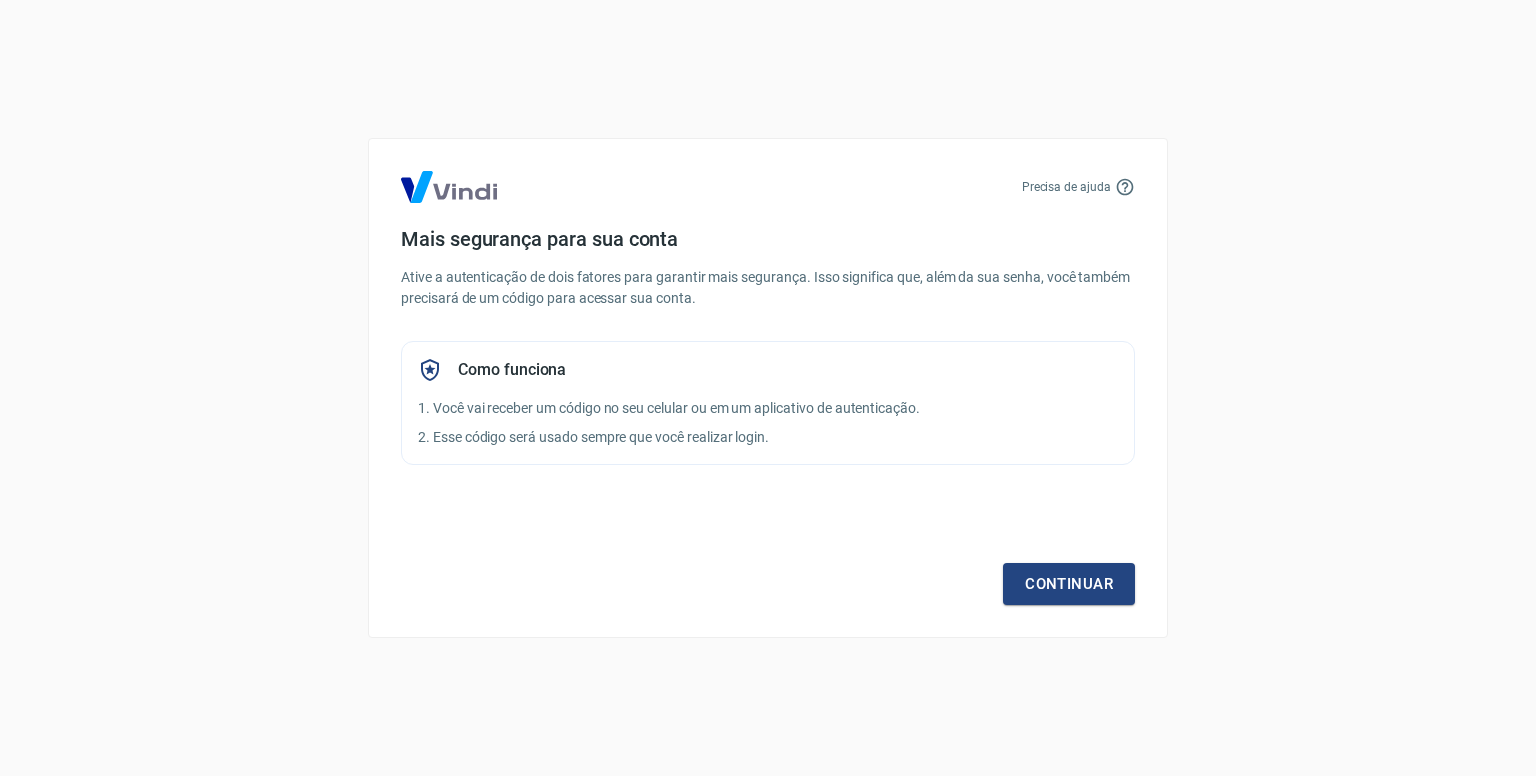 scroll, scrollTop: 0, scrollLeft: 0, axis: both 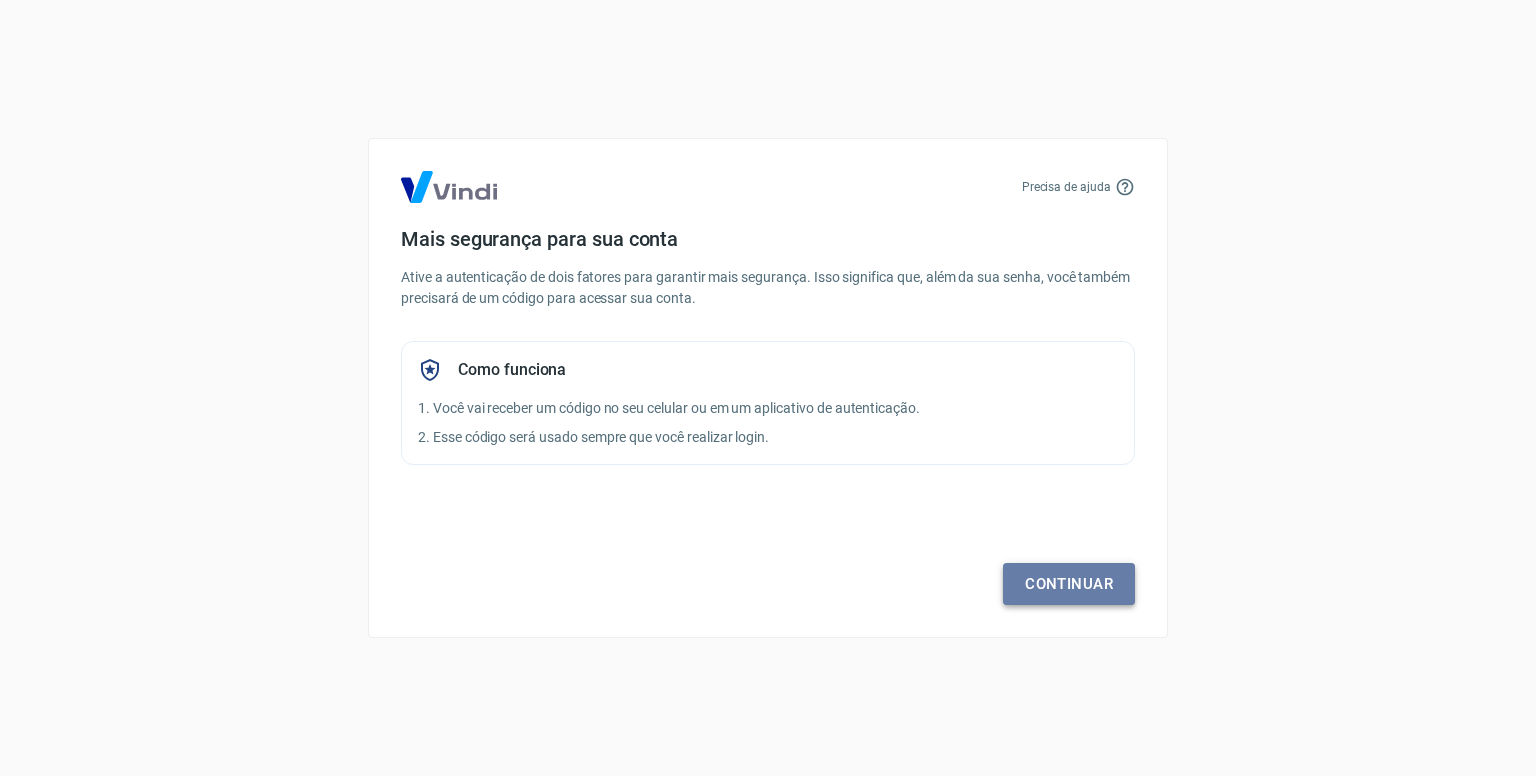 click on "Continuar" at bounding box center [1069, 584] 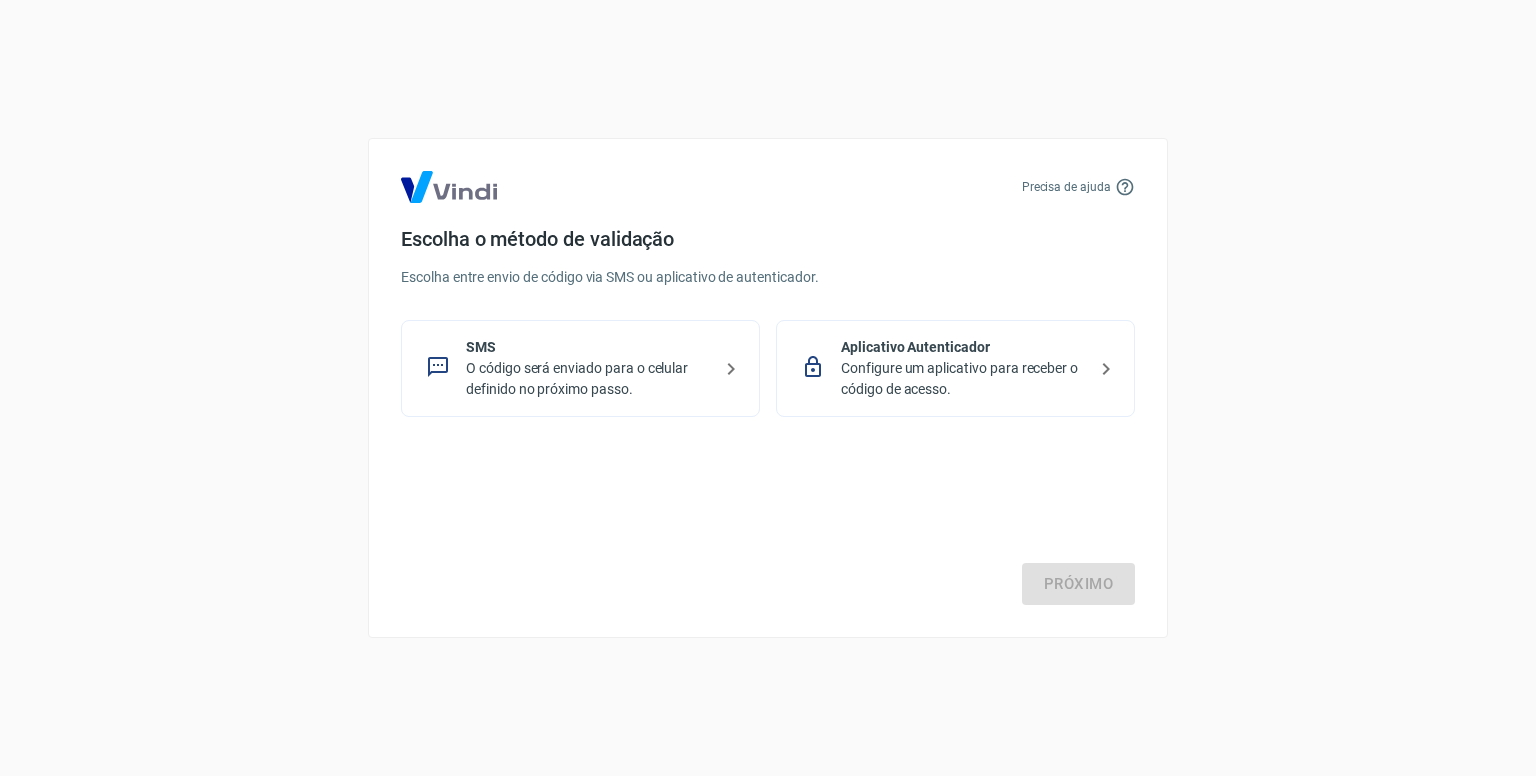 click on "O código será enviado para o celular definido no próximo passo." at bounding box center (588, 379) 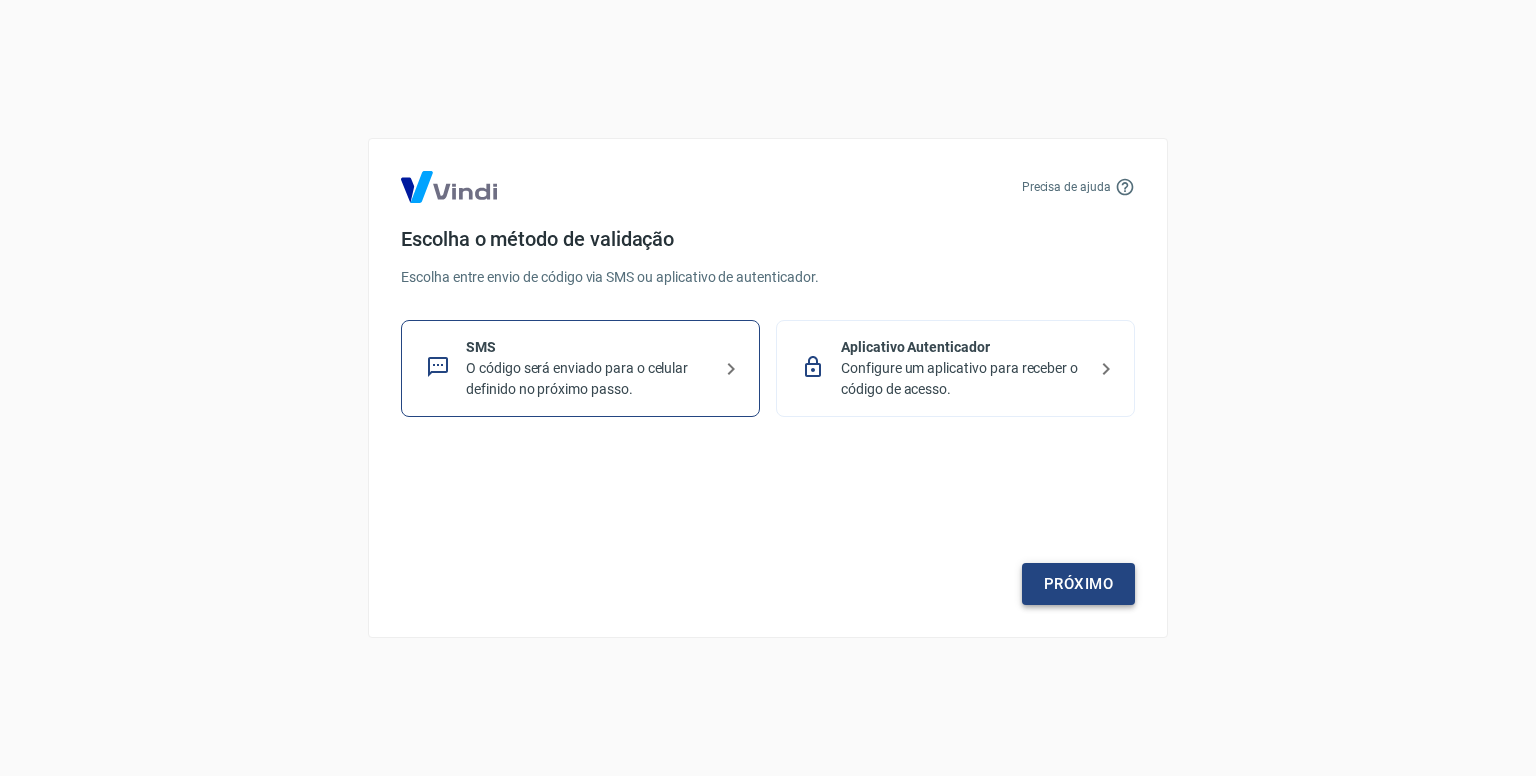click on "Próximo" at bounding box center [1078, 584] 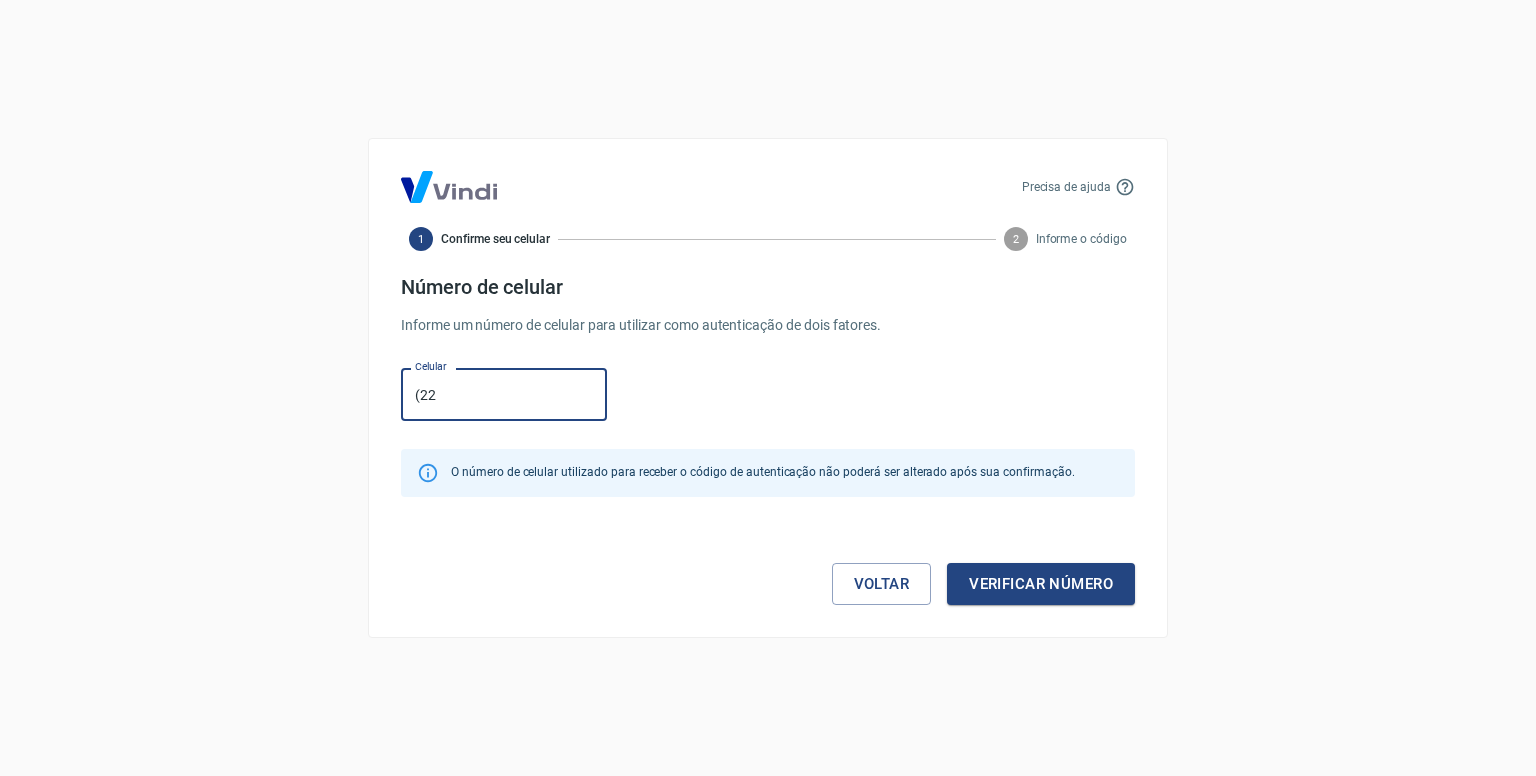 type on "[PHONE_NUMBER]" 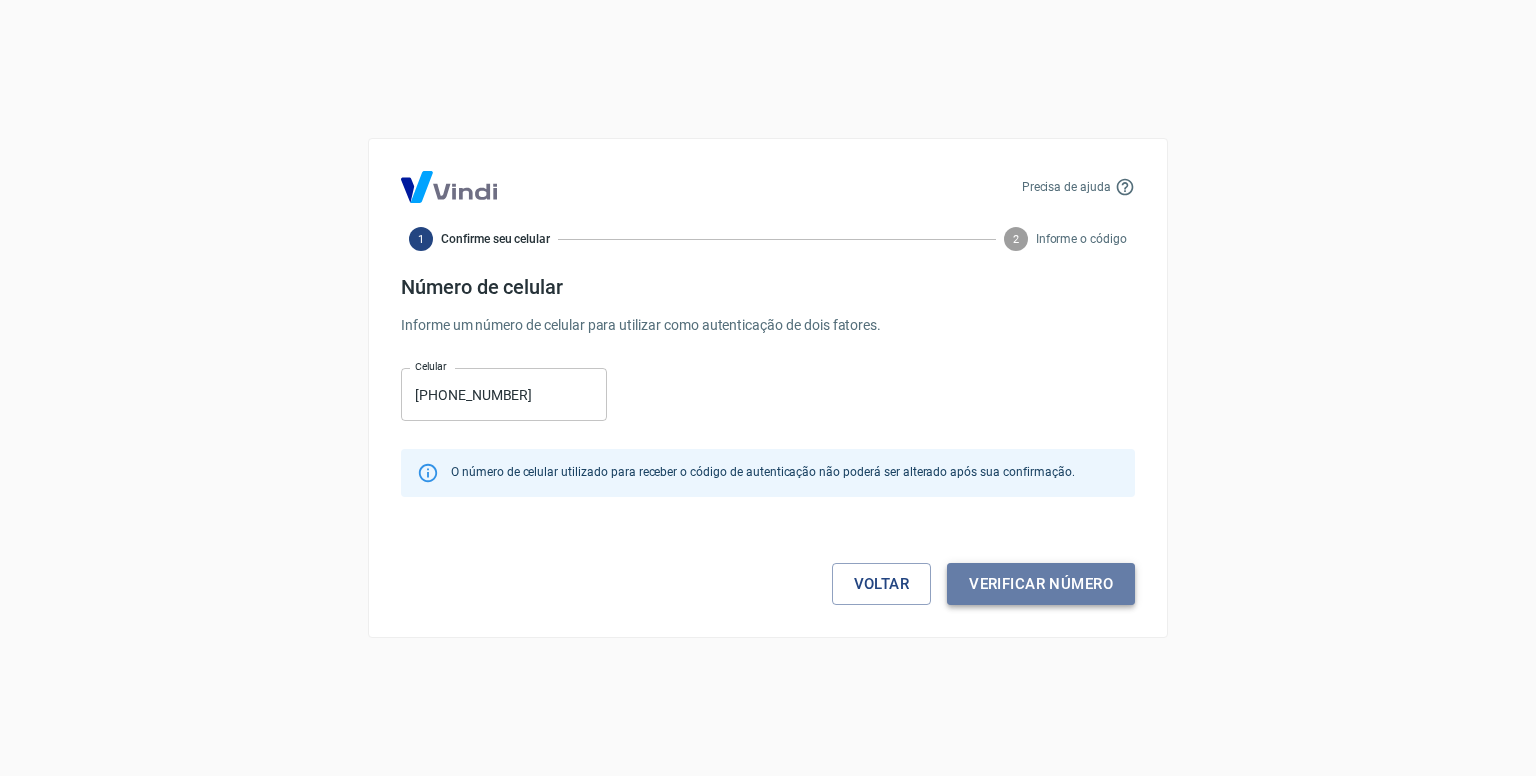 click on "Verificar número" at bounding box center (1041, 584) 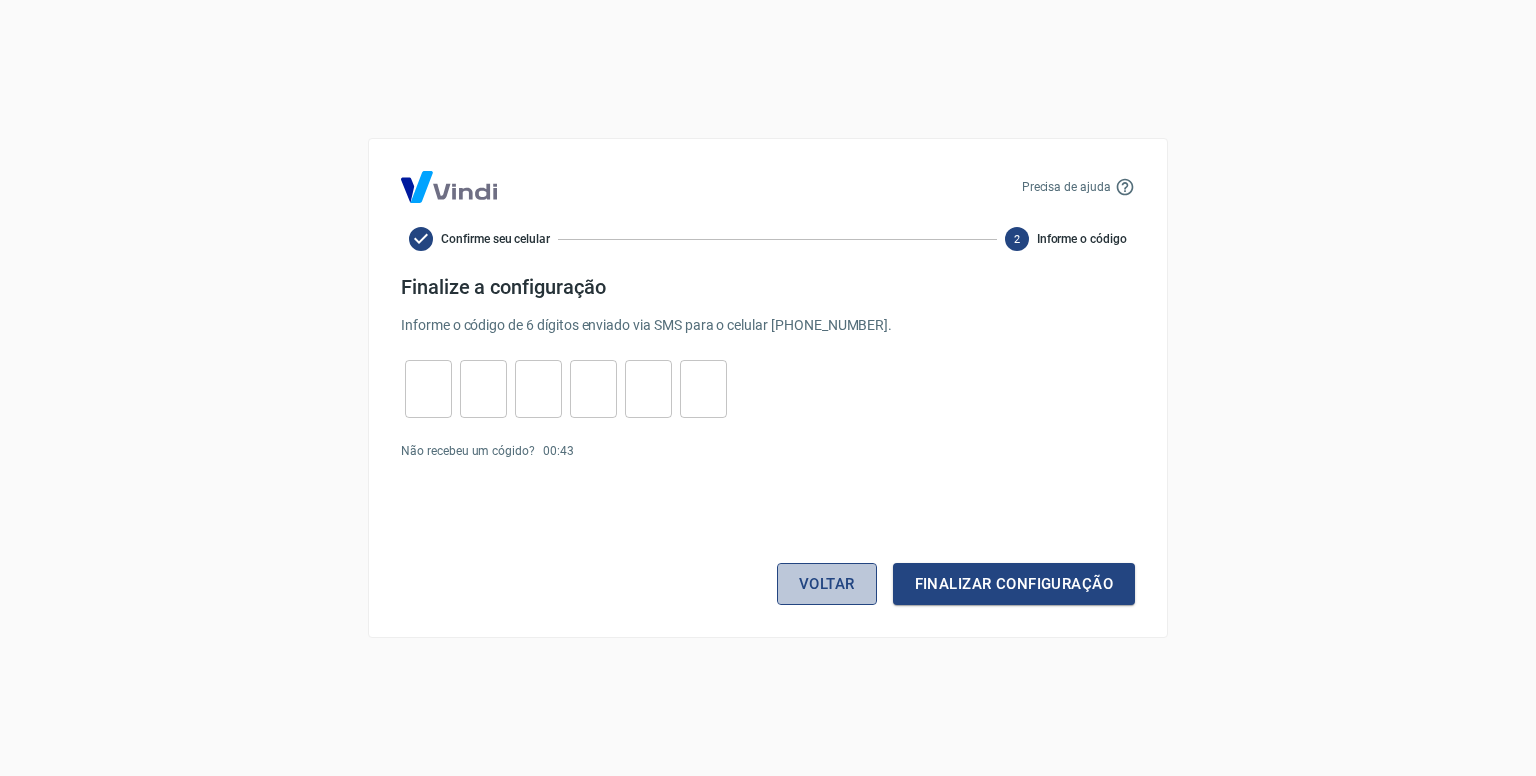 click on "Voltar" at bounding box center (827, 584) 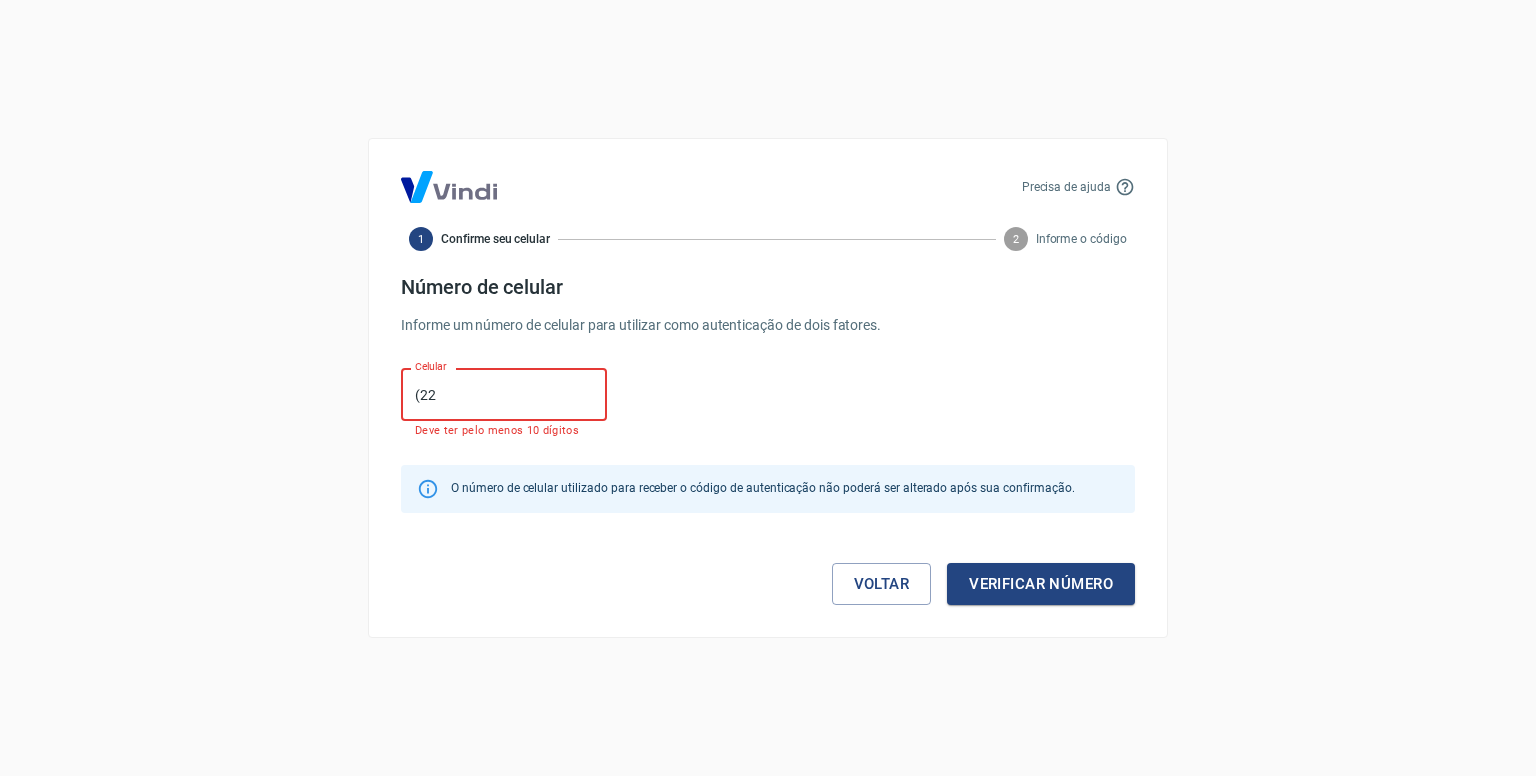 type on "[PHONE_NUMBER]" 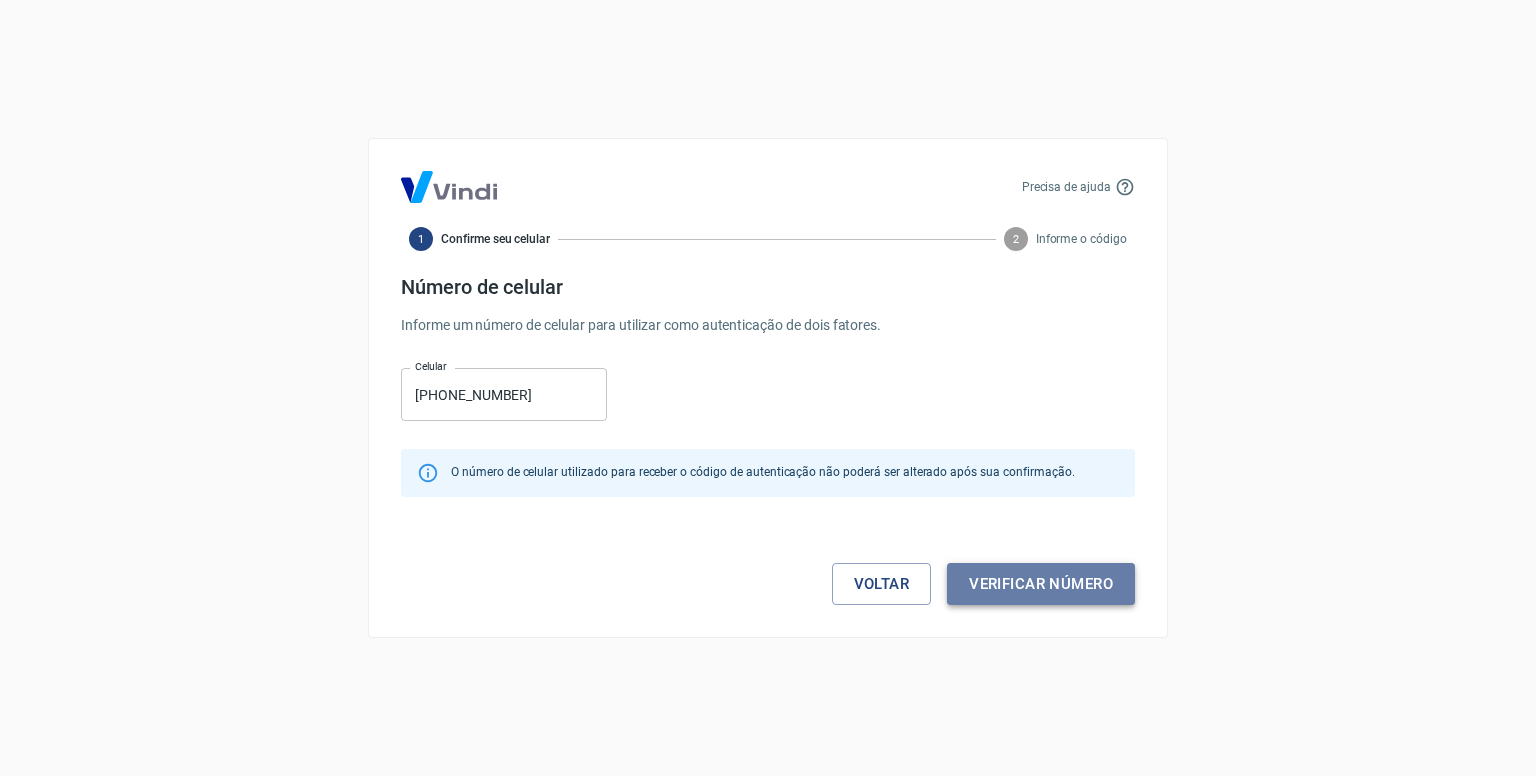 click on "Verificar número" at bounding box center (1041, 584) 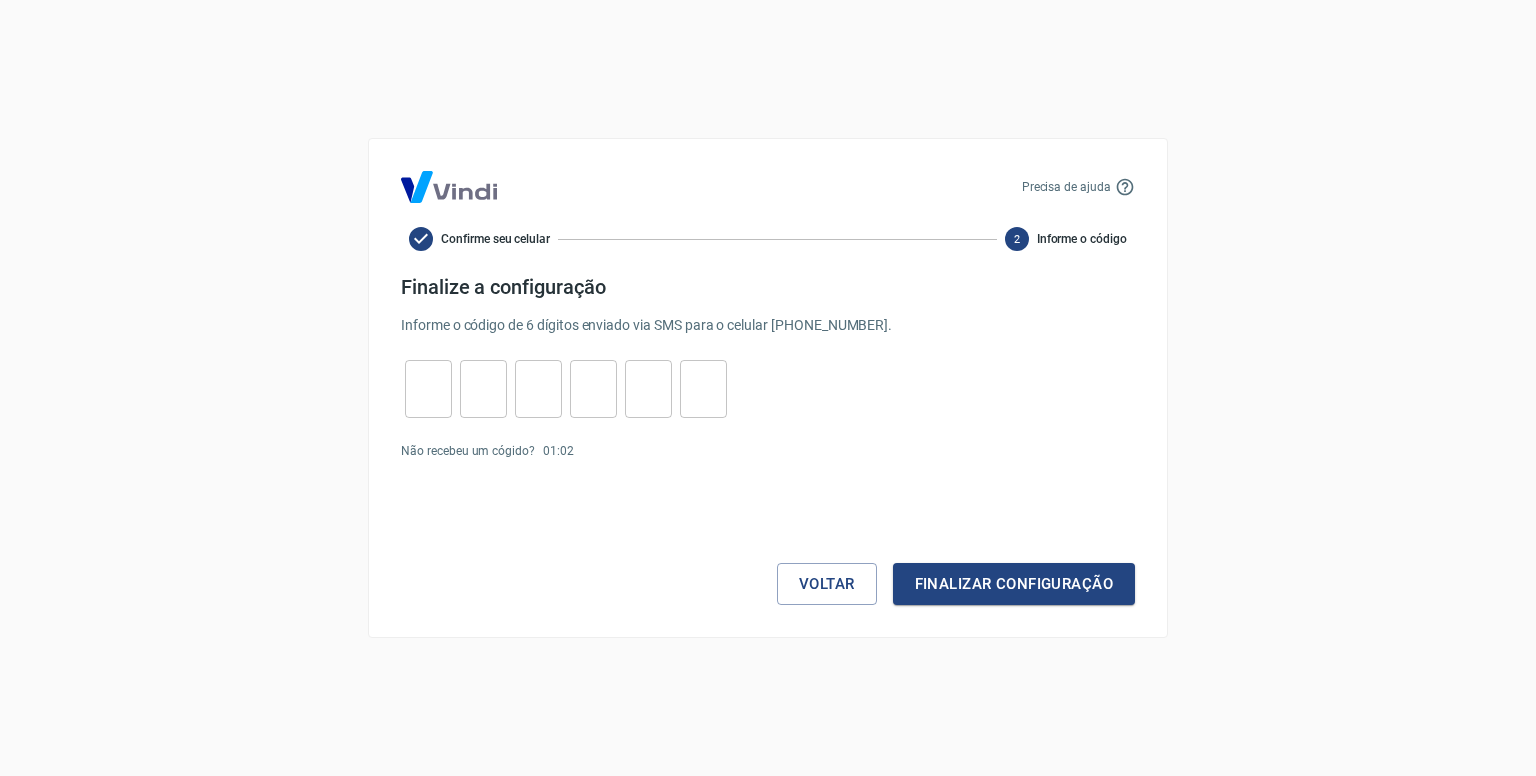 click on "Precisa de ajuda Confirme seu celular 2 Informe o código Finalize a configuração Informe o código de 6 dígitos enviado via SMS para o celular   (22) 99267-9337 . ​ ​ ​ ​ ​ ​ Não recebeu um cógido? 01 : 02 Voltar Finalizar configuração" at bounding box center [768, 388] 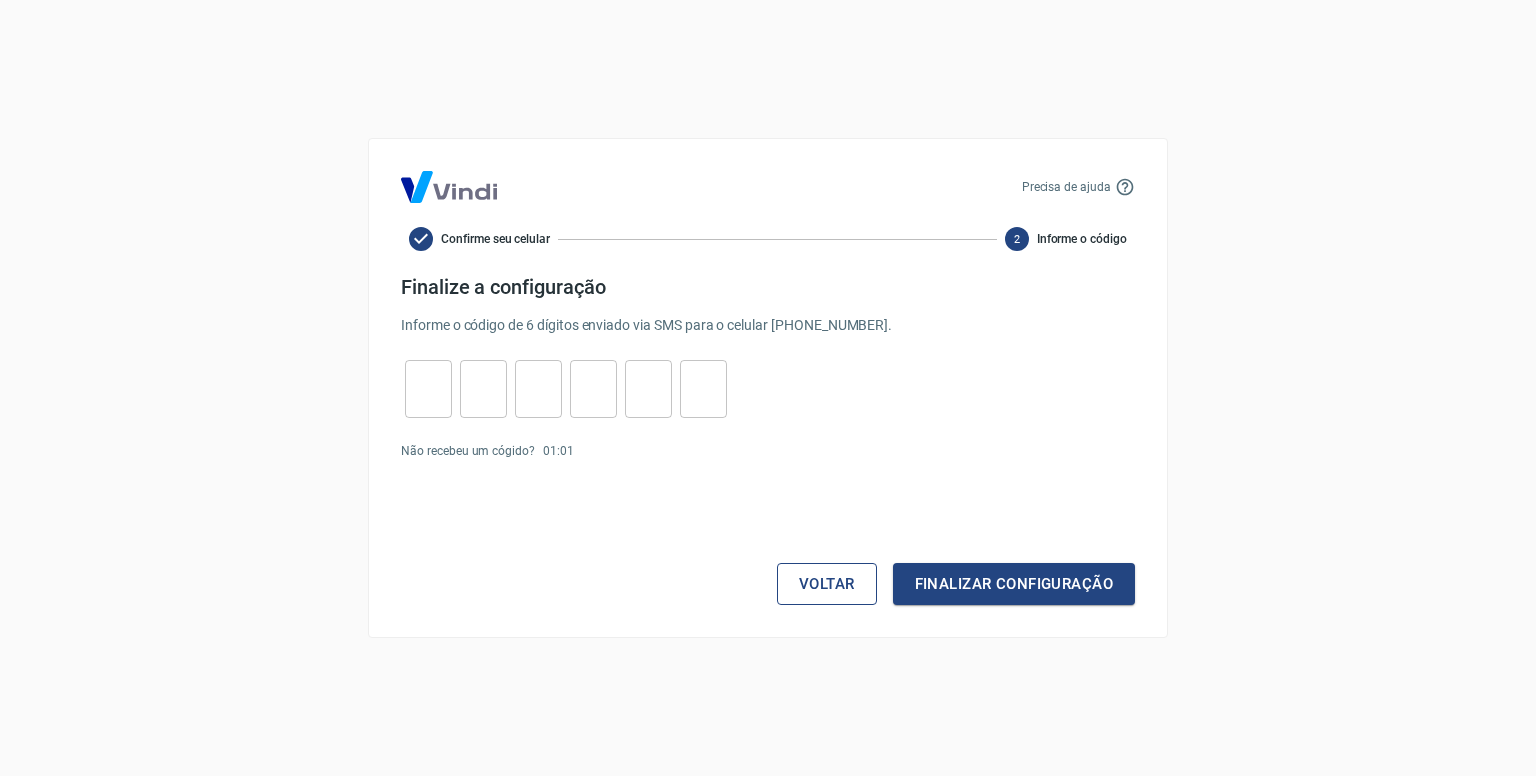 click on "Voltar" at bounding box center [827, 584] 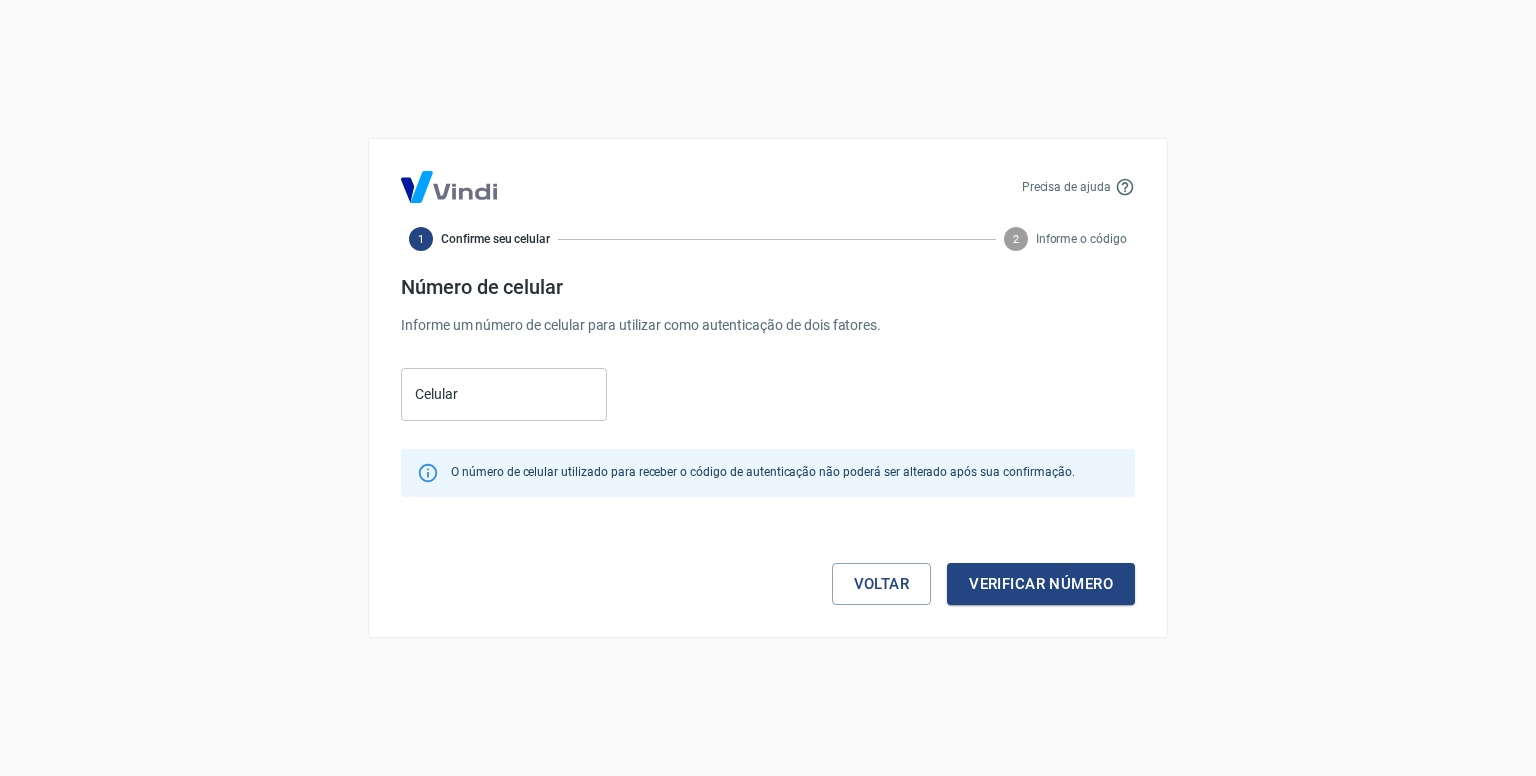 click on "Voltar Verificar número" at bounding box center [768, 563] 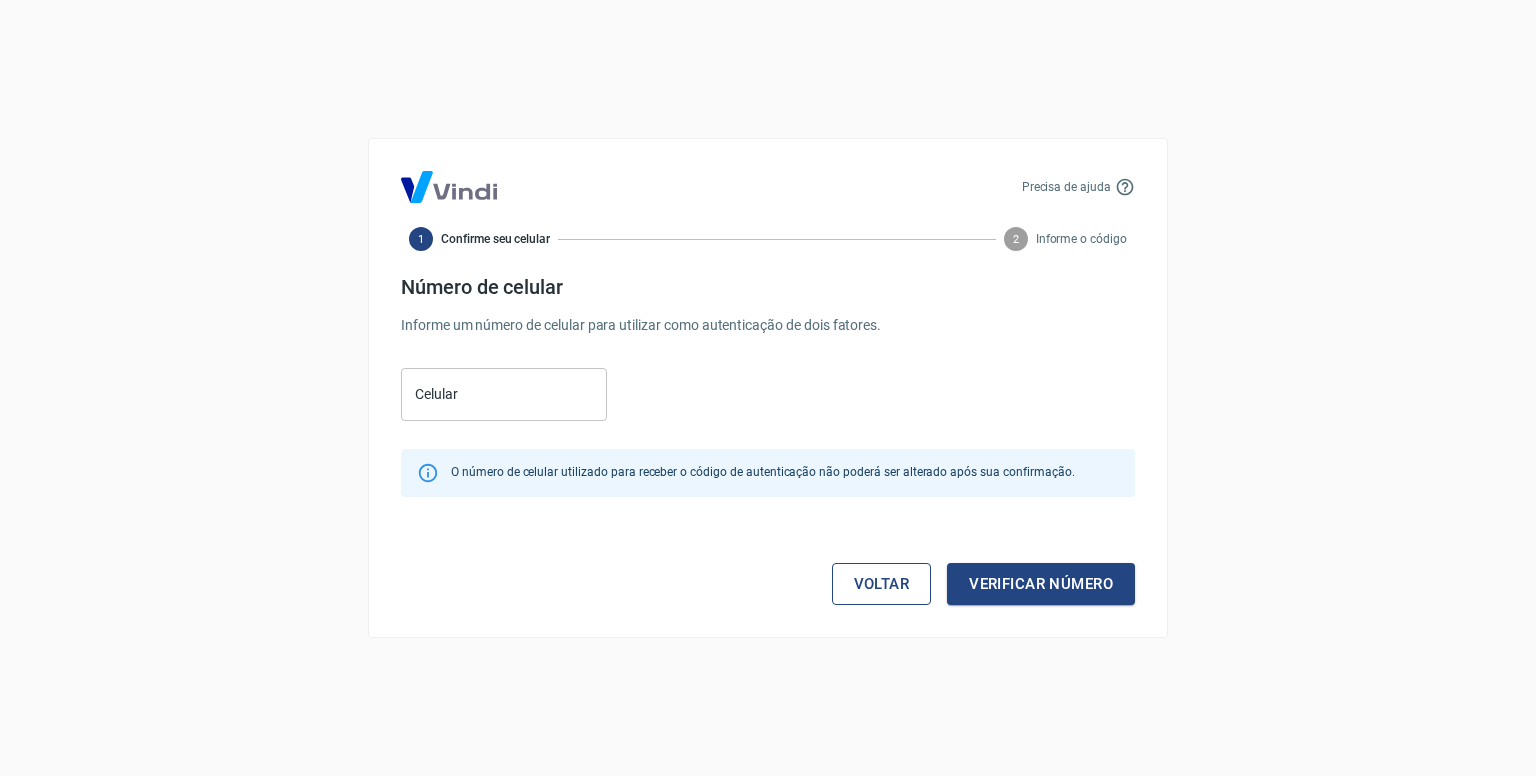 click on "Voltar" at bounding box center (882, 584) 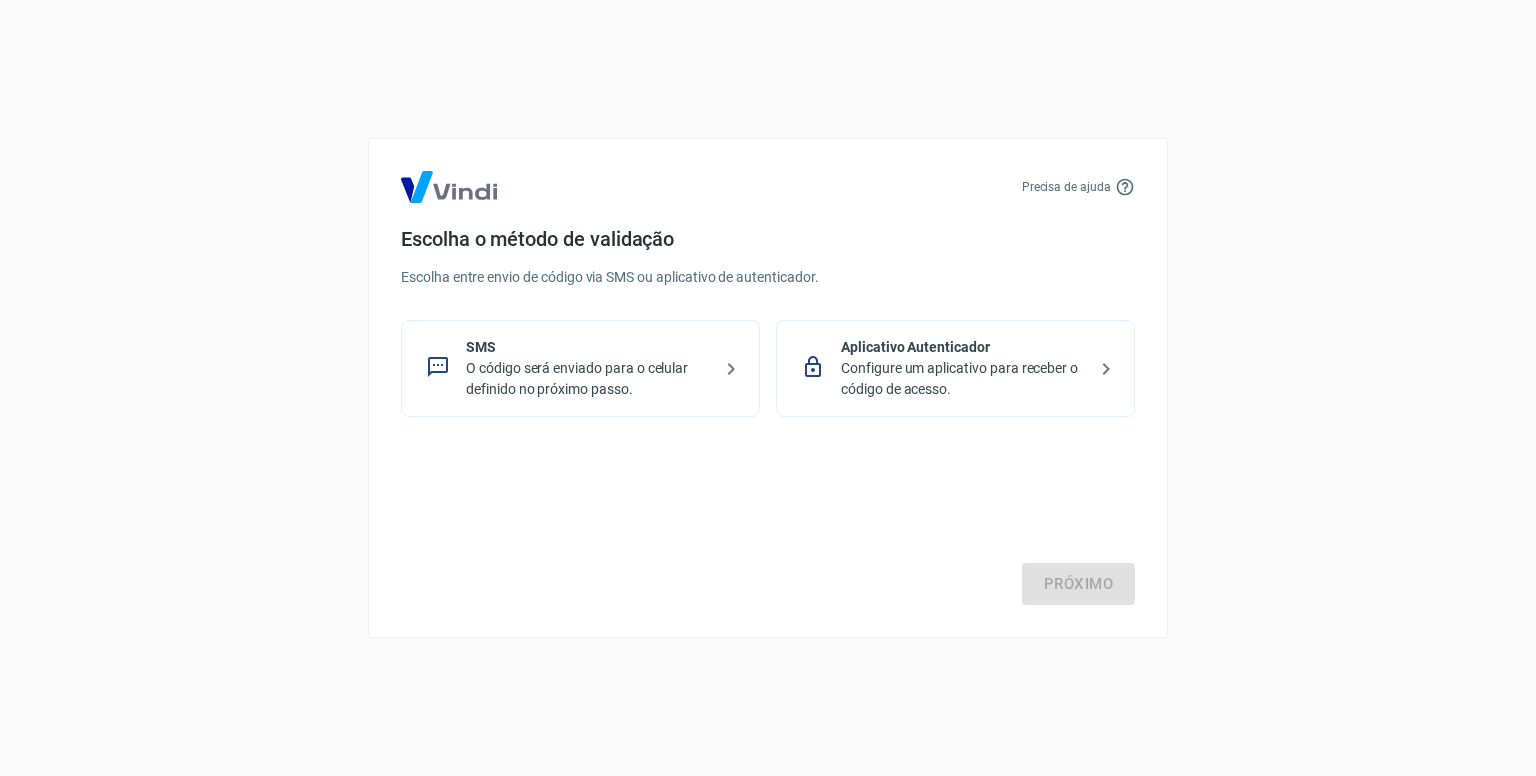 click on "Configure um aplicativo para receber o código de acesso." at bounding box center [963, 379] 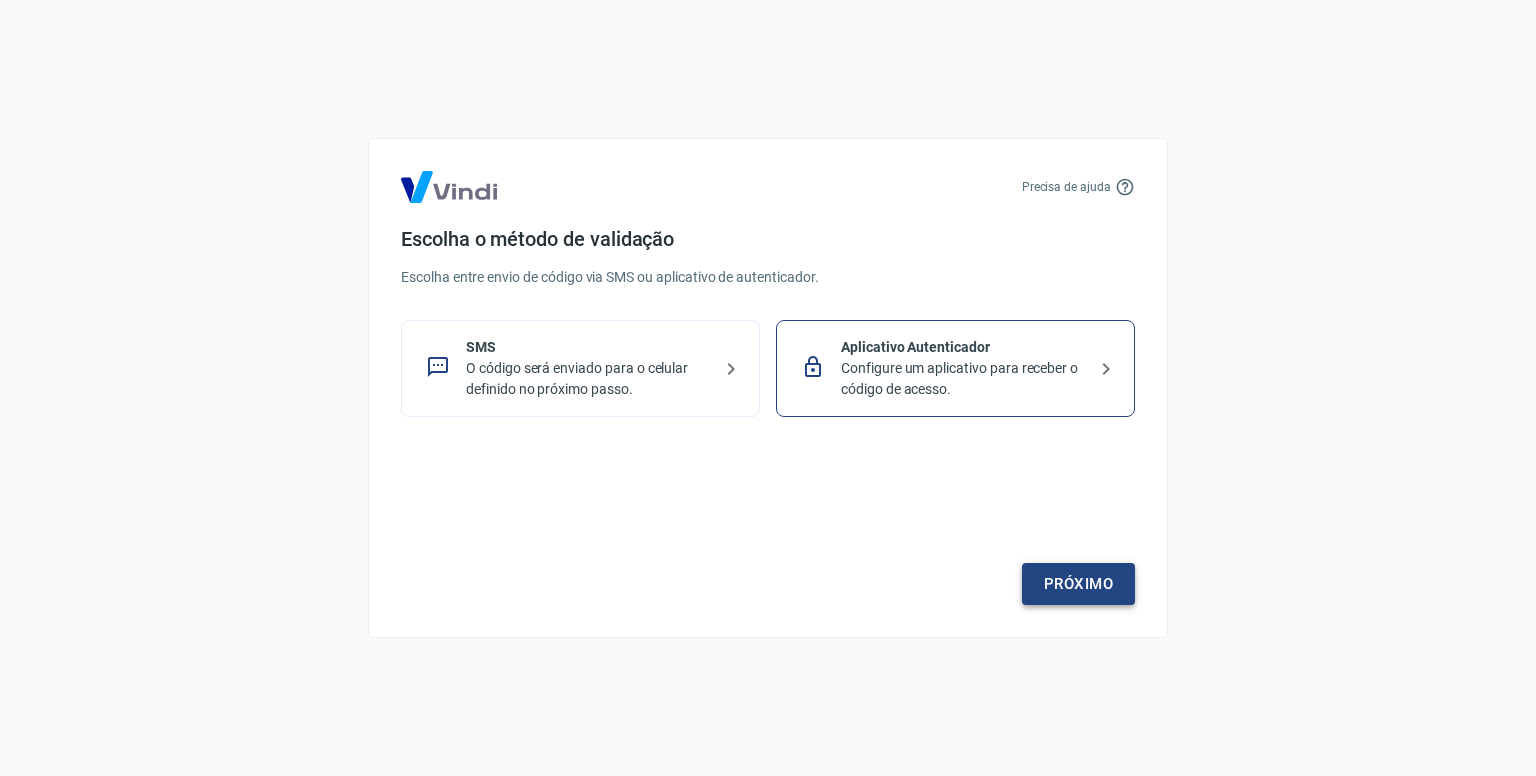 click on "Próximo" at bounding box center [1078, 584] 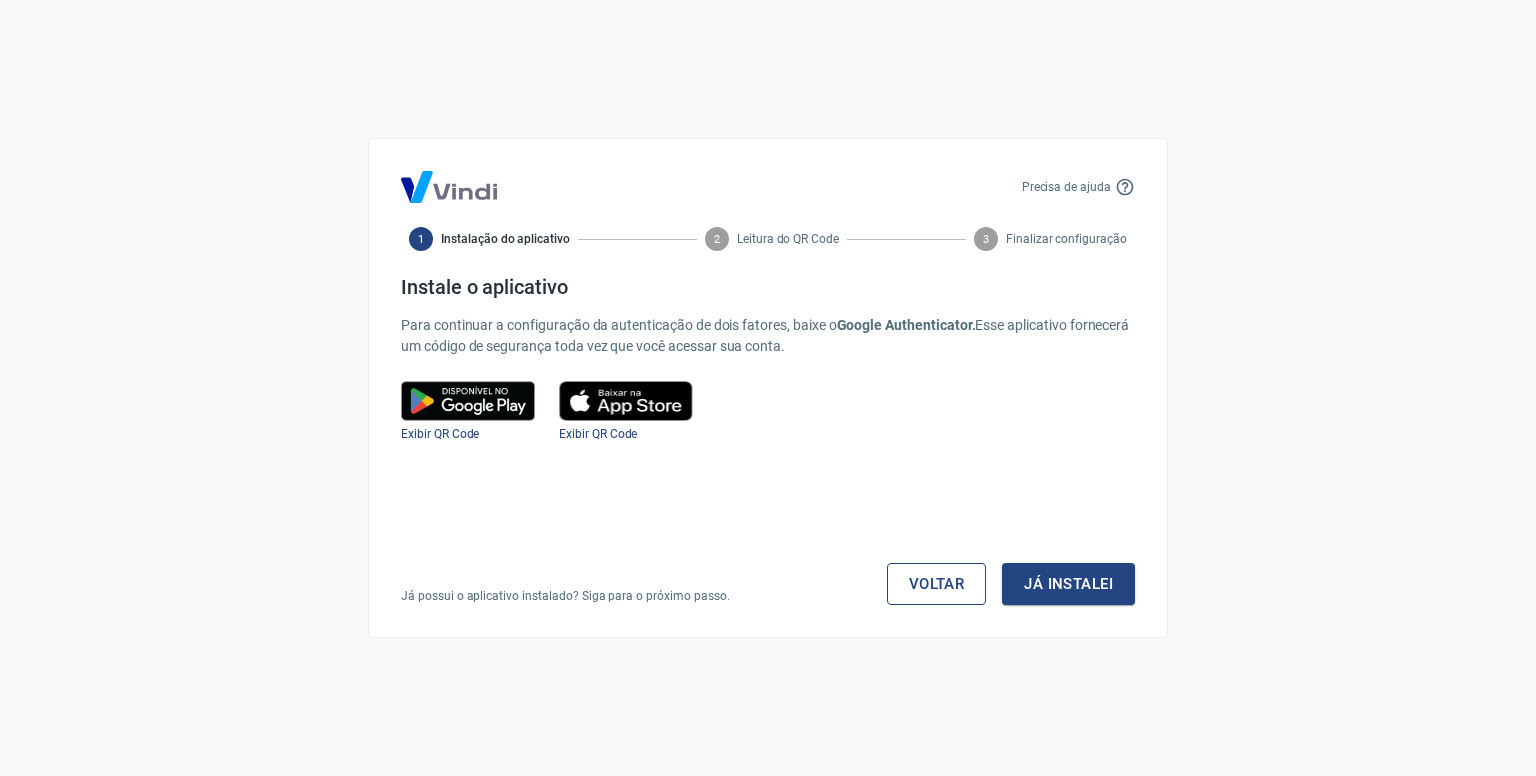click on "Voltar" at bounding box center [937, 584] 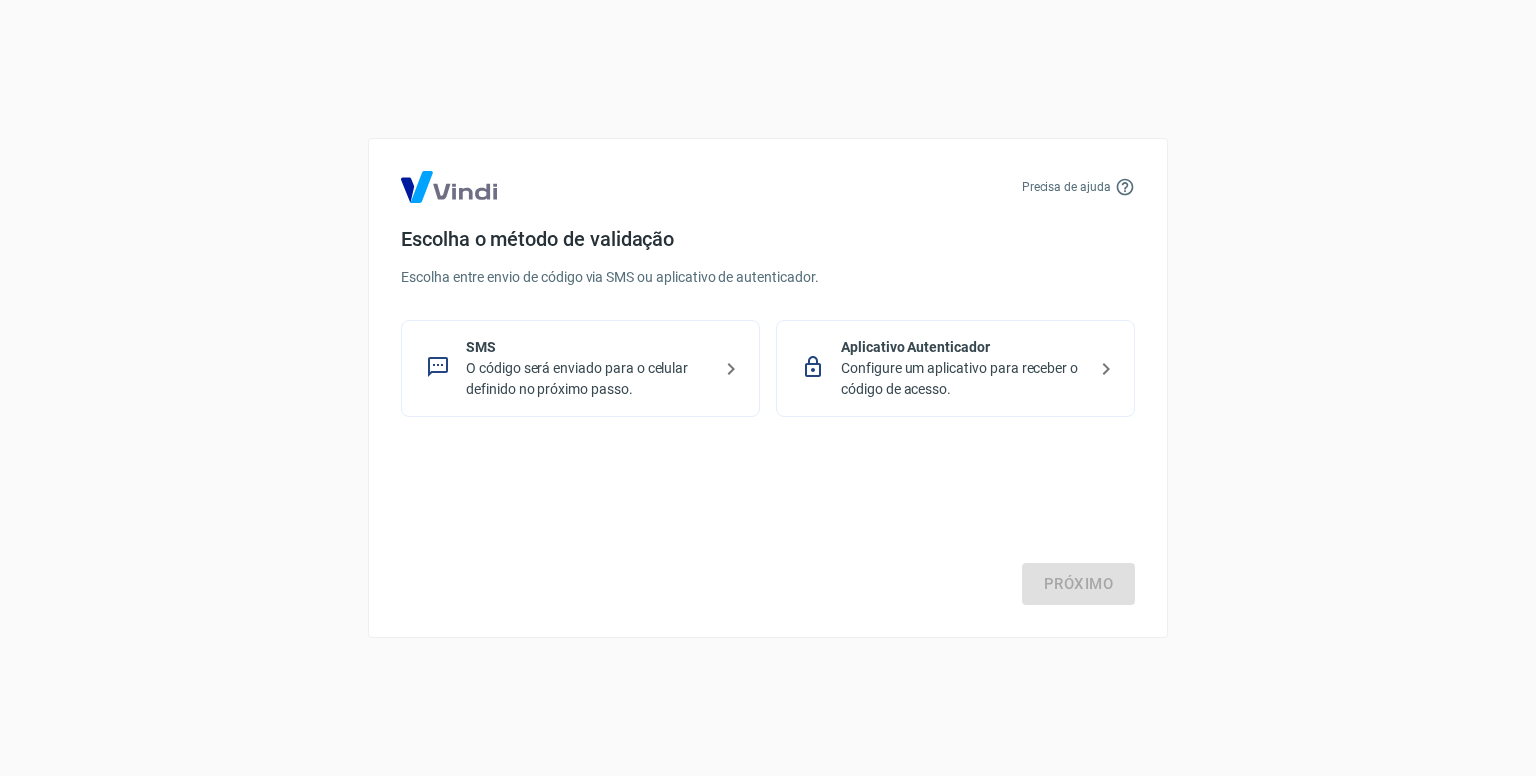 click on "O código será enviado para o celular definido no próximo passo." at bounding box center [588, 379] 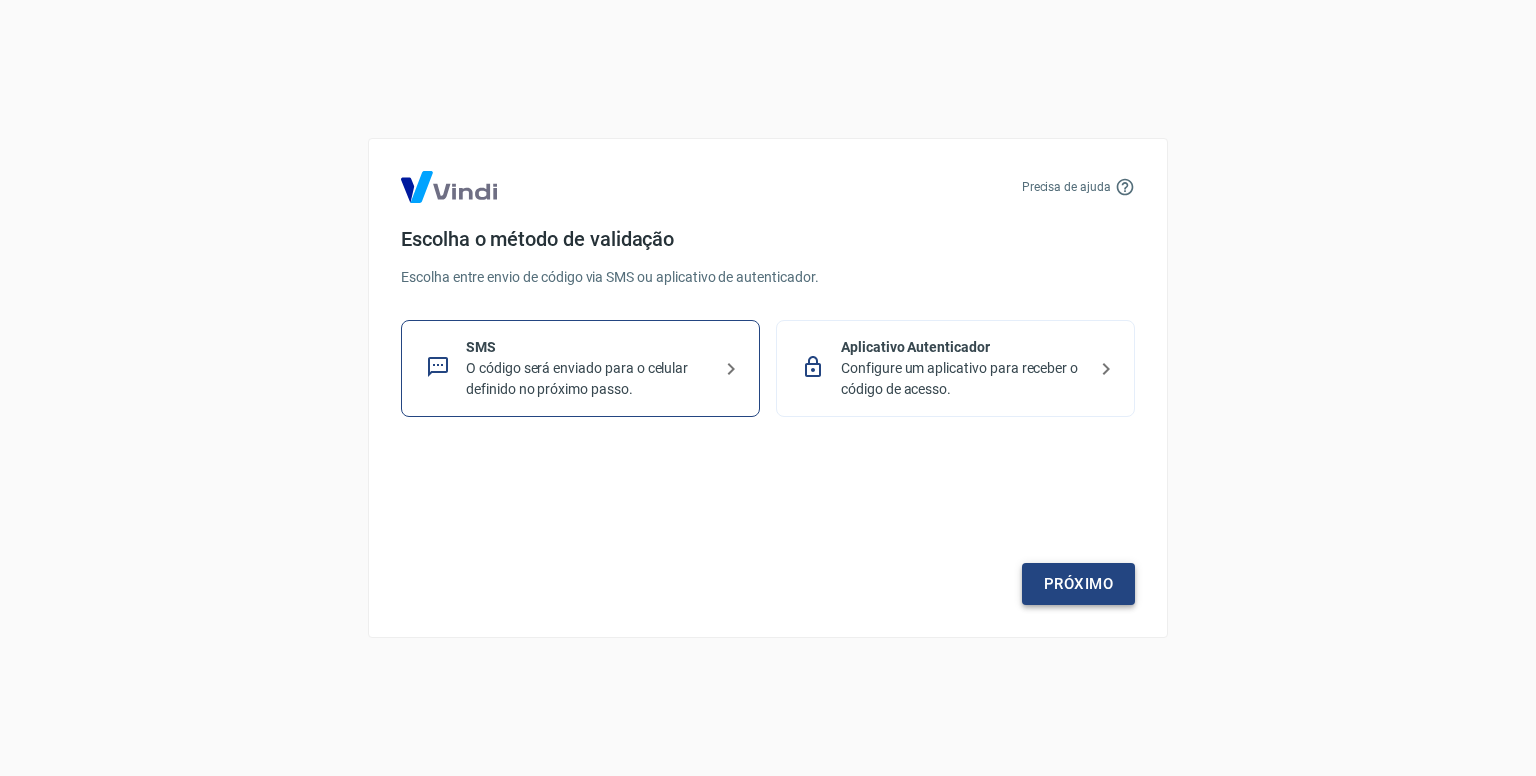 click on "Próximo" at bounding box center (1078, 584) 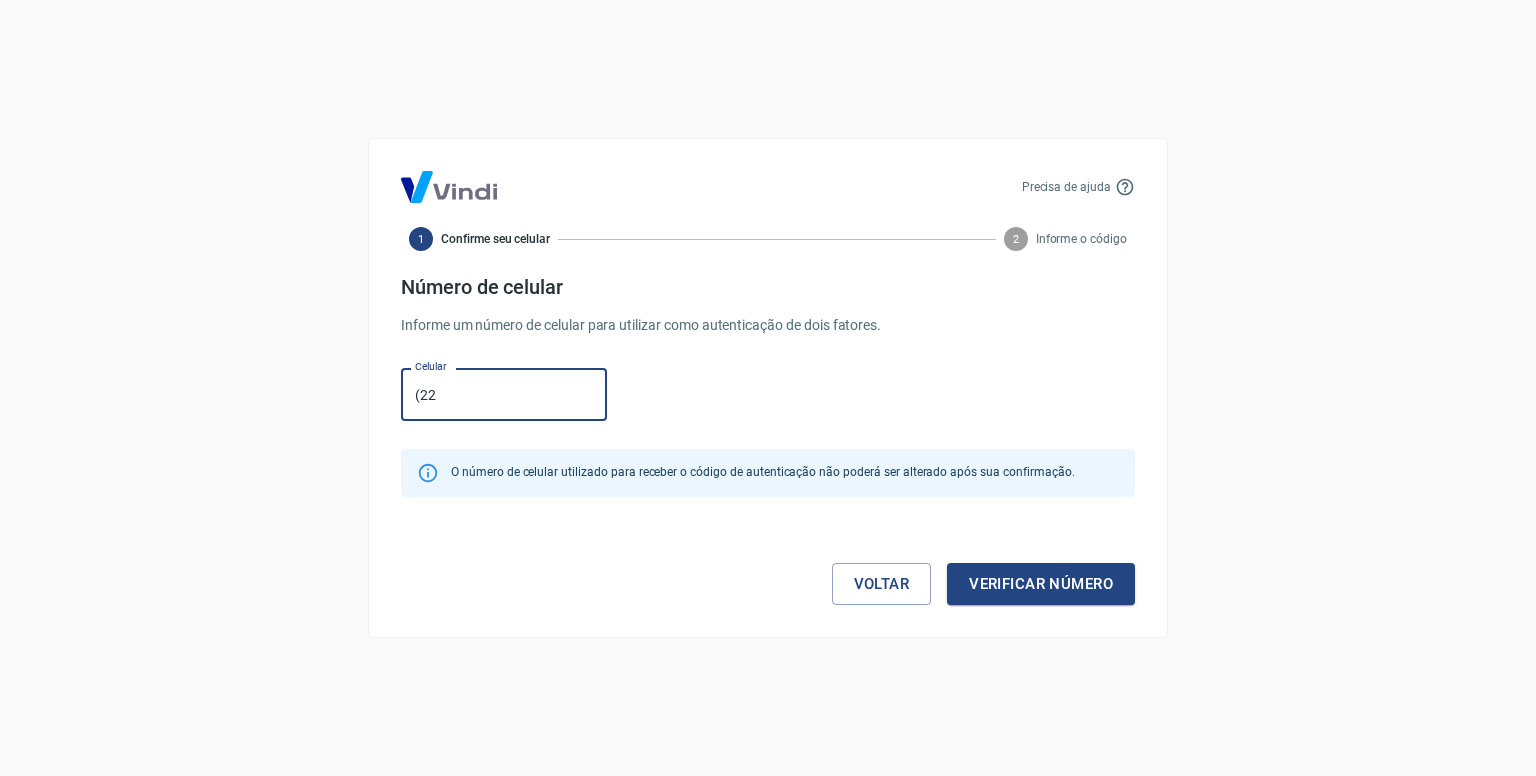 type on "[PHONE_NUMBER]" 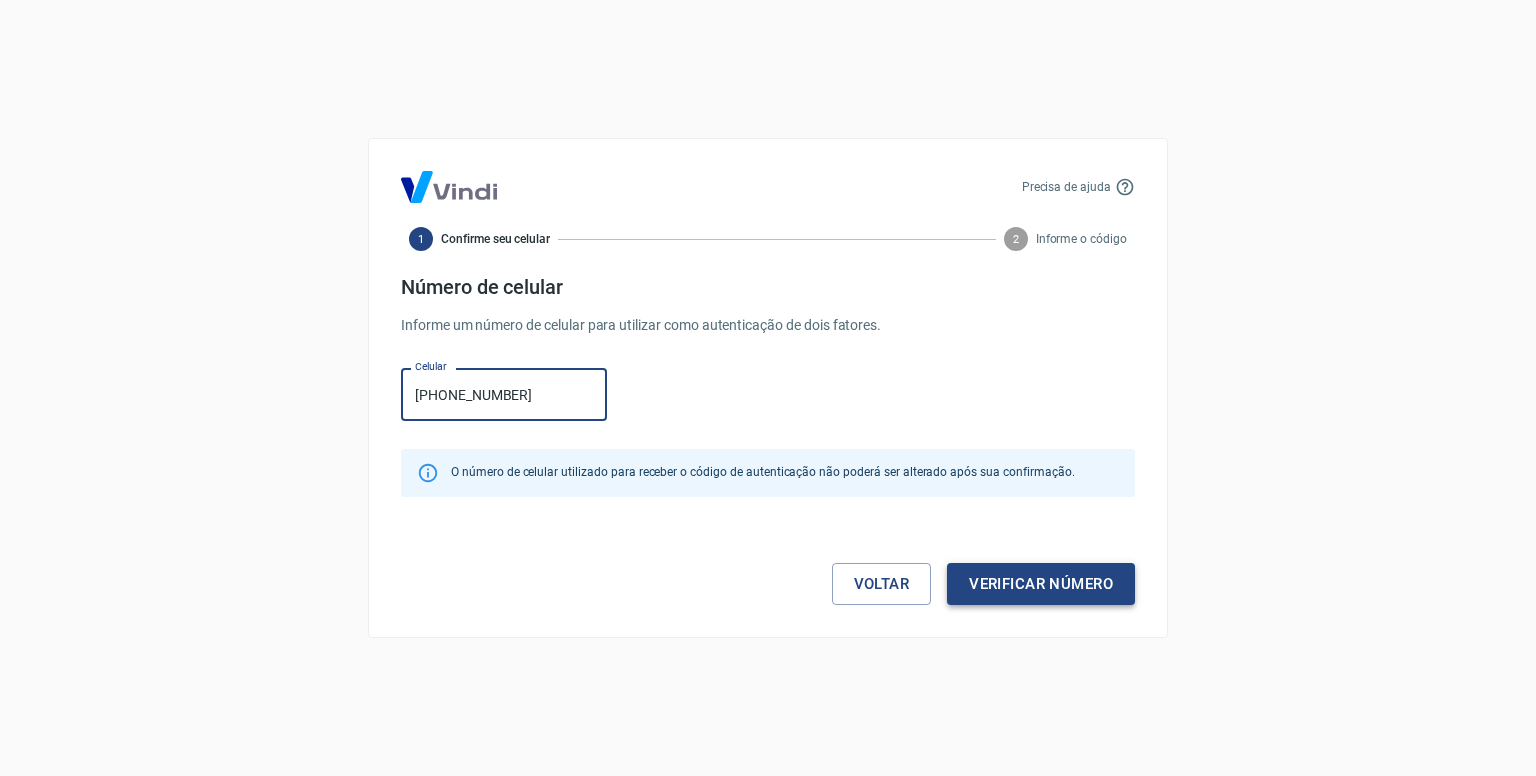 click on "Verificar número" at bounding box center (1041, 584) 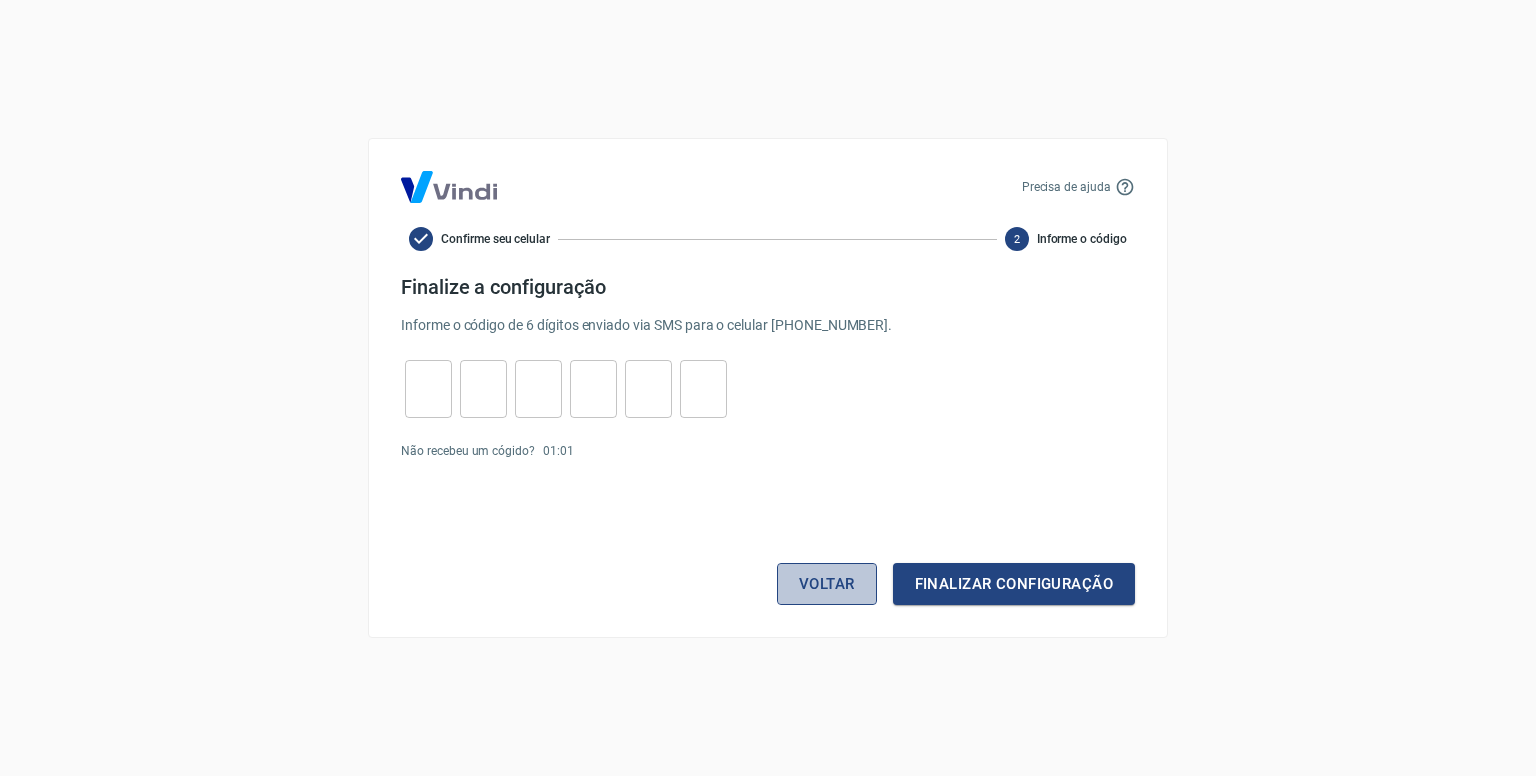 click on "Voltar" at bounding box center [827, 584] 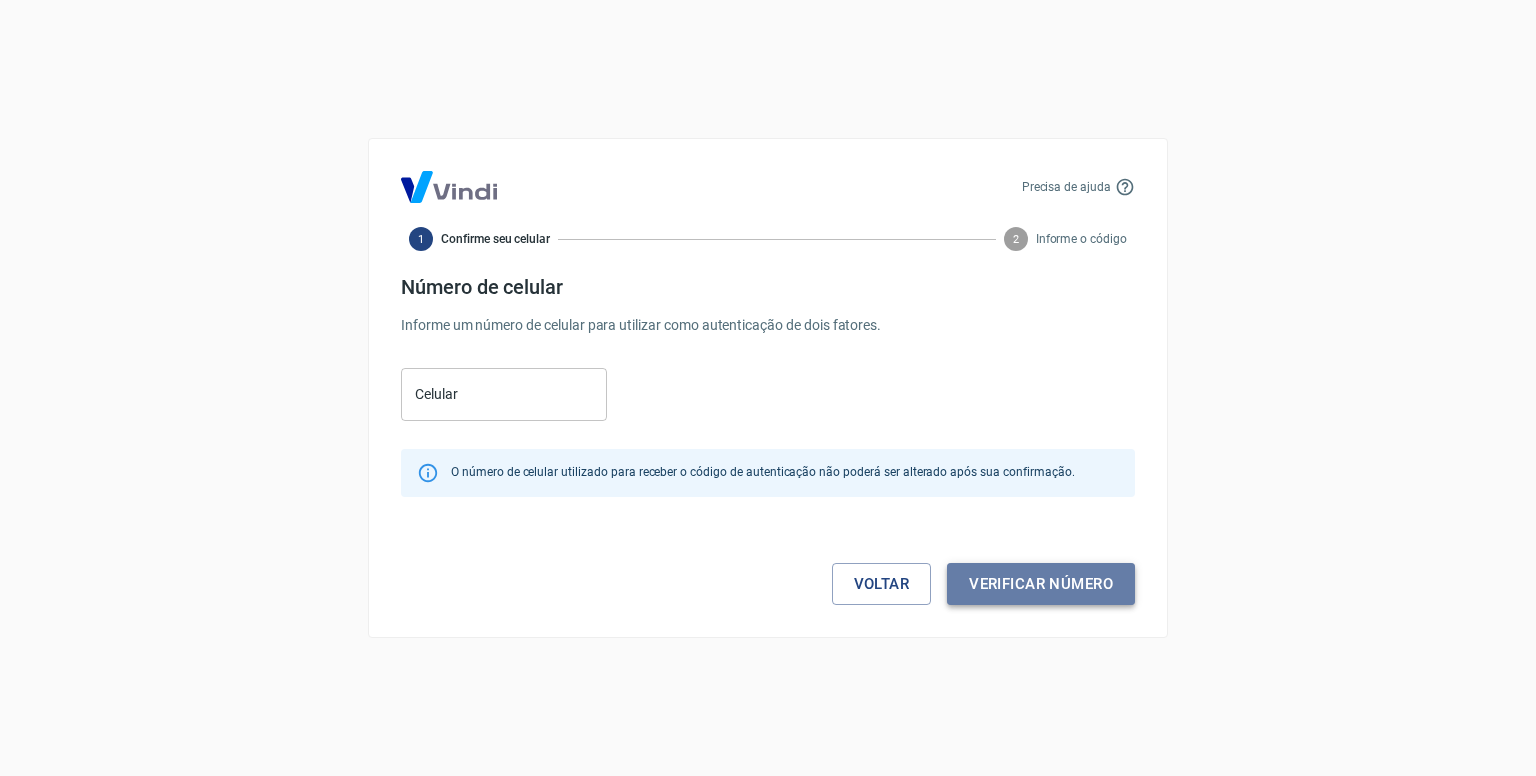 click on "Verificar número" at bounding box center [1041, 584] 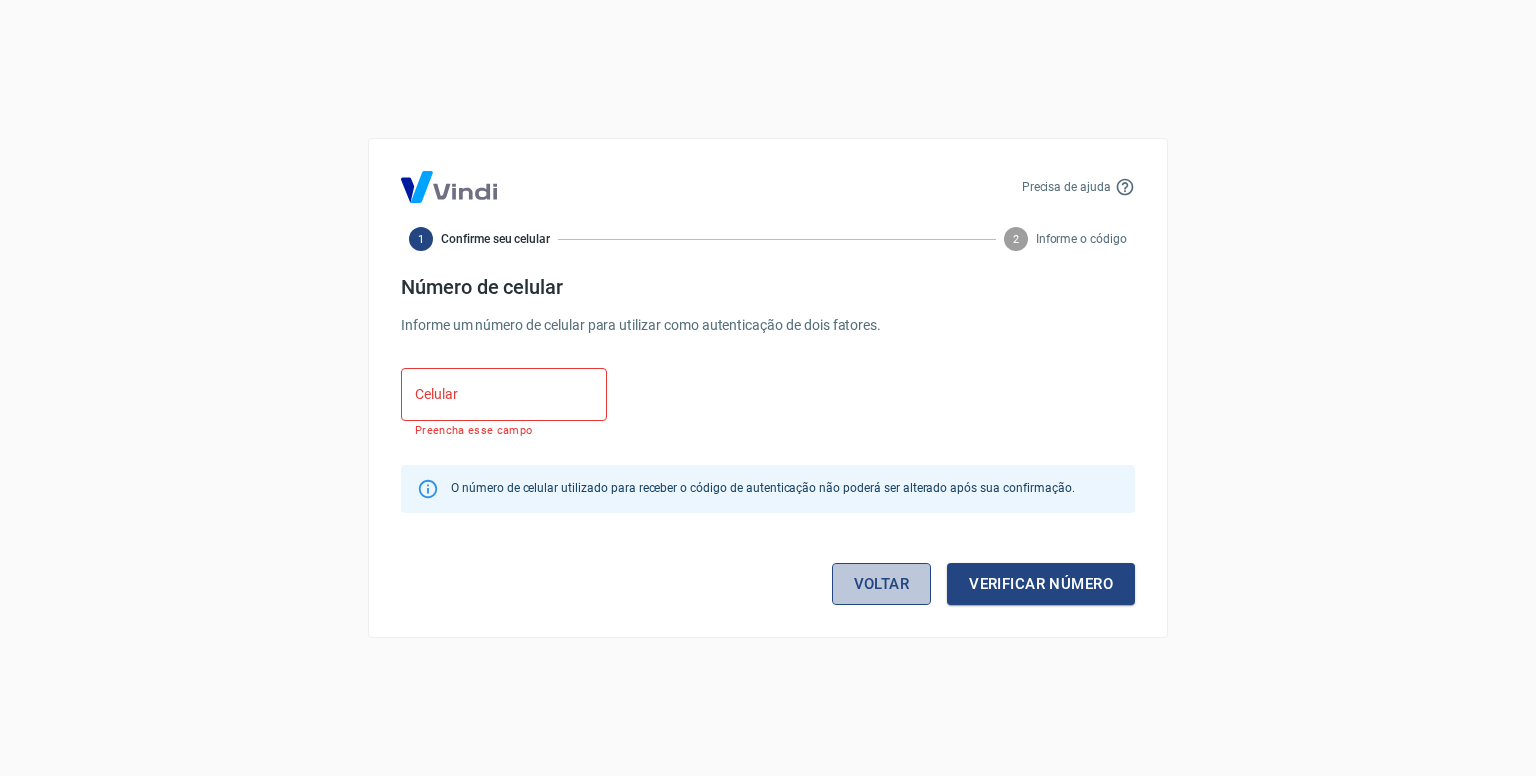 click on "Voltar" at bounding box center (882, 584) 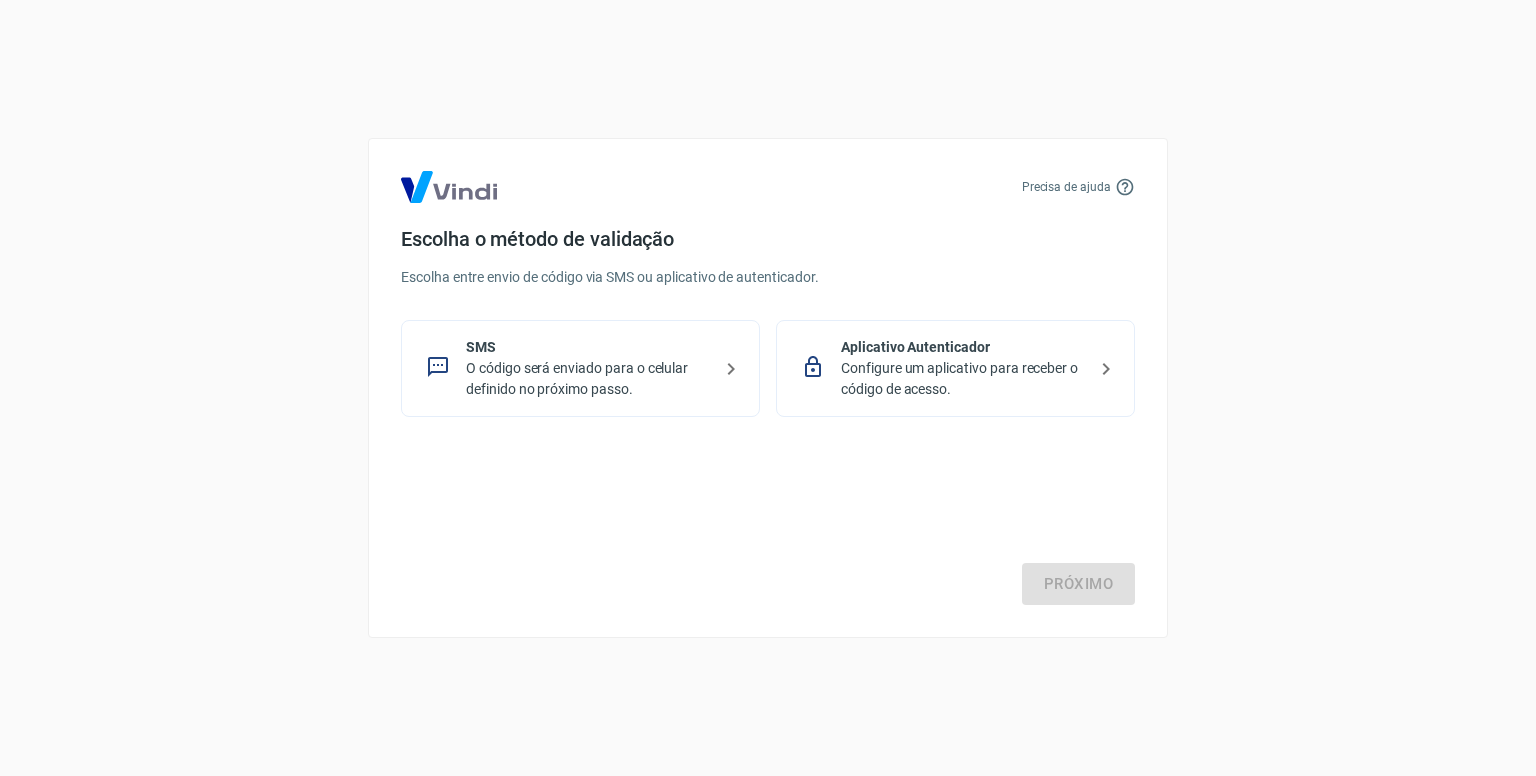 click on "Aplicativo Autenticador Configure um aplicativo para receber o código de acesso." at bounding box center [955, 368] 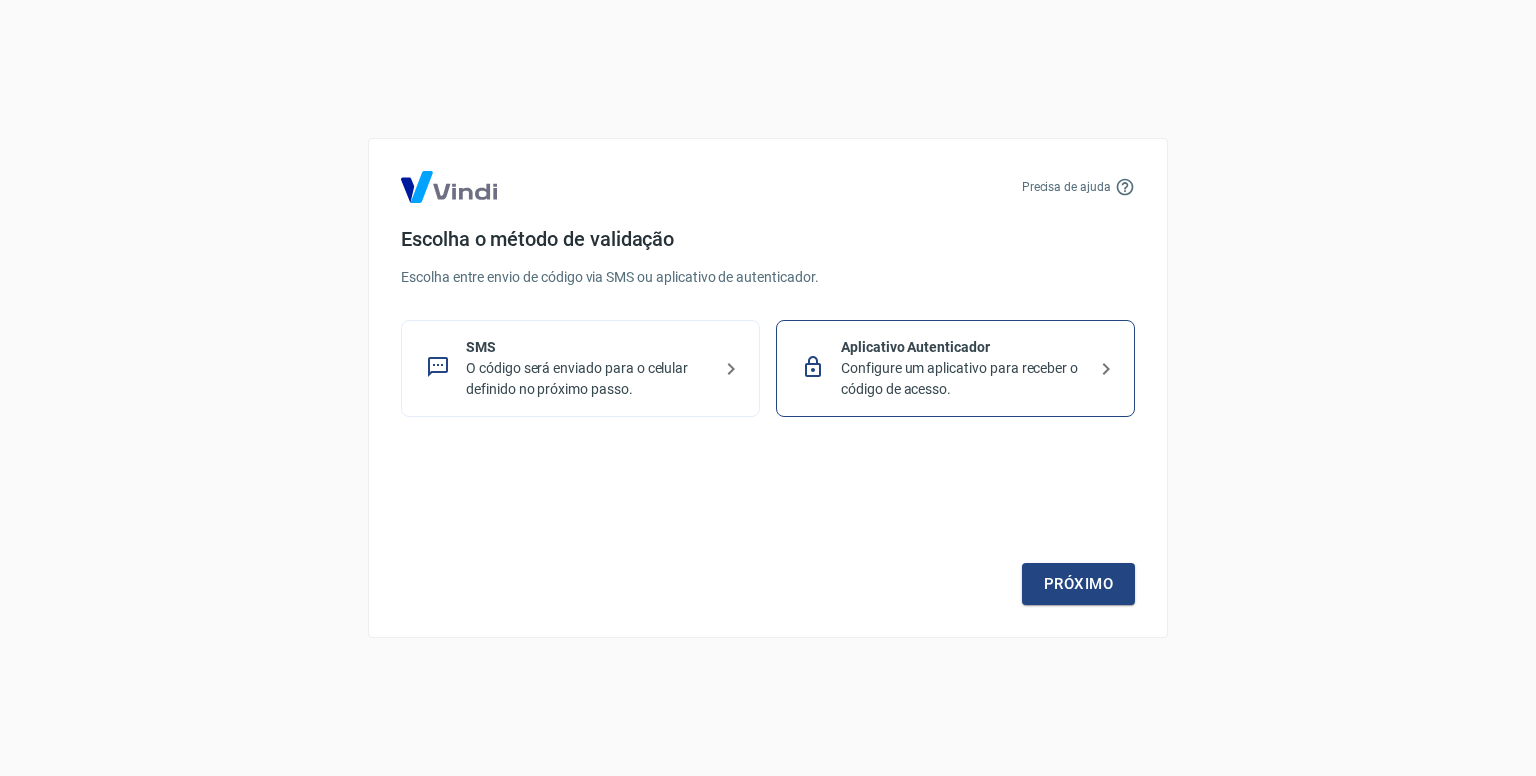 click on "Aplicativo Autenticador Configure um aplicativo para receber o código de acesso." at bounding box center [955, 368] 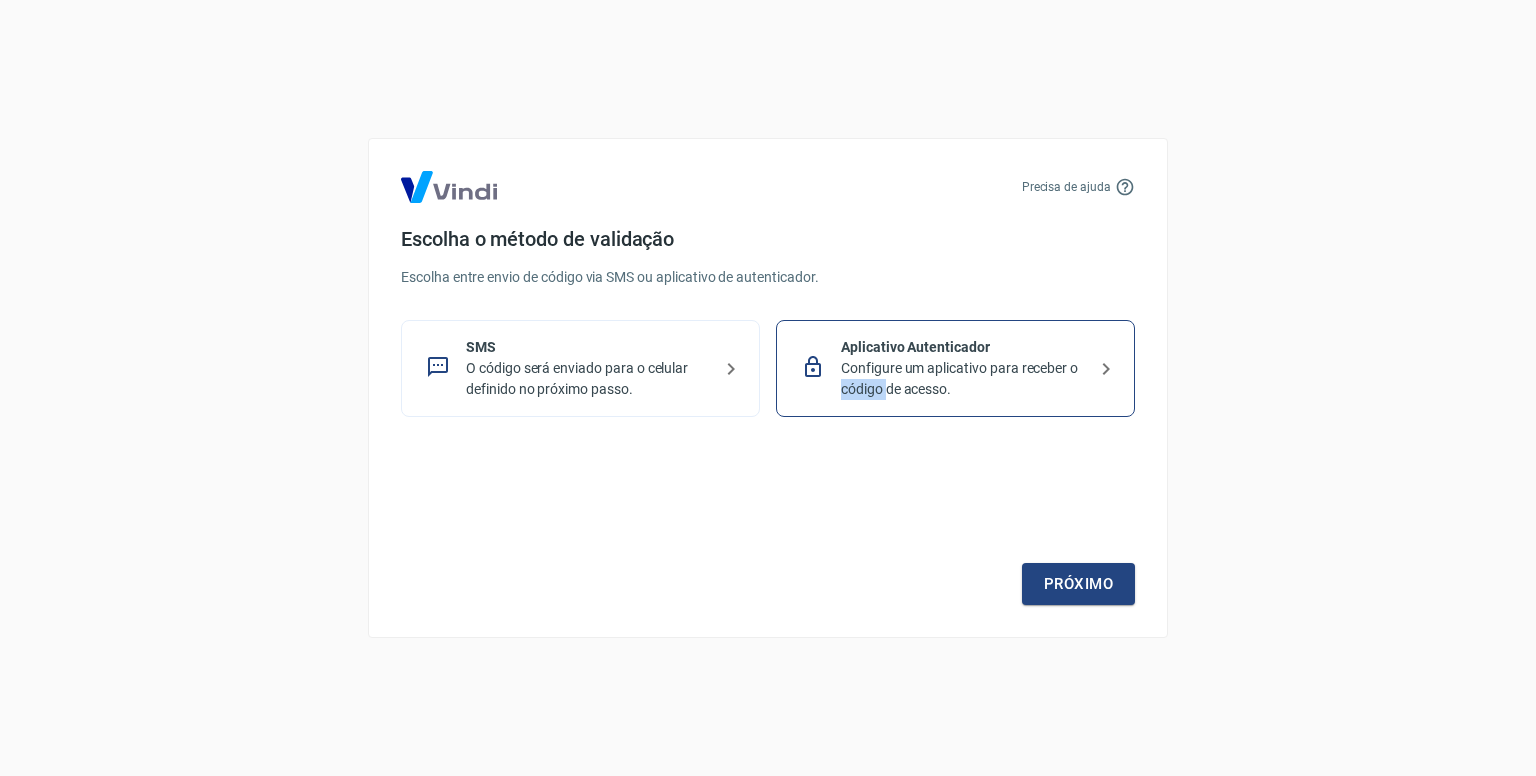 click on "Aplicativo Autenticador Configure um aplicativo para receber o código de acesso." at bounding box center [955, 368] 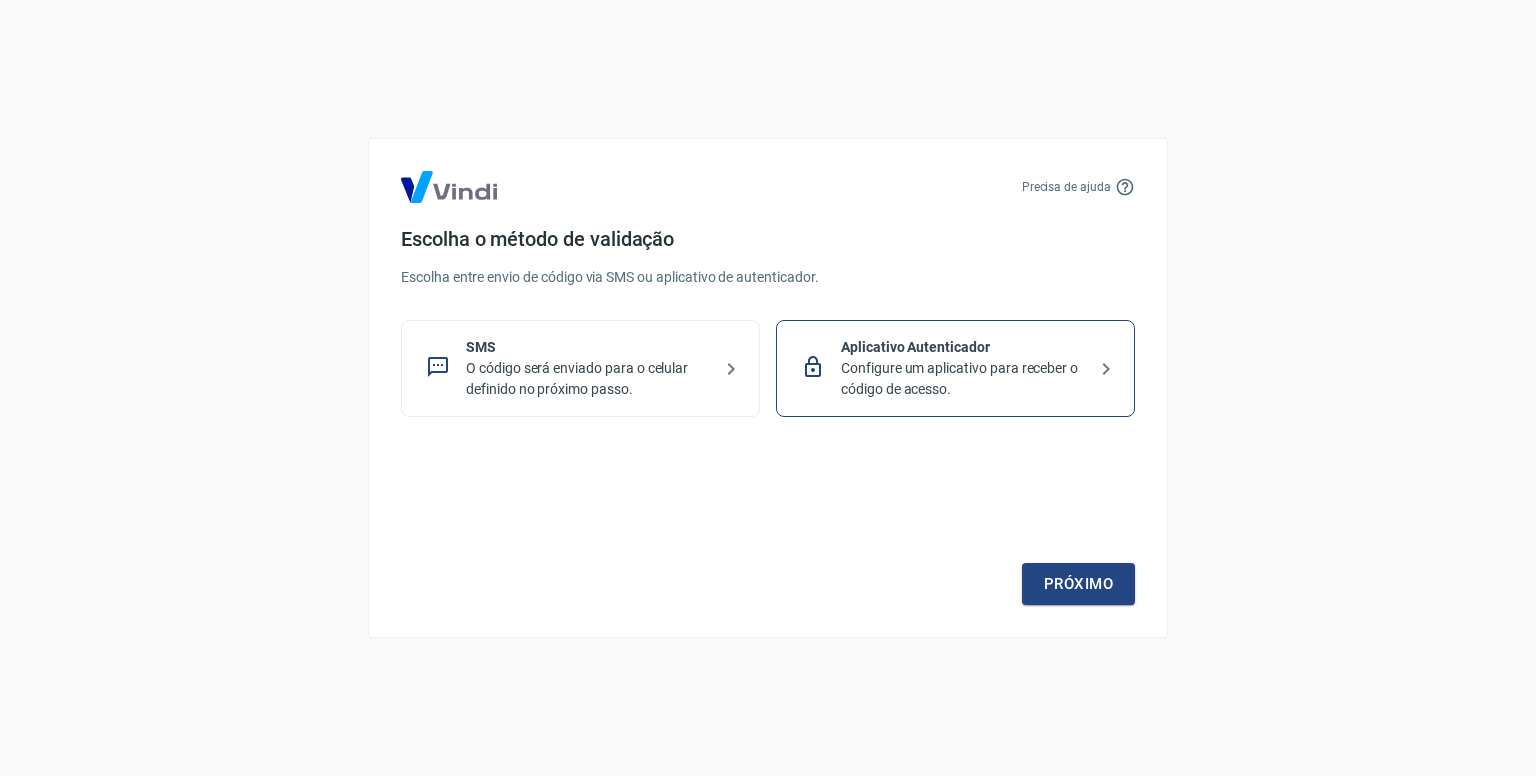 click on "Aplicativo Autenticador" at bounding box center [963, 347] 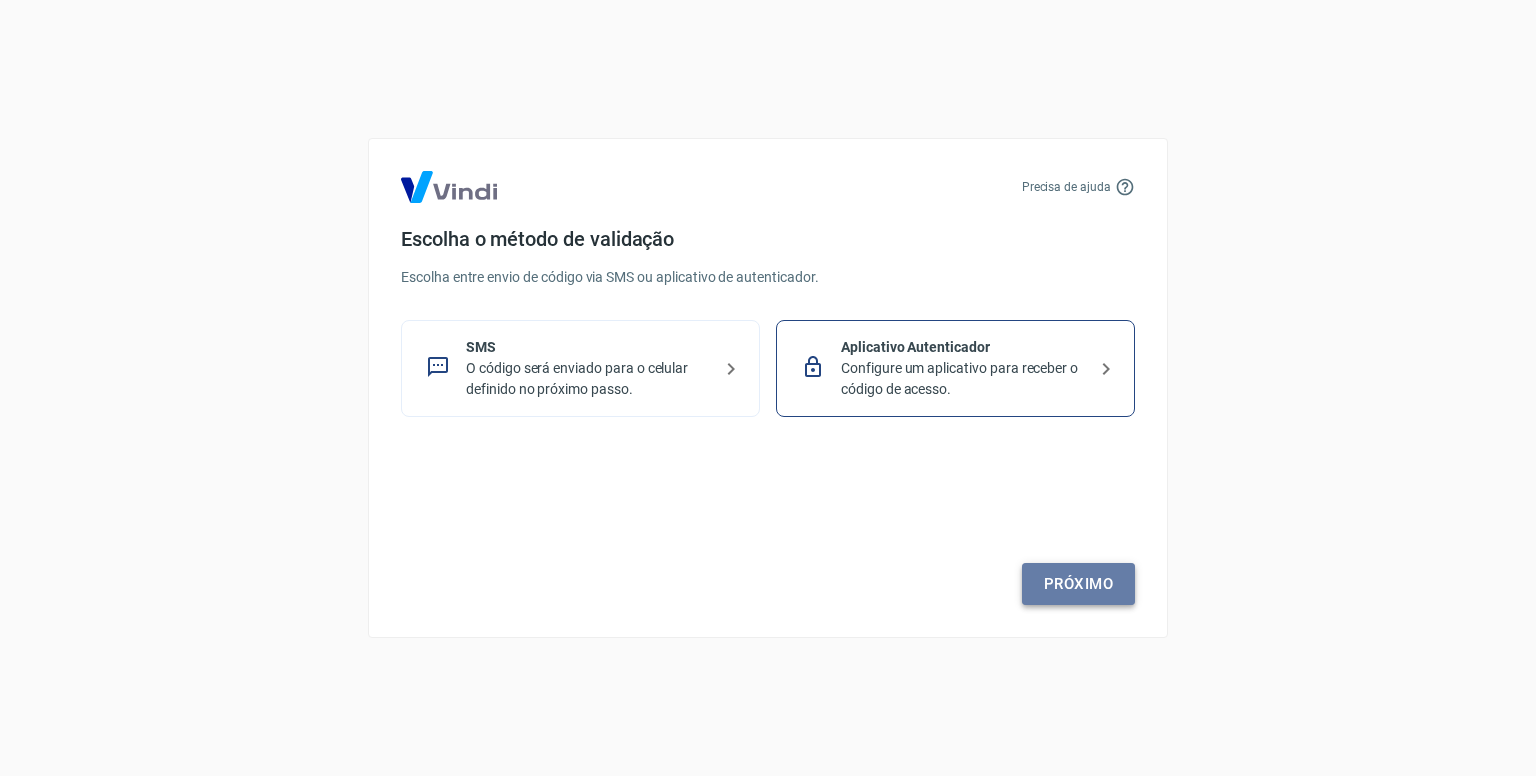 click on "Próximo" at bounding box center [1078, 584] 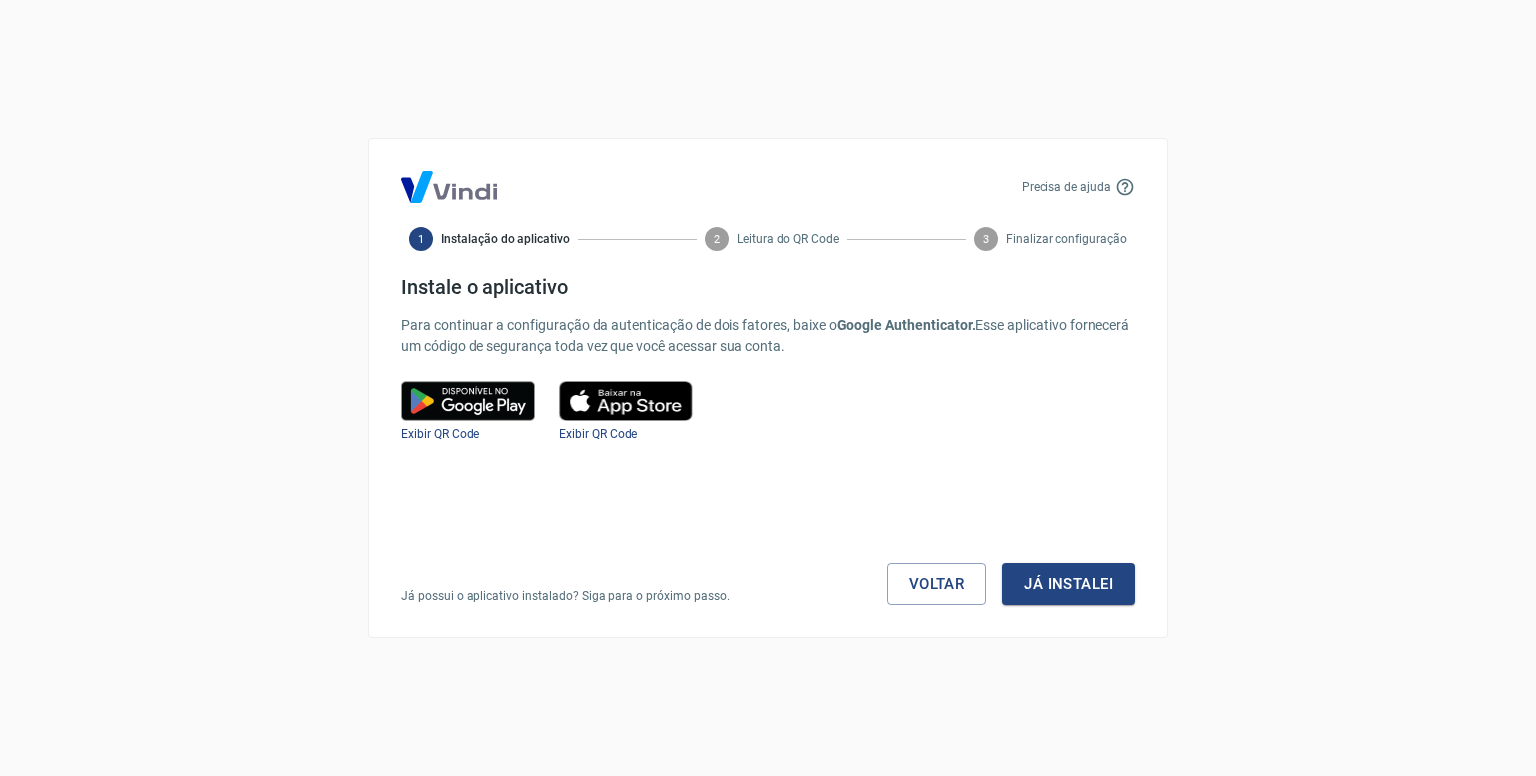 click at bounding box center [468, 401] 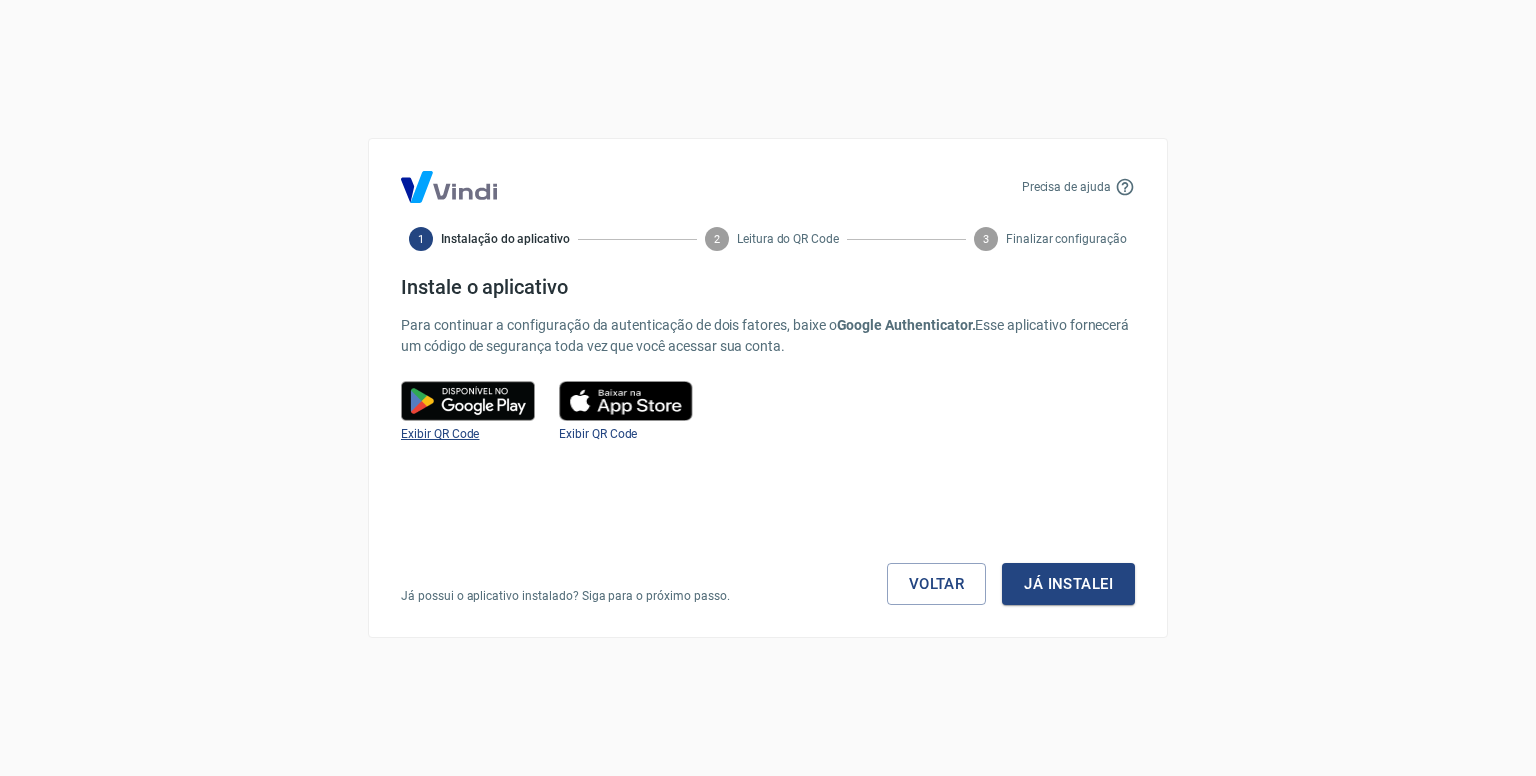 click on "Exibir QR Code" at bounding box center [440, 434] 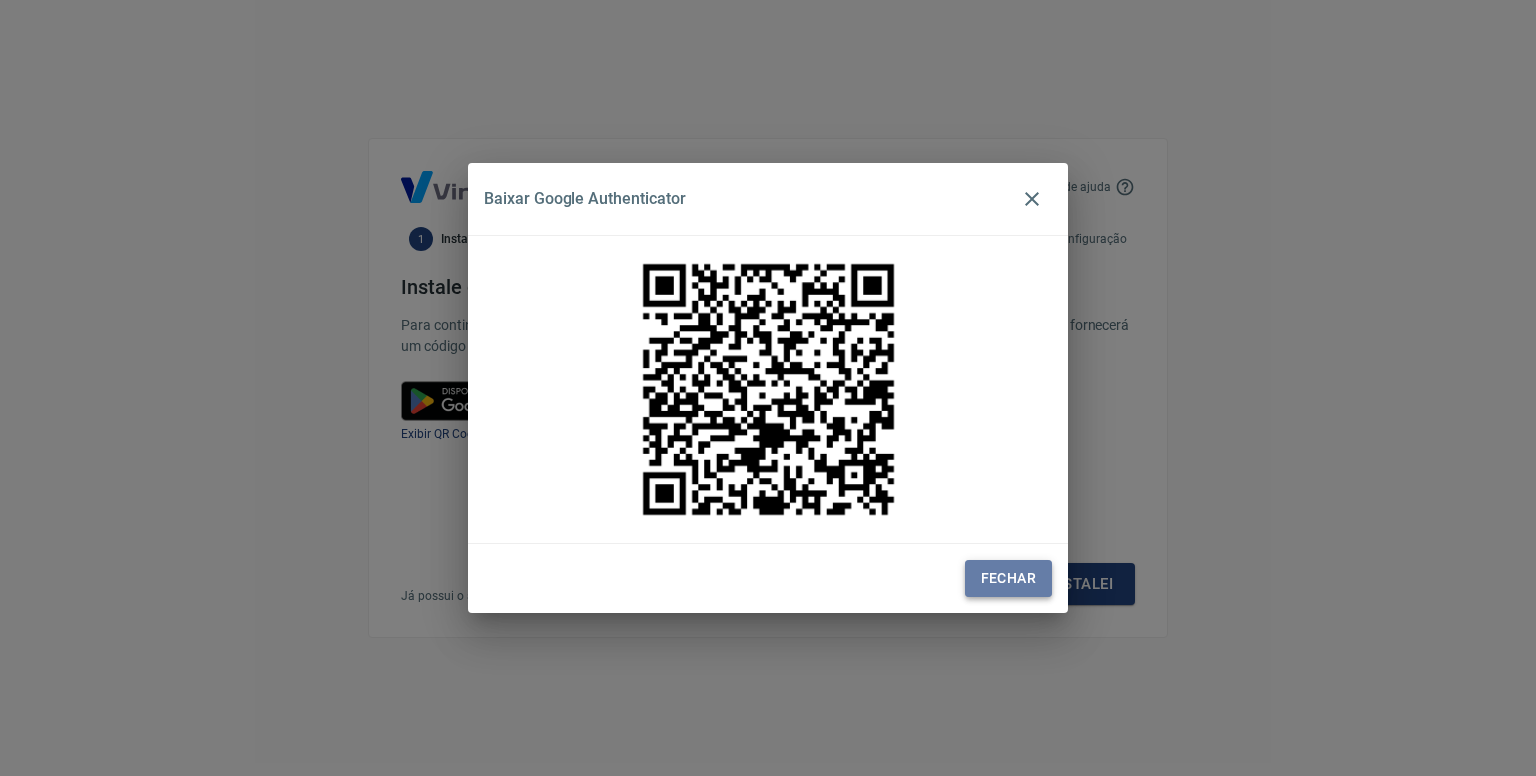 click on "Fechar" at bounding box center (1008, 578) 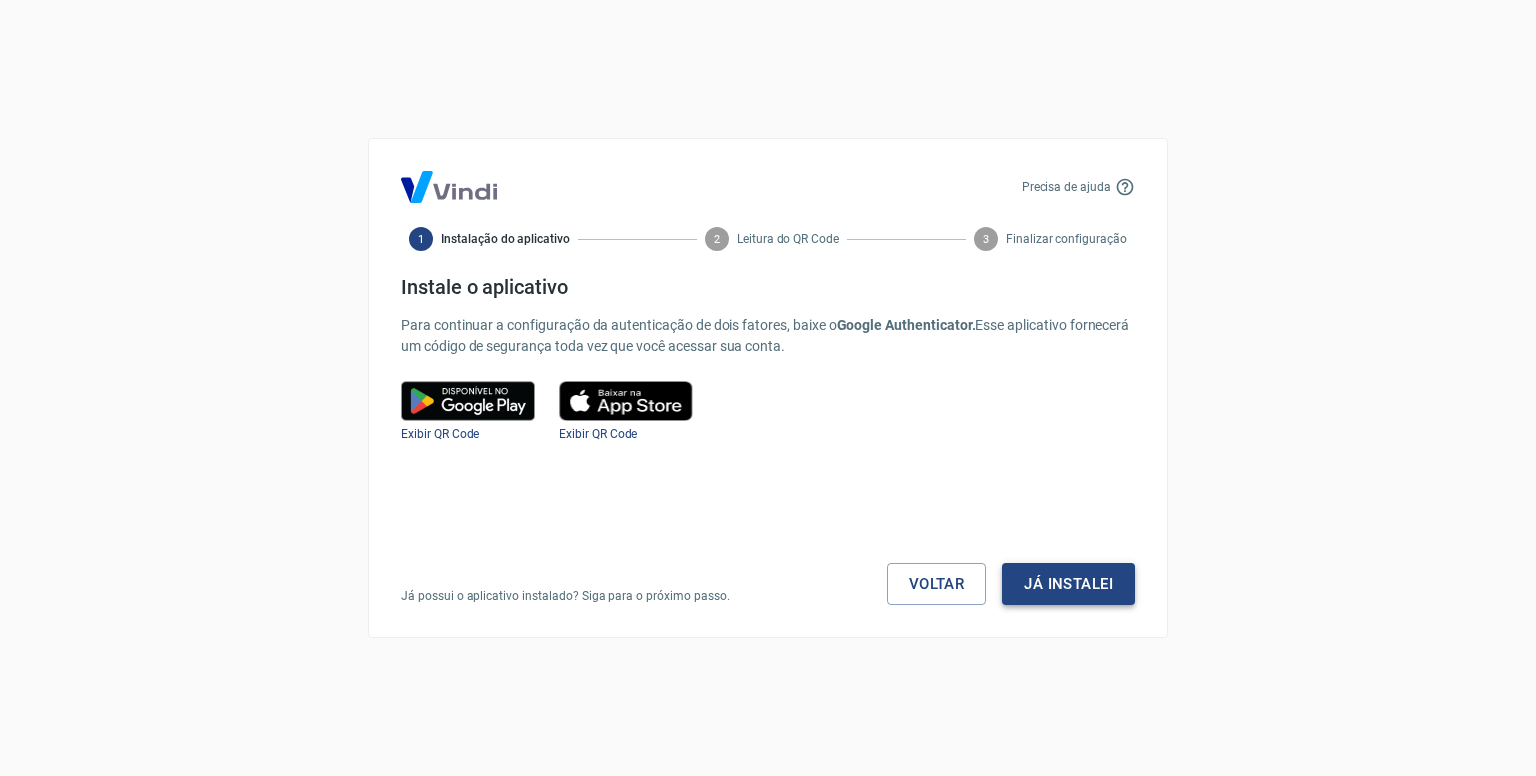 click on "Já instalei" at bounding box center [1068, 584] 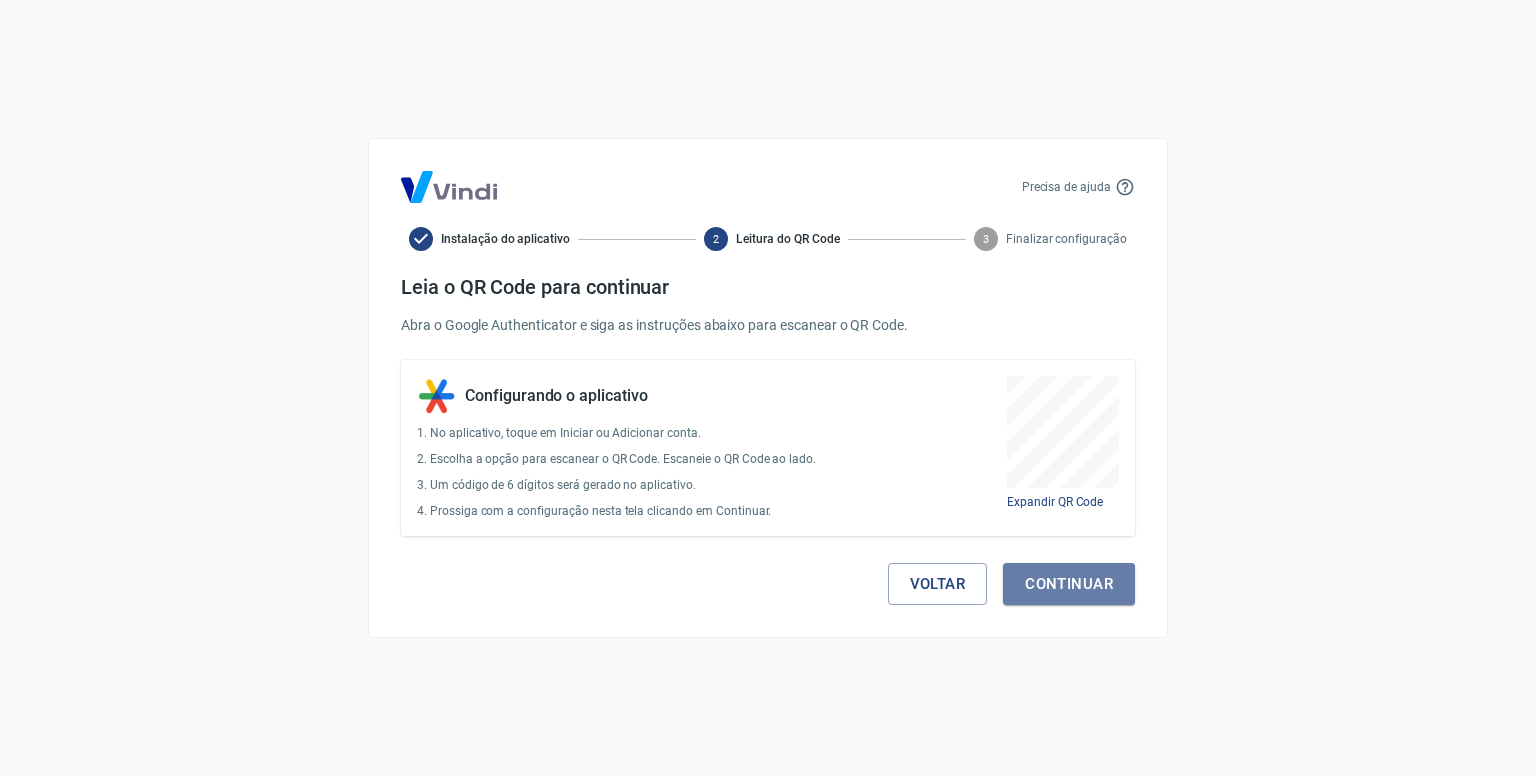 click on "Continuar" at bounding box center [1069, 584] 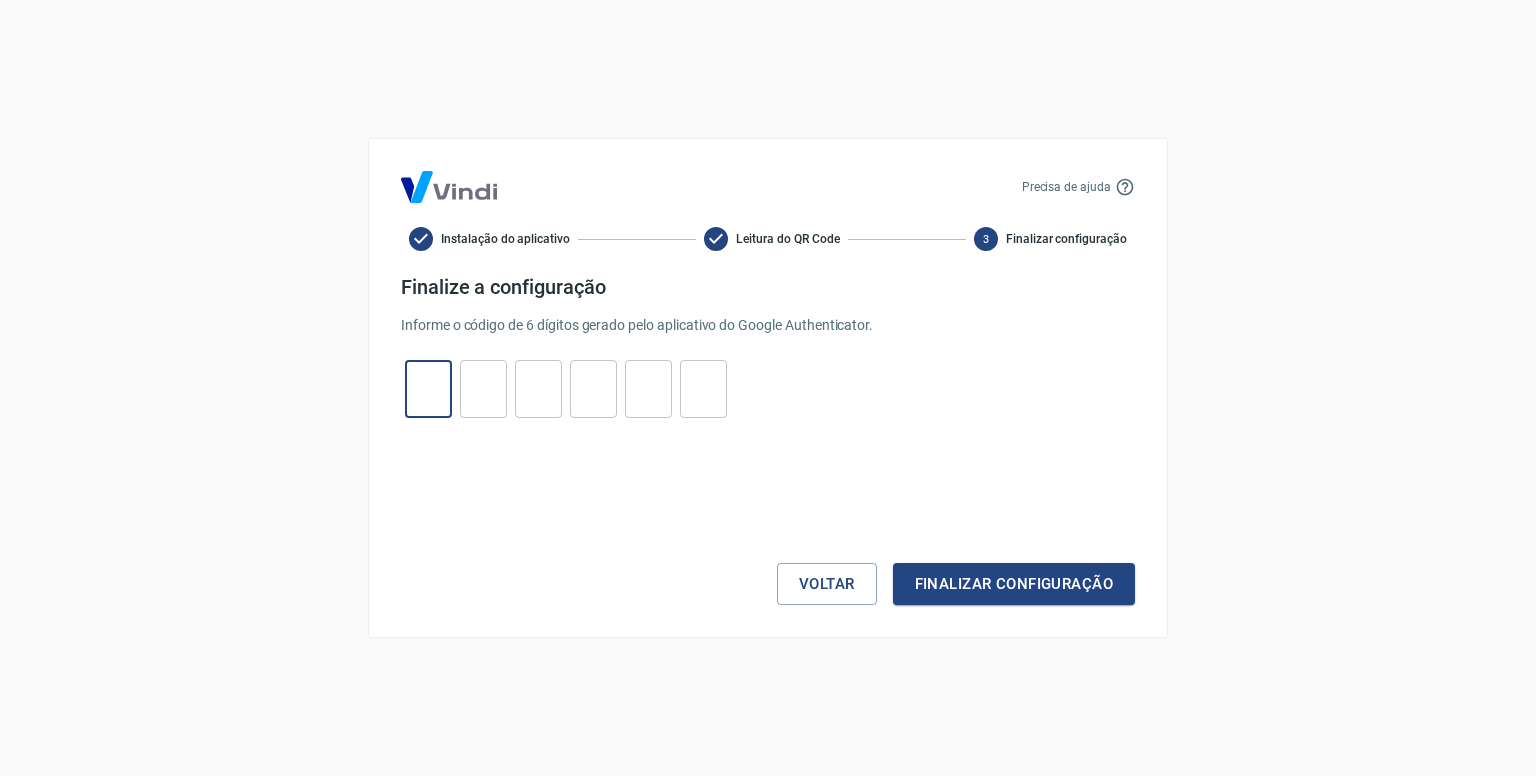 click at bounding box center (428, 389) 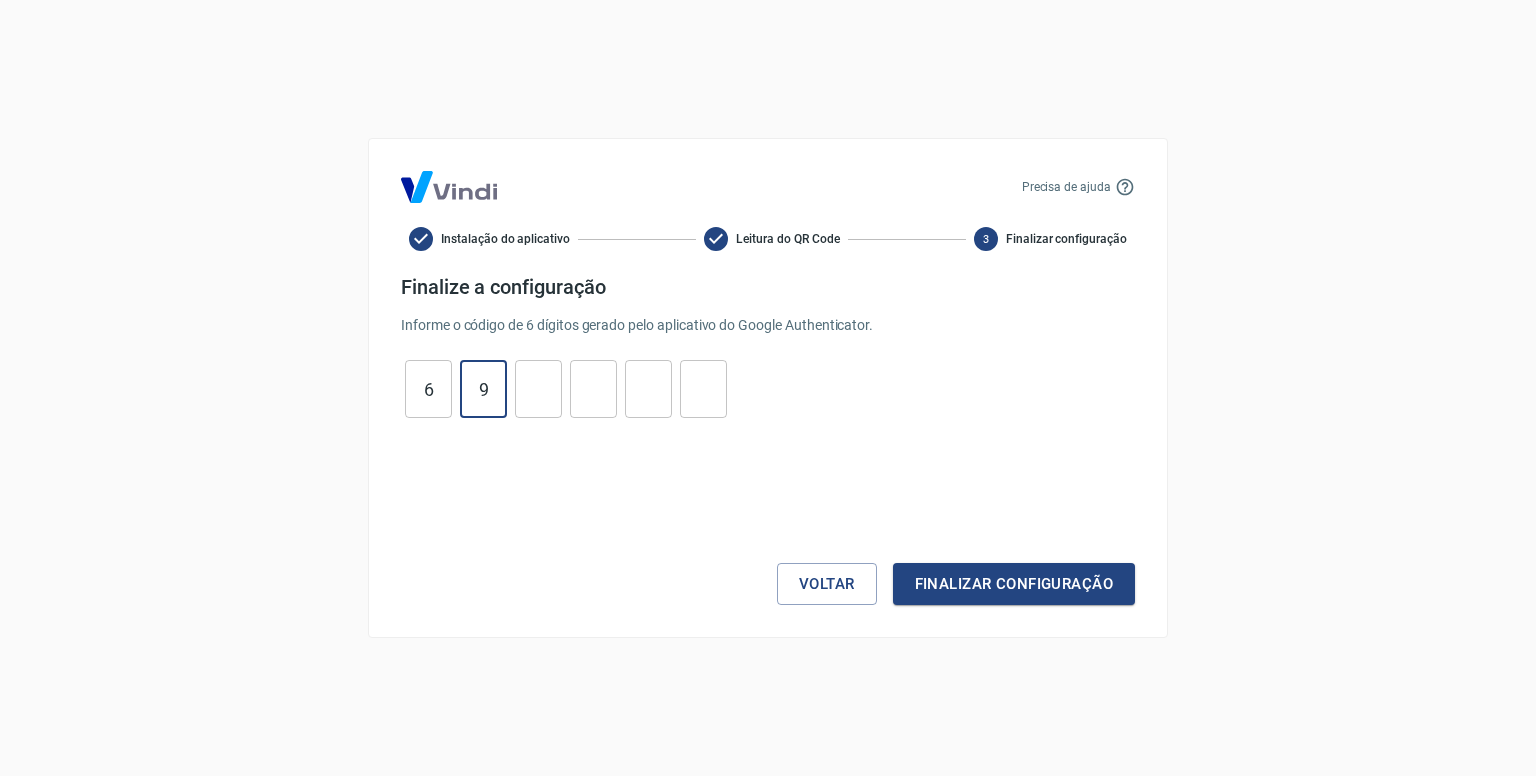 type on "9" 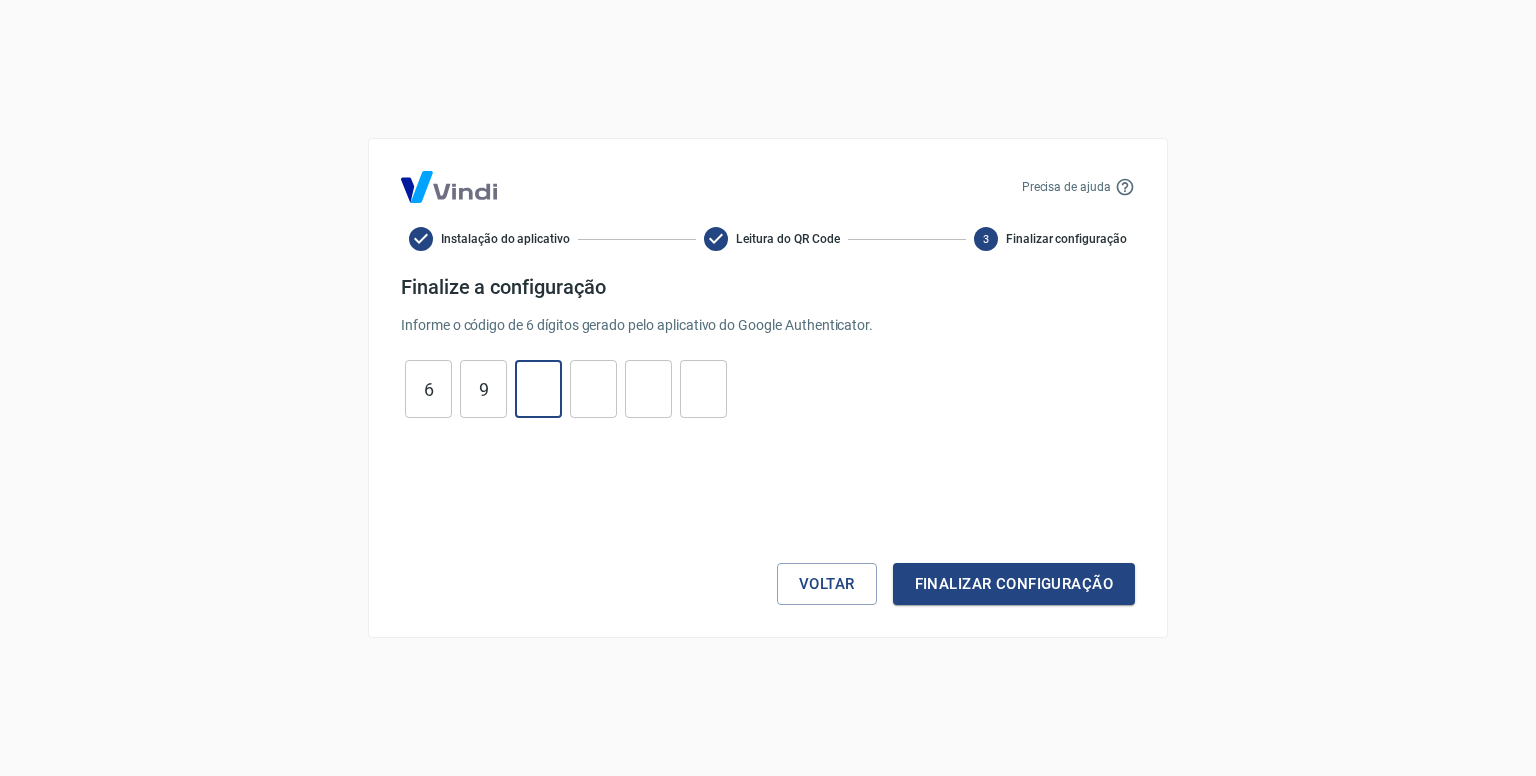 type on "8" 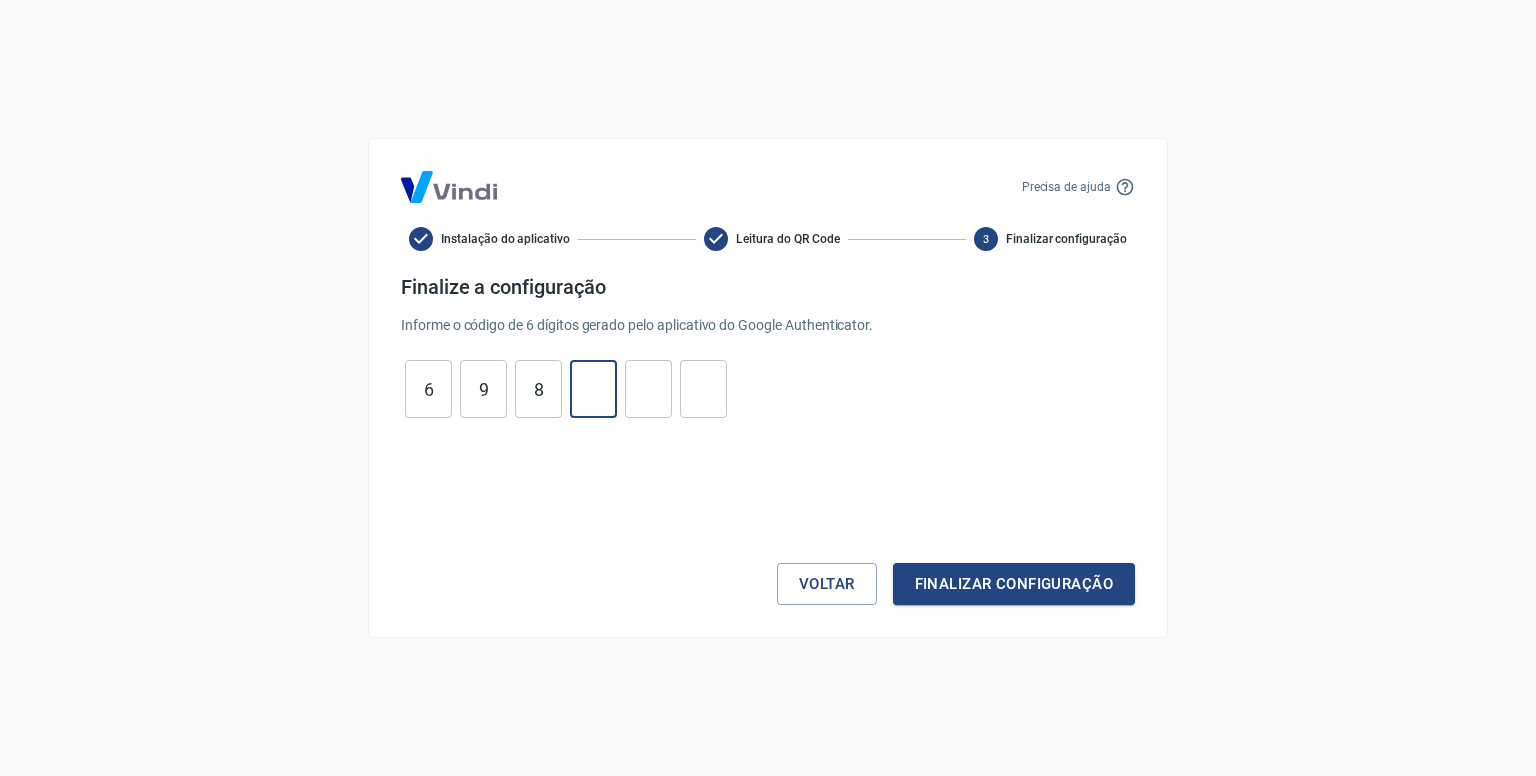 type on "7" 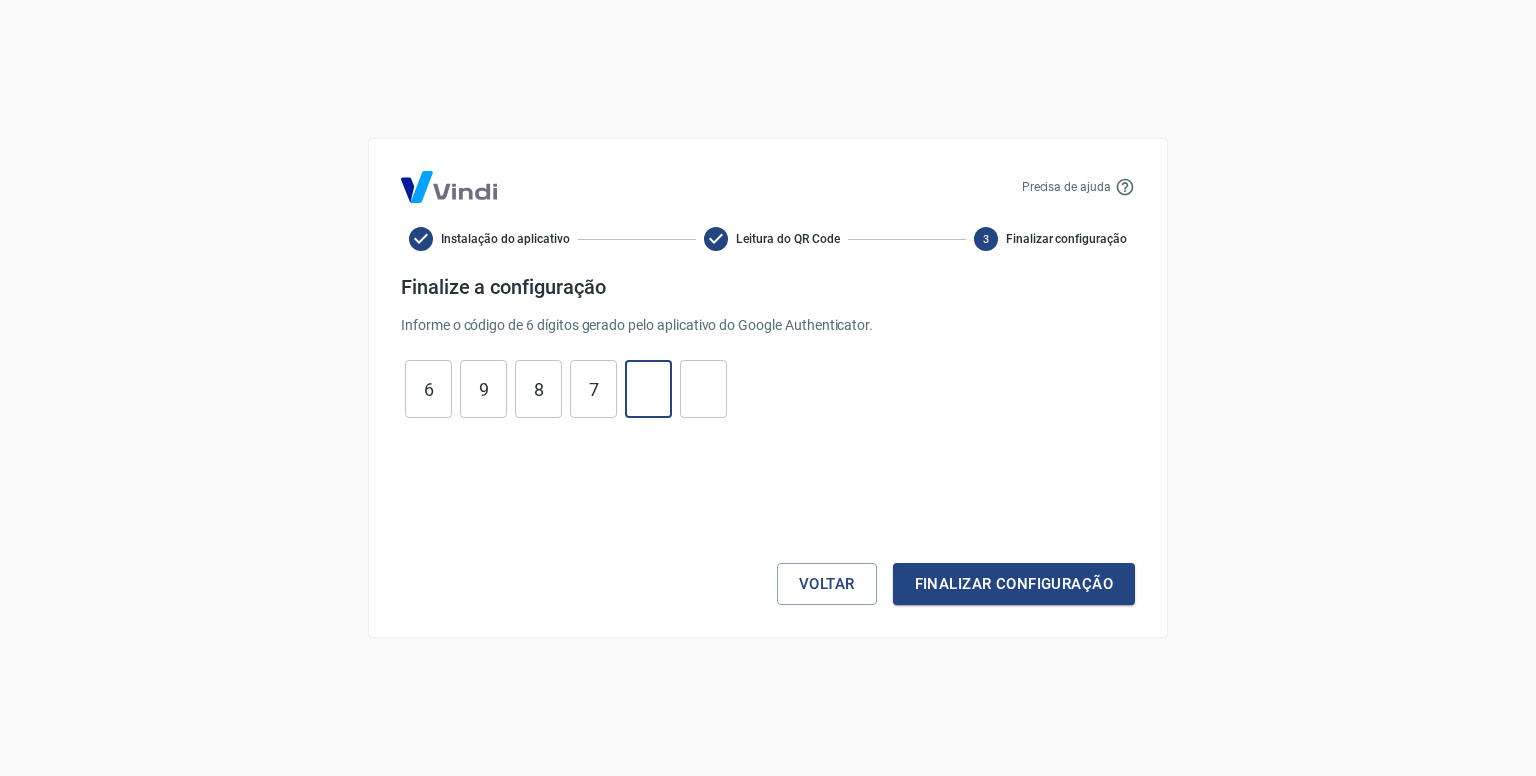 type on "6" 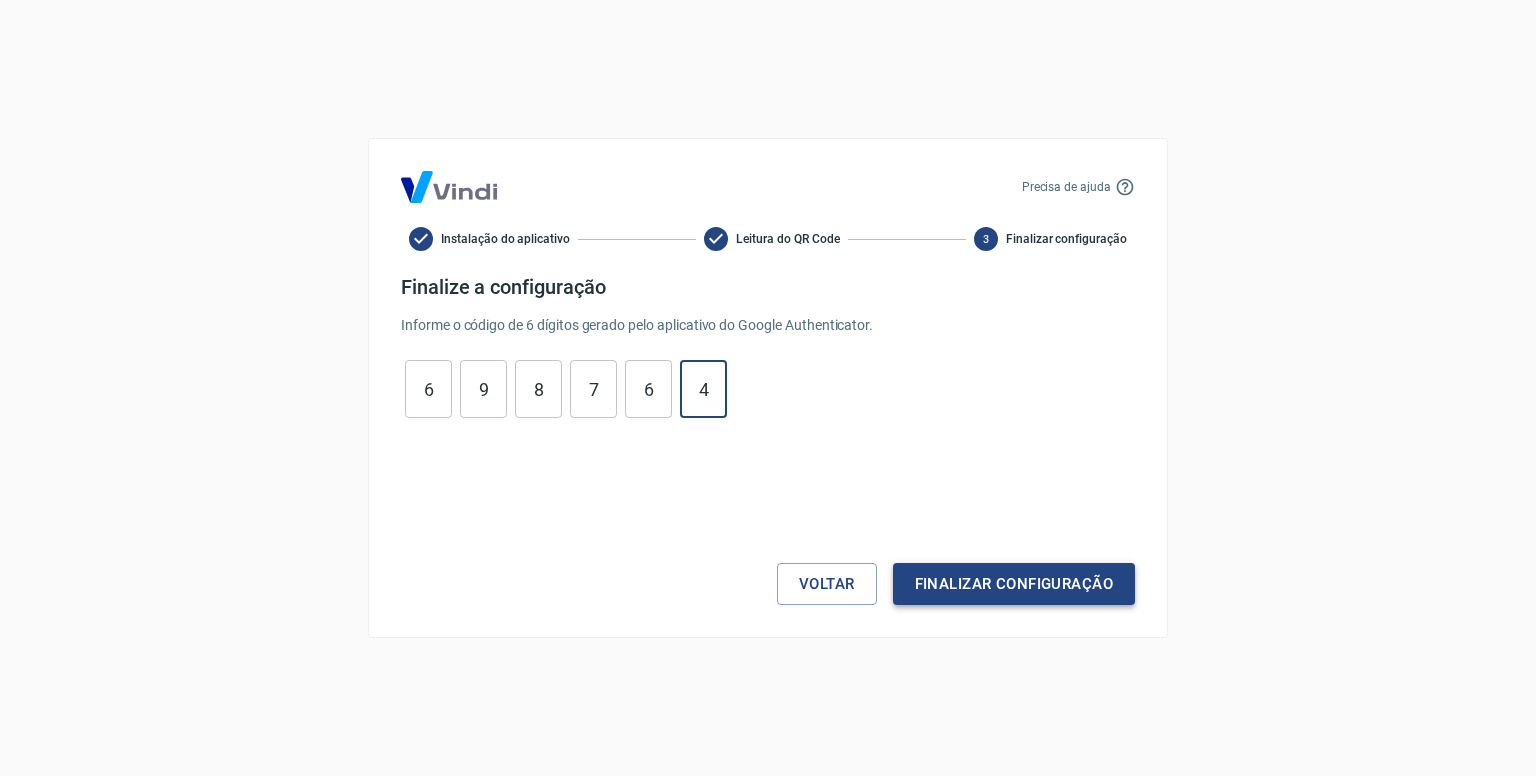 type on "4" 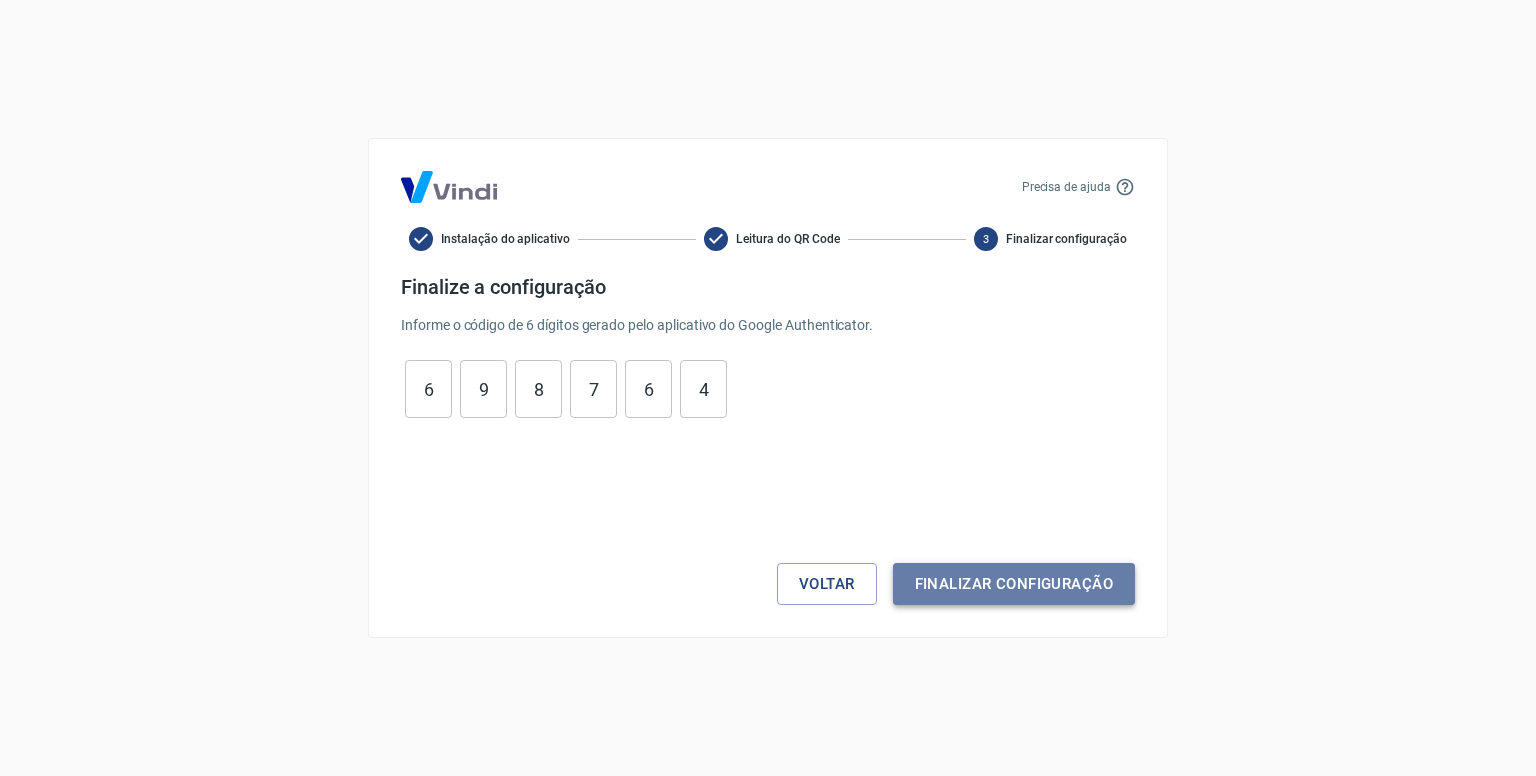 click on "Finalizar configuração" at bounding box center (1014, 584) 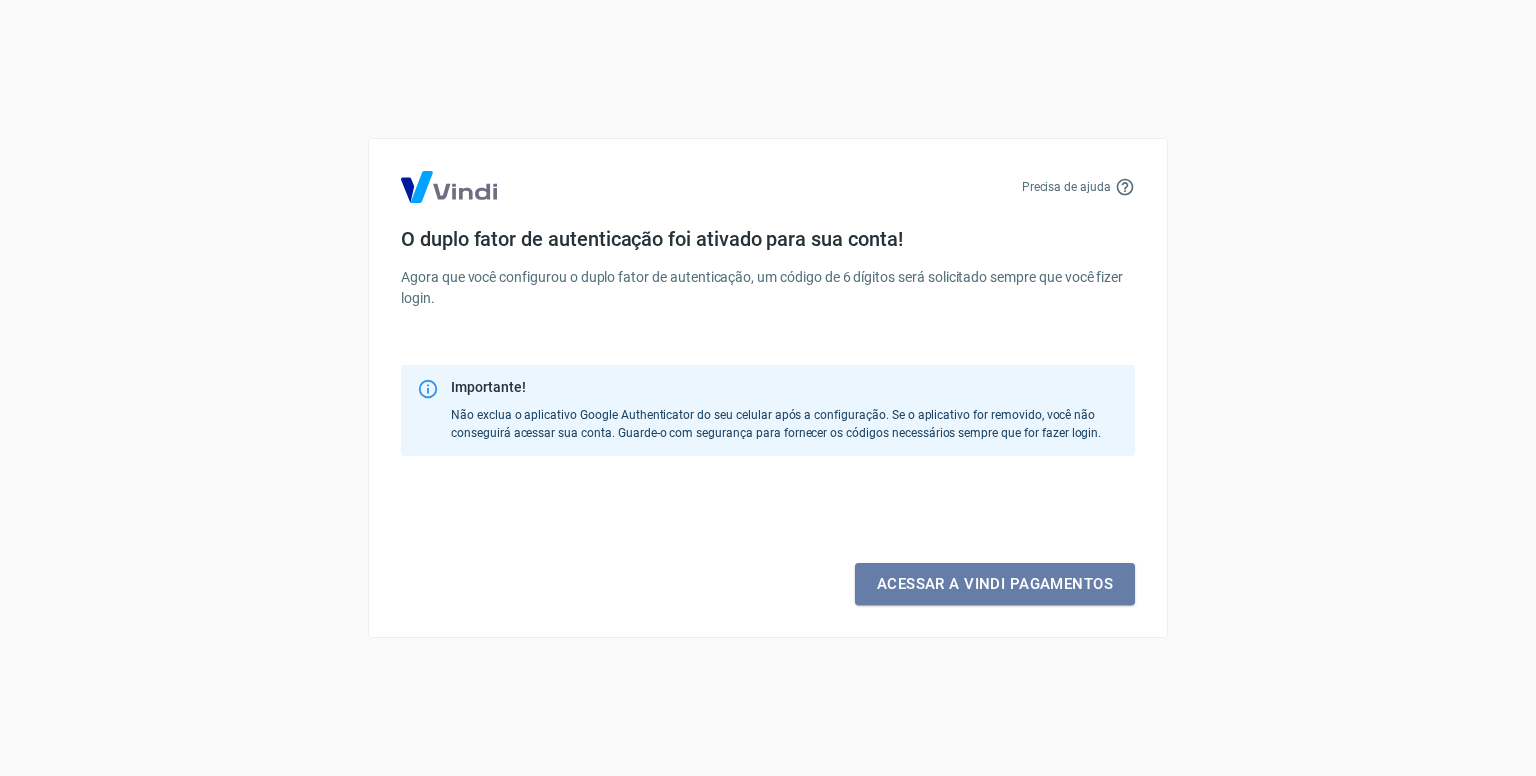 click on "Acessar a Vindi pagamentos" at bounding box center (995, 584) 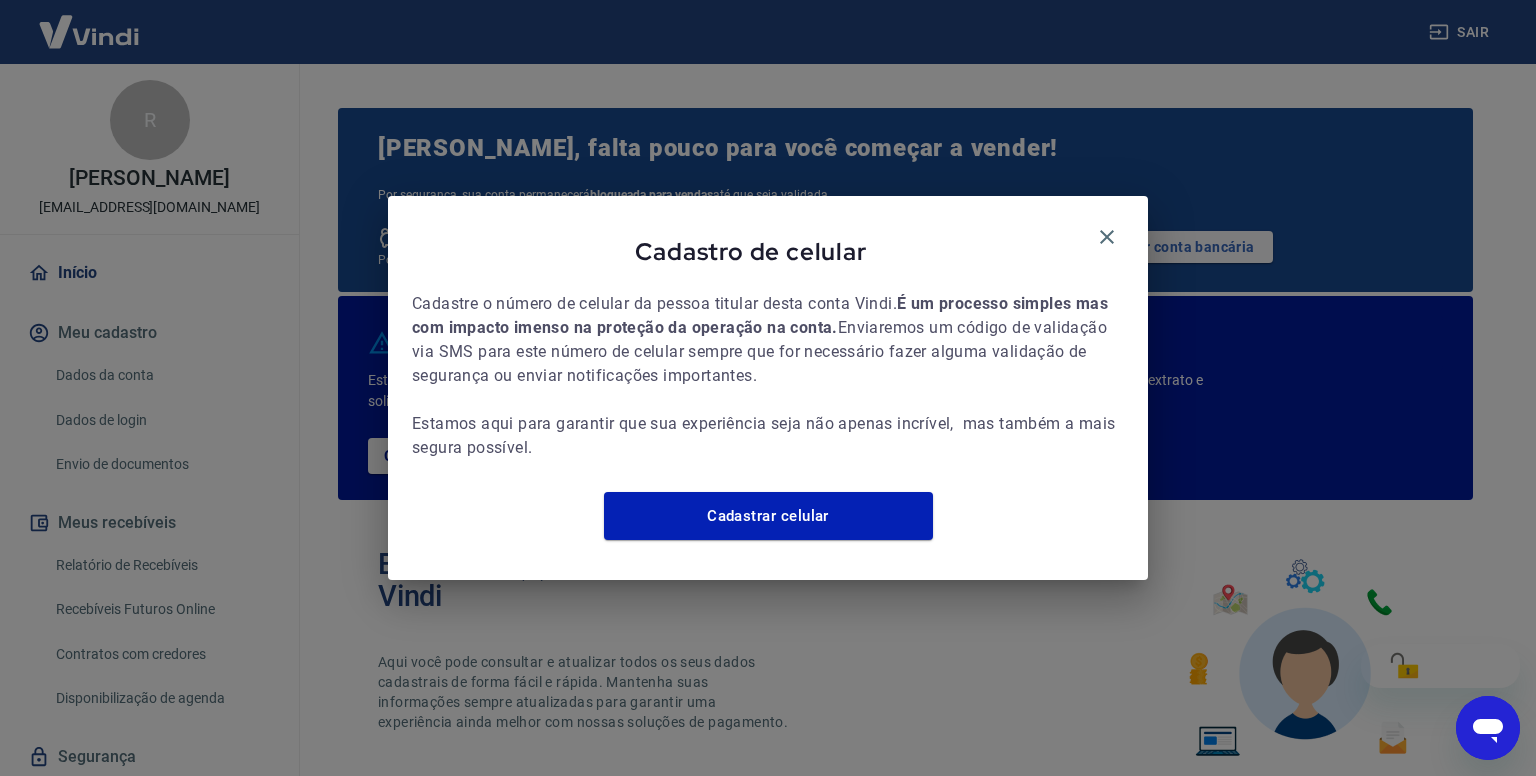 scroll, scrollTop: 0, scrollLeft: 0, axis: both 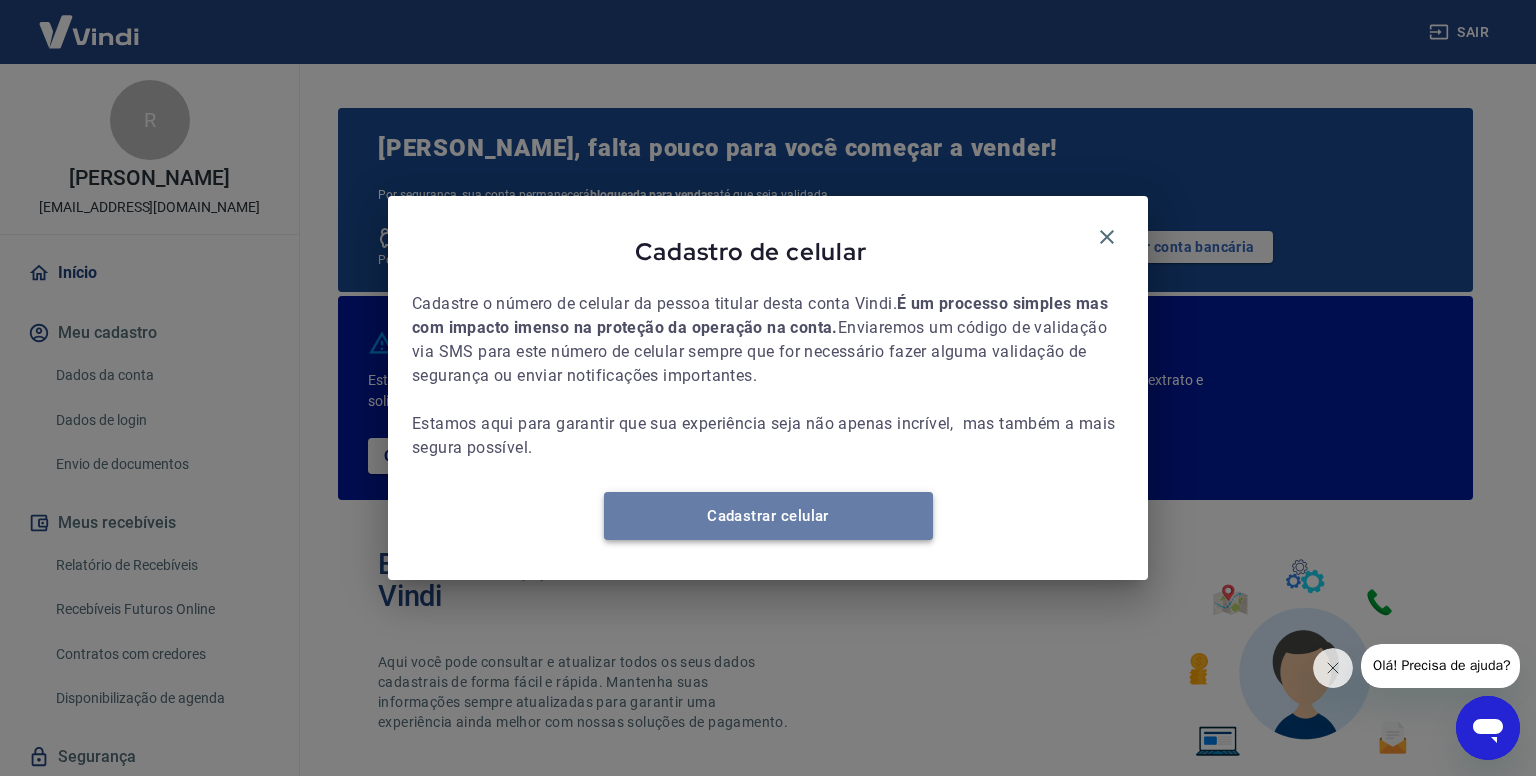 click on "Cadastrar celular" at bounding box center (768, 516) 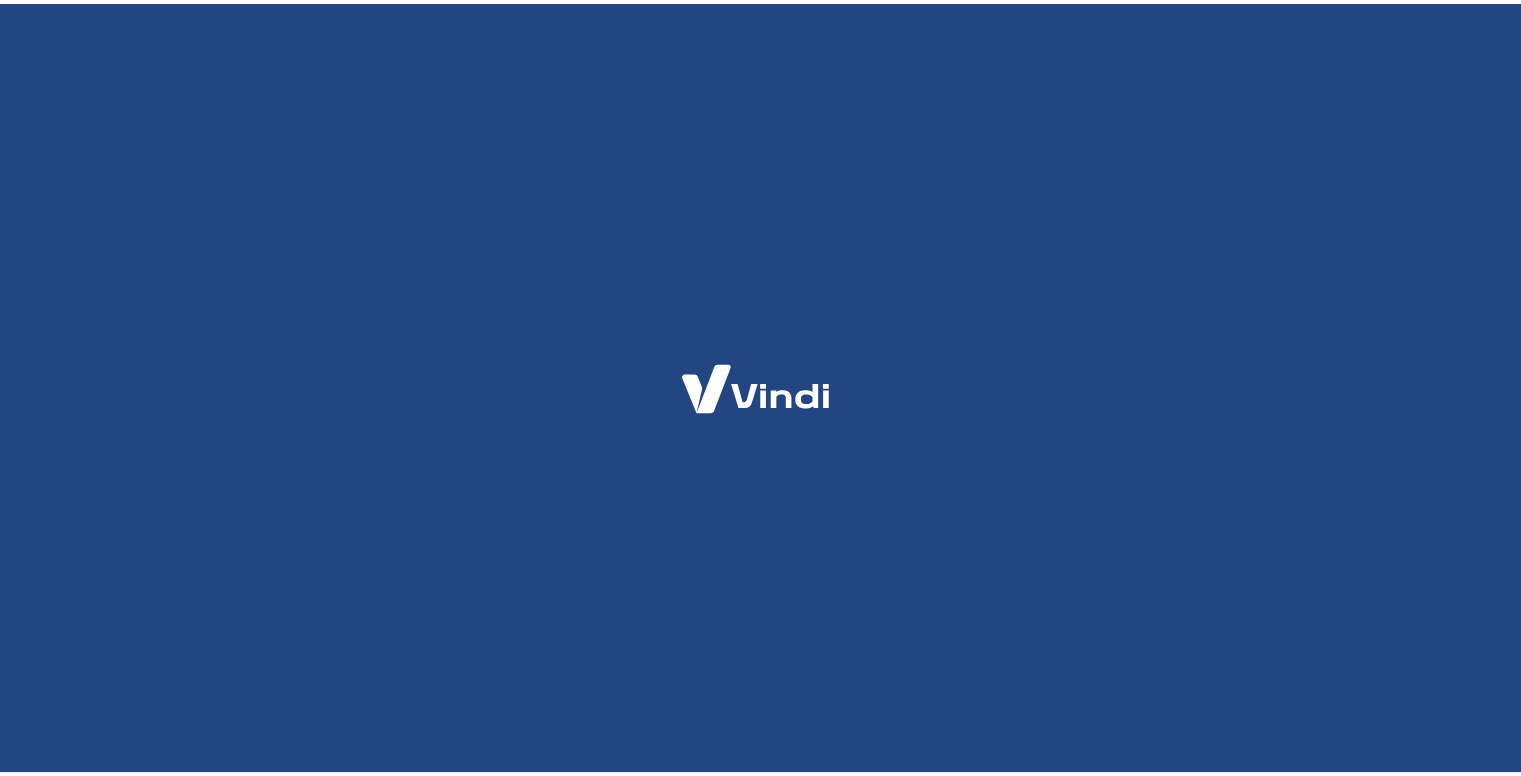 scroll, scrollTop: 0, scrollLeft: 0, axis: both 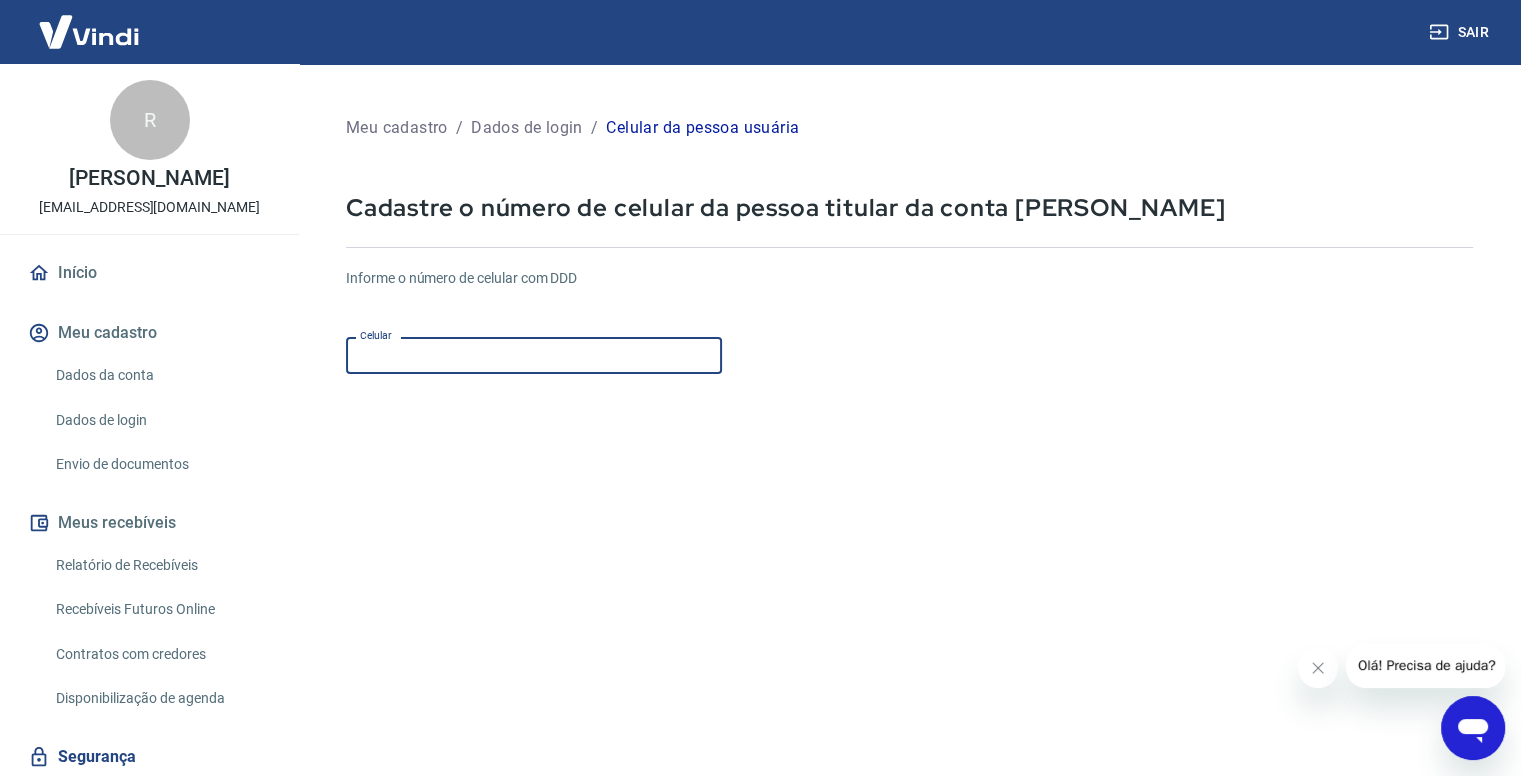 click on "Celular" at bounding box center (534, 355) 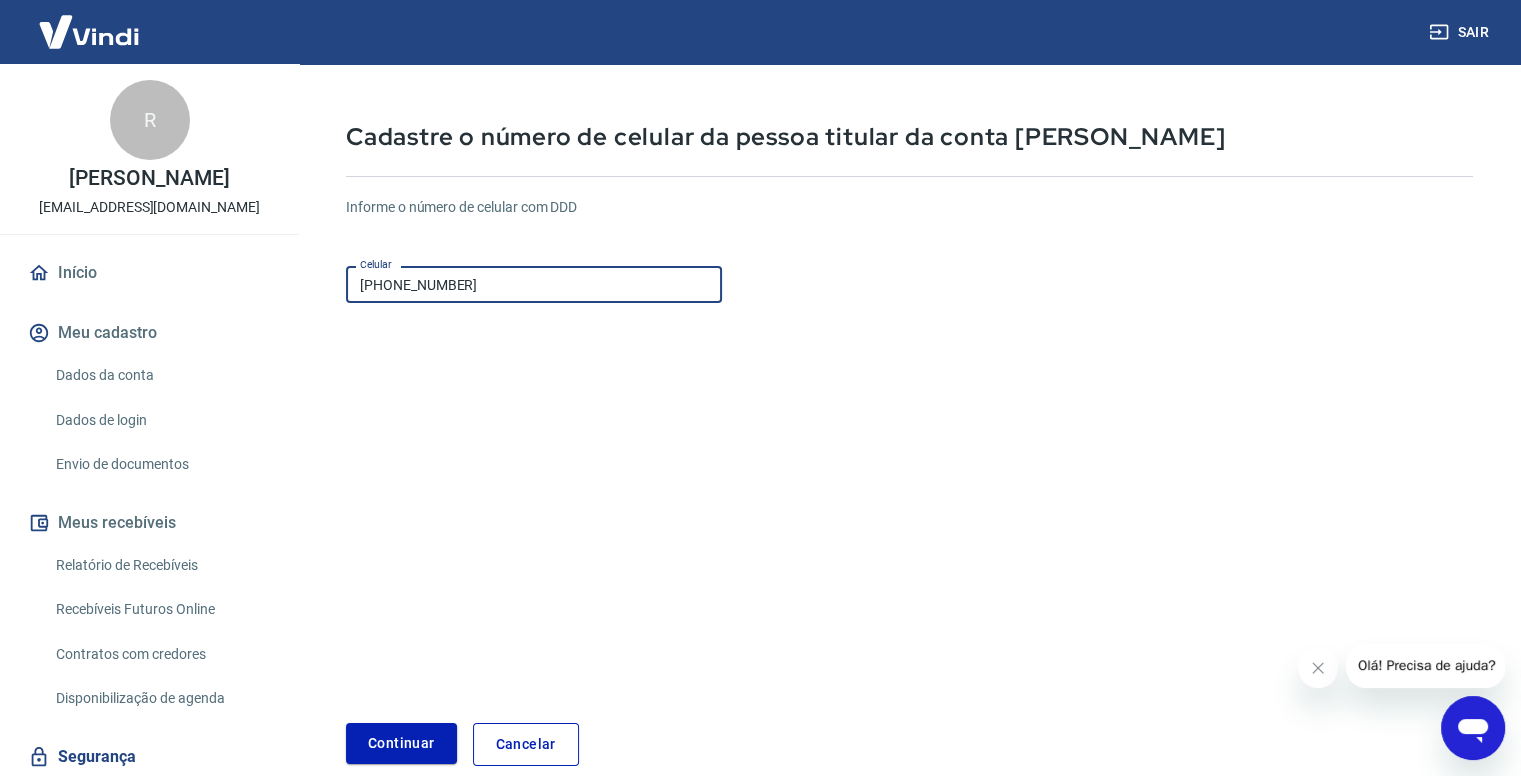 scroll, scrollTop: 170, scrollLeft: 0, axis: vertical 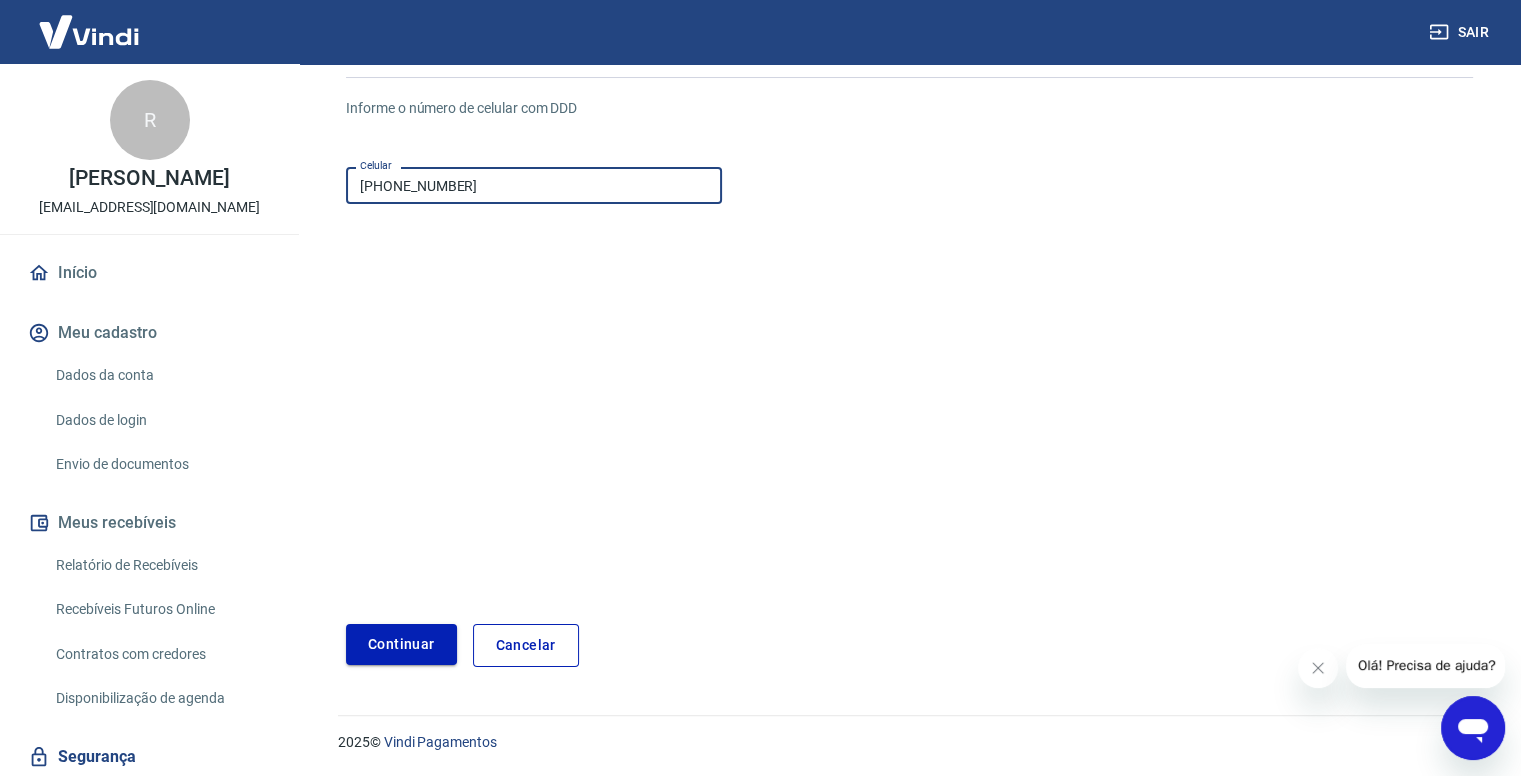 click on "Continuar" at bounding box center (401, 644) 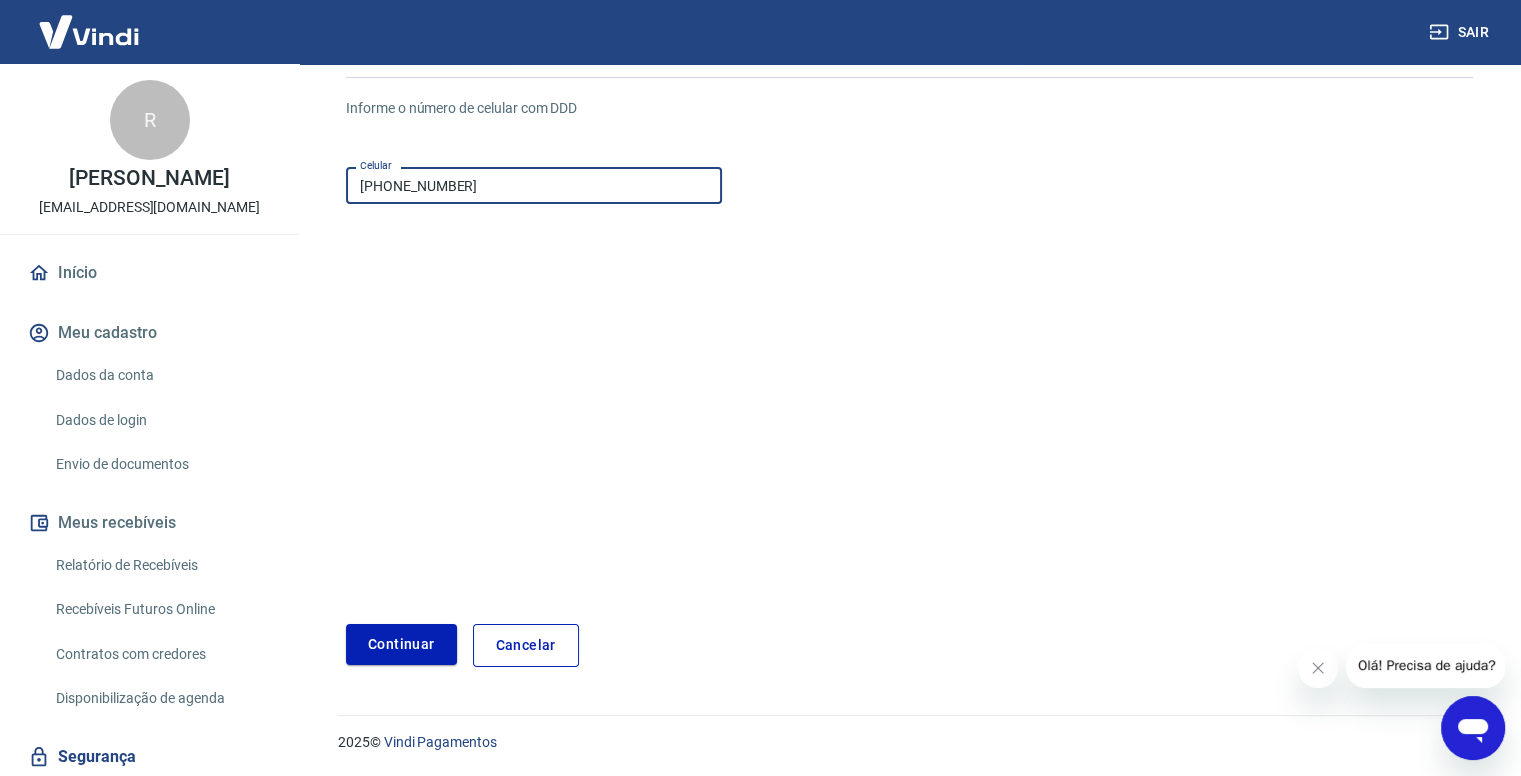 click on "[PHONE_NUMBER]" at bounding box center [534, 185] 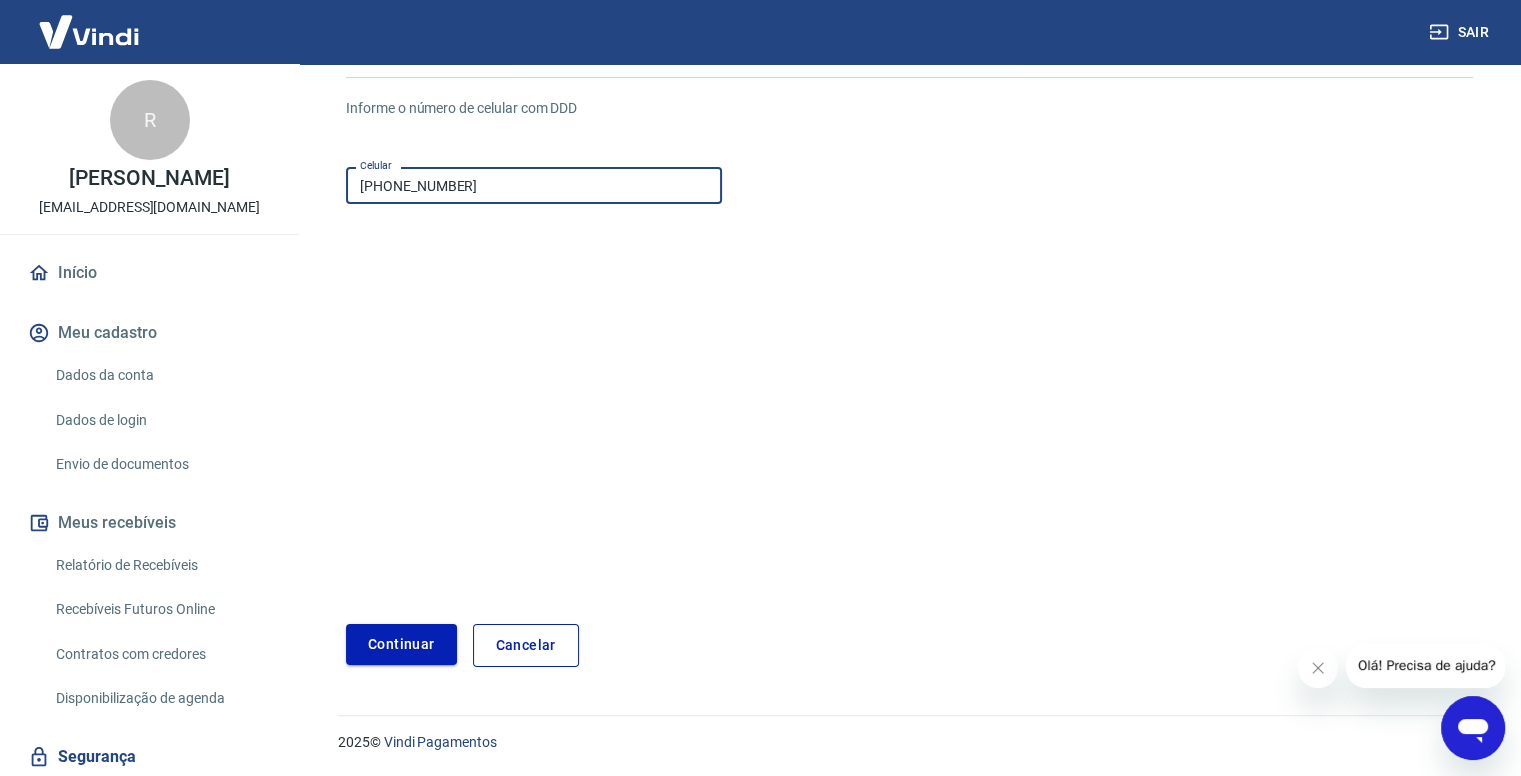 click on "Continuar" at bounding box center [401, 644] 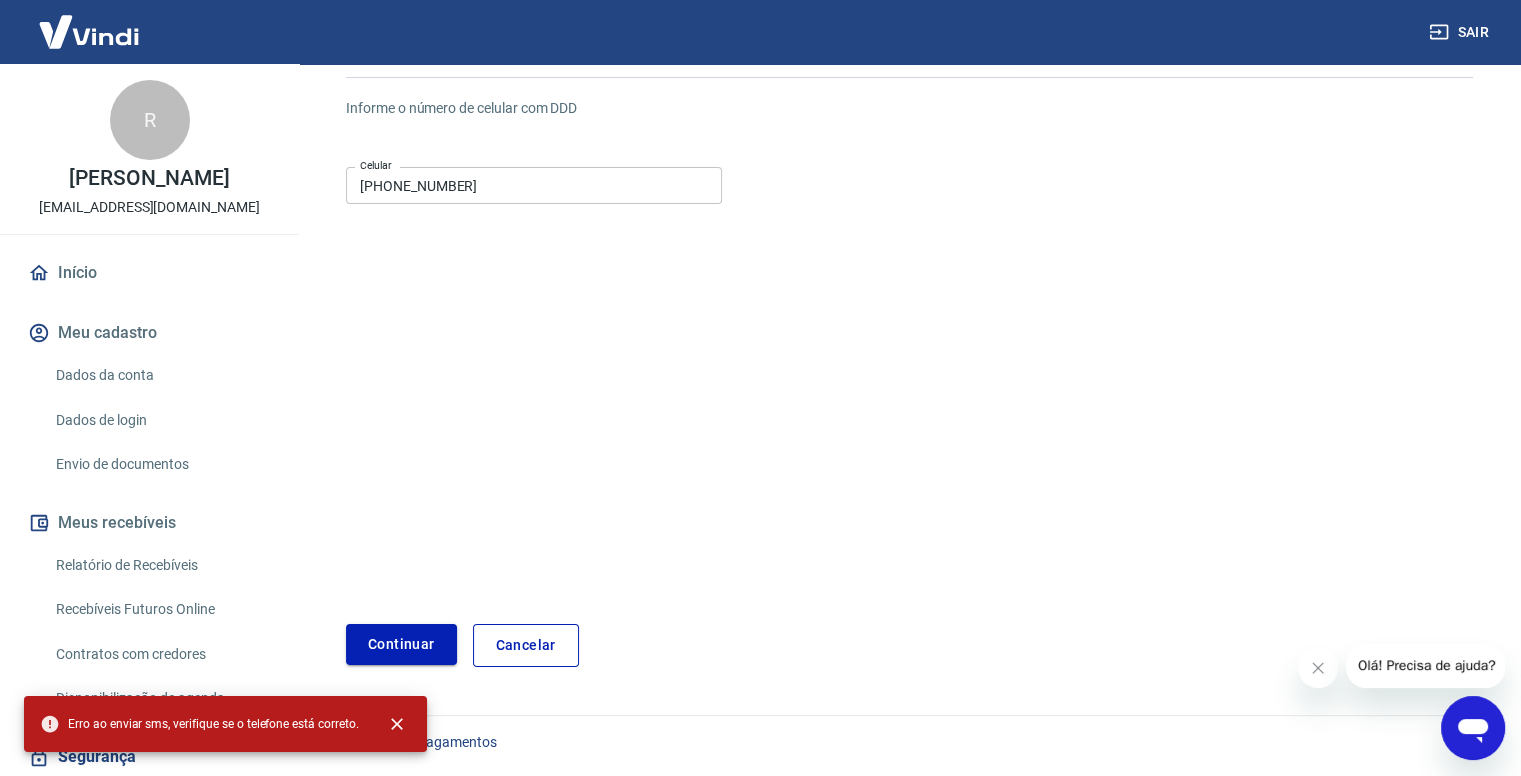 click on "Continuar" at bounding box center (401, 644) 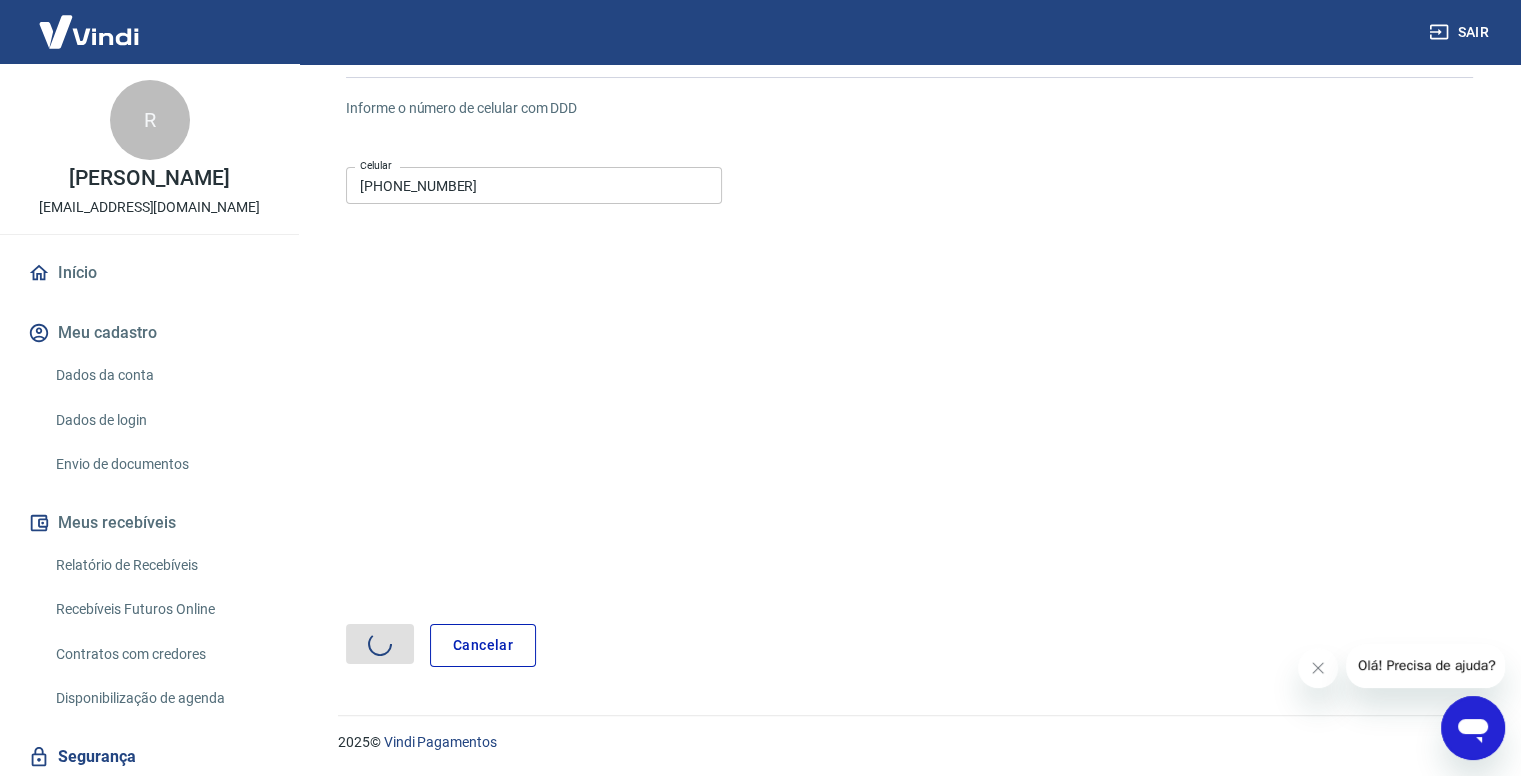 click on "Cancelar" at bounding box center (909, 645) 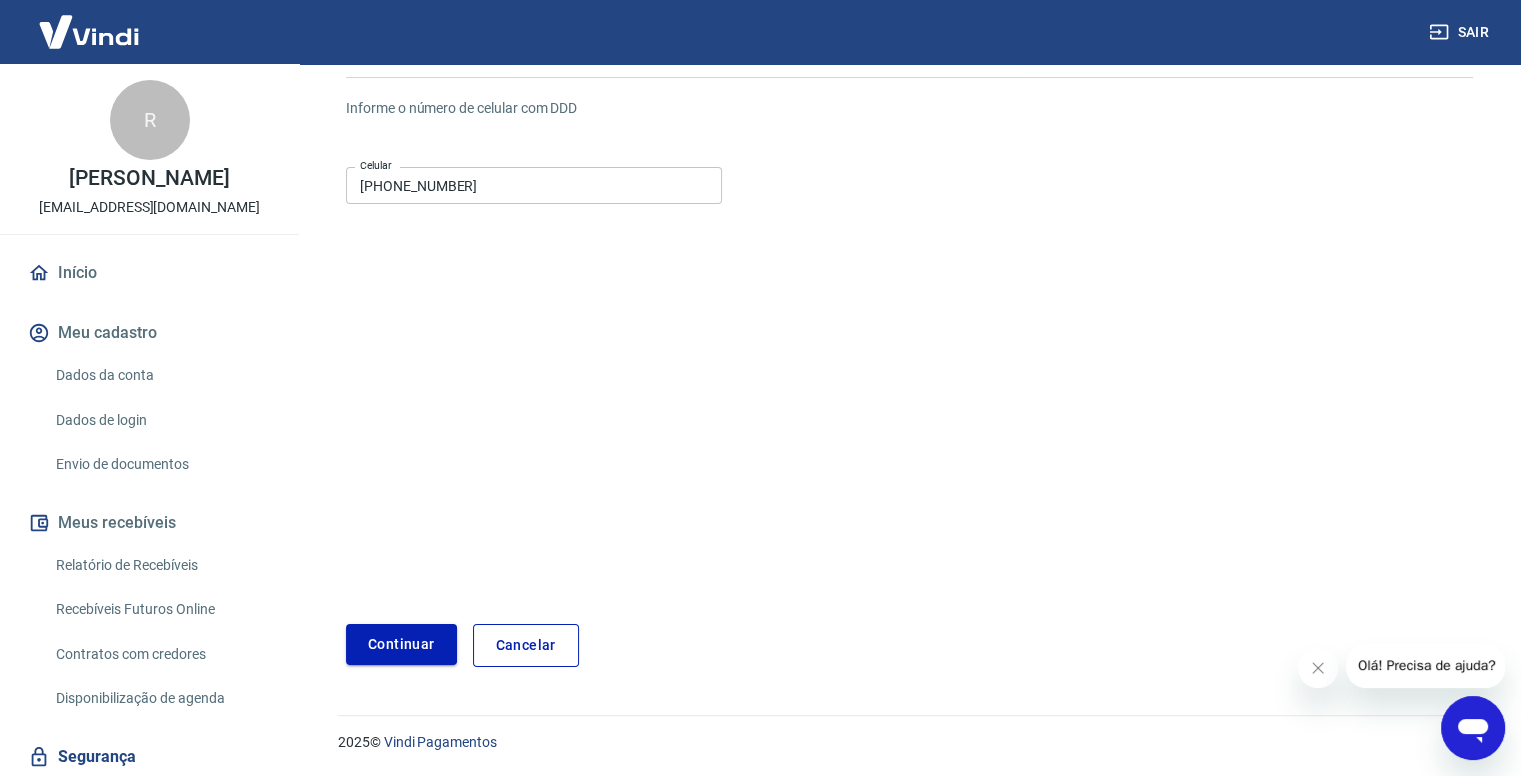 click on "Continuar" at bounding box center [401, 644] 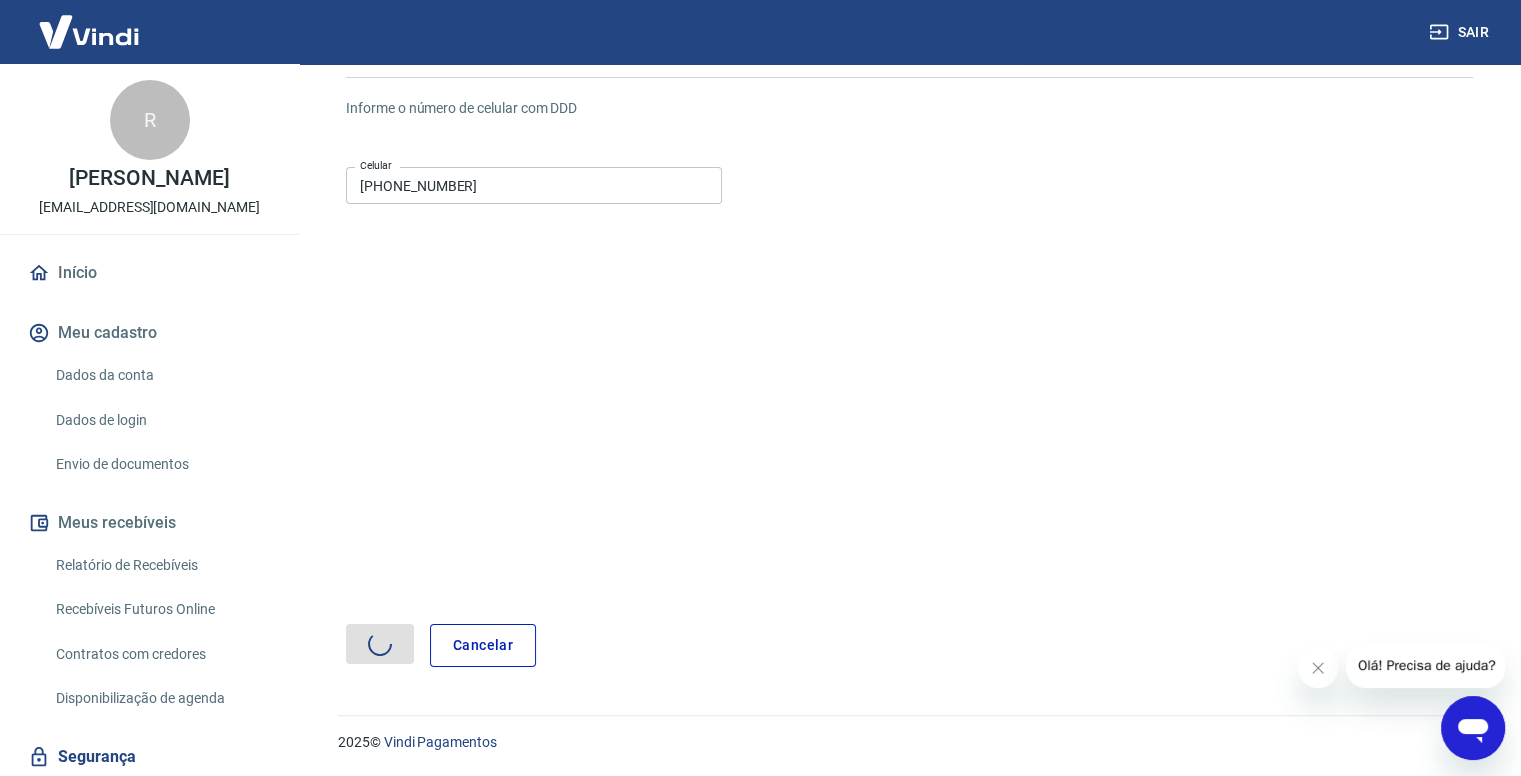 click on "Cancelar" at bounding box center (909, 645) 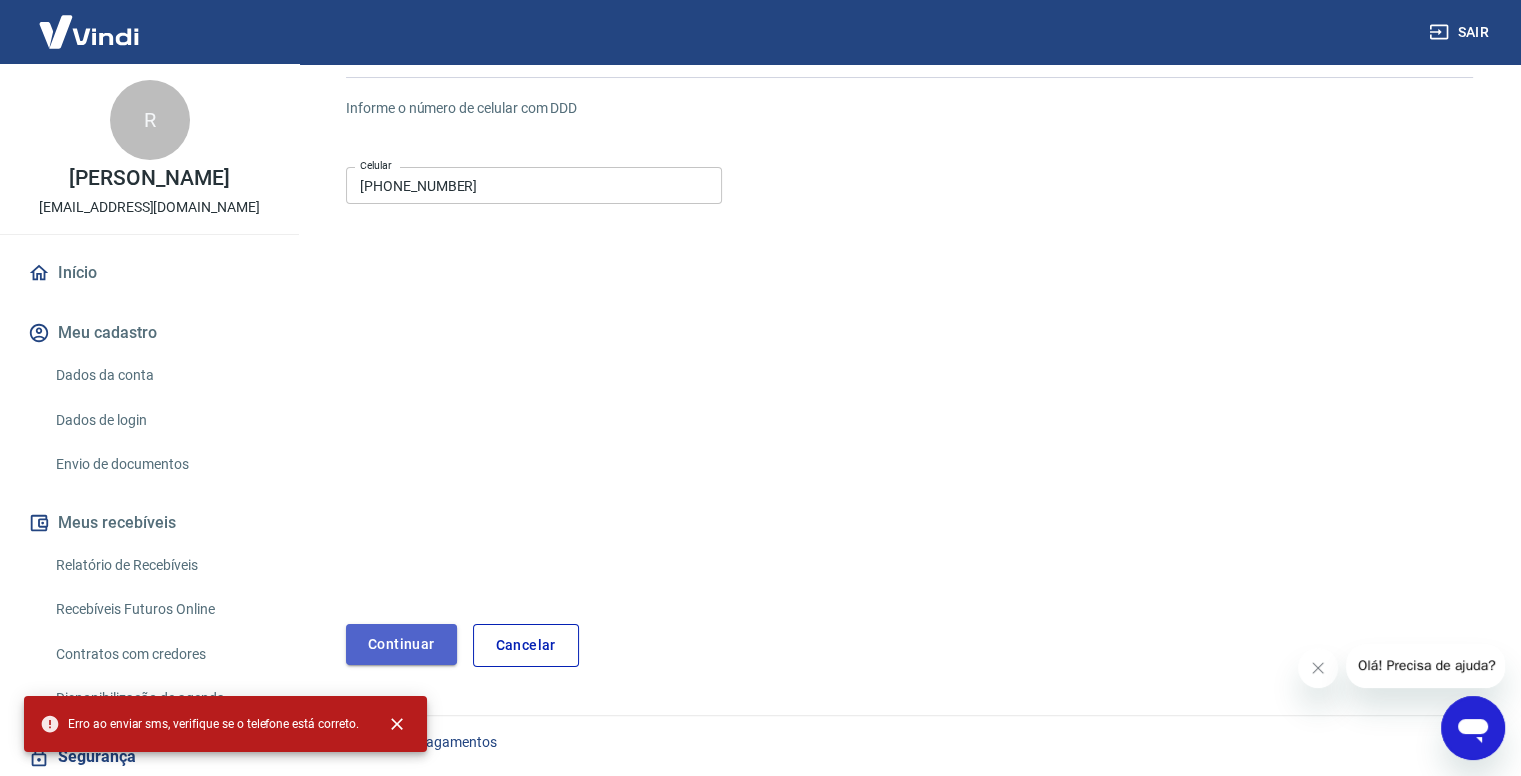 click on "Continuar" at bounding box center [401, 644] 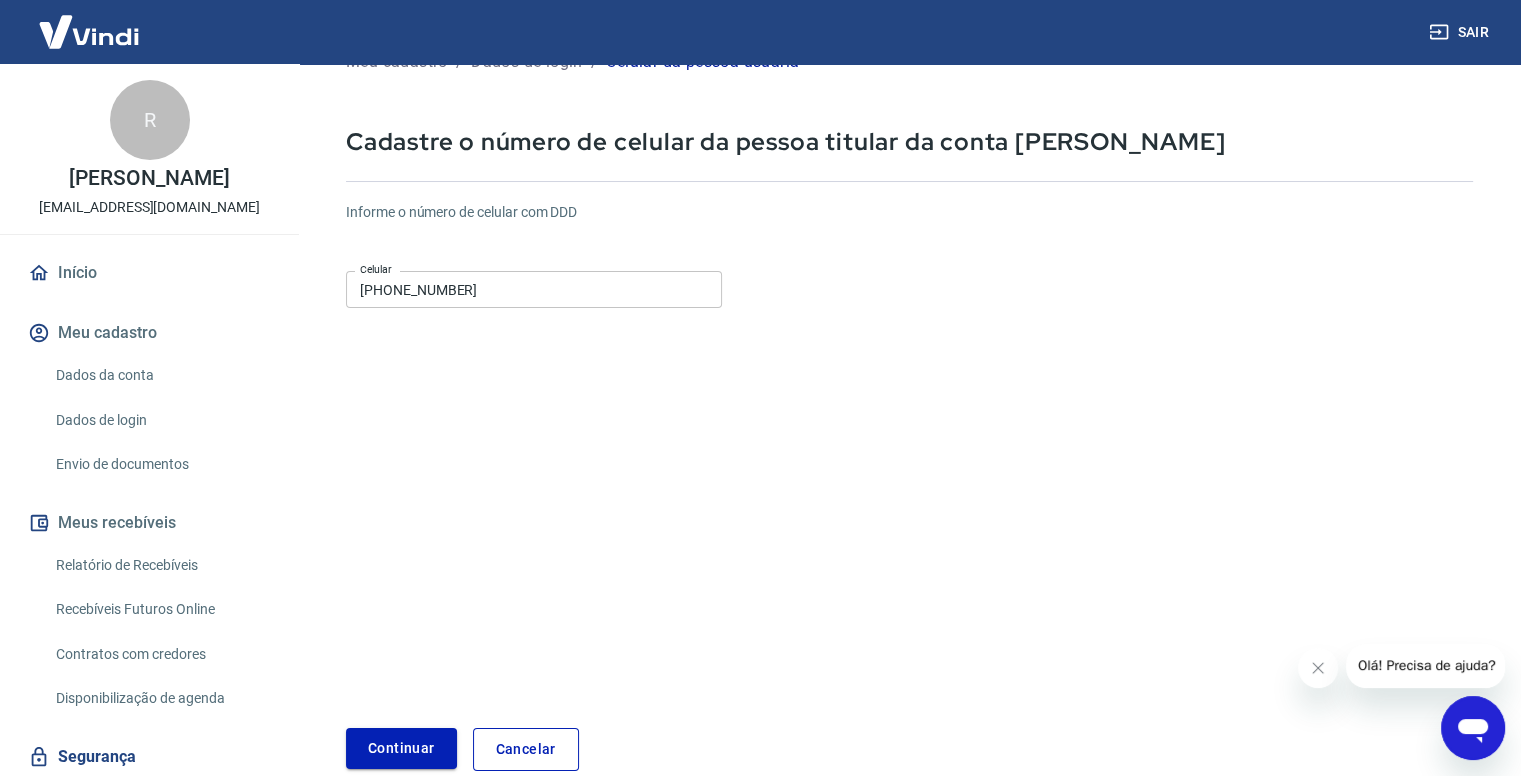 scroll, scrollTop: 80, scrollLeft: 0, axis: vertical 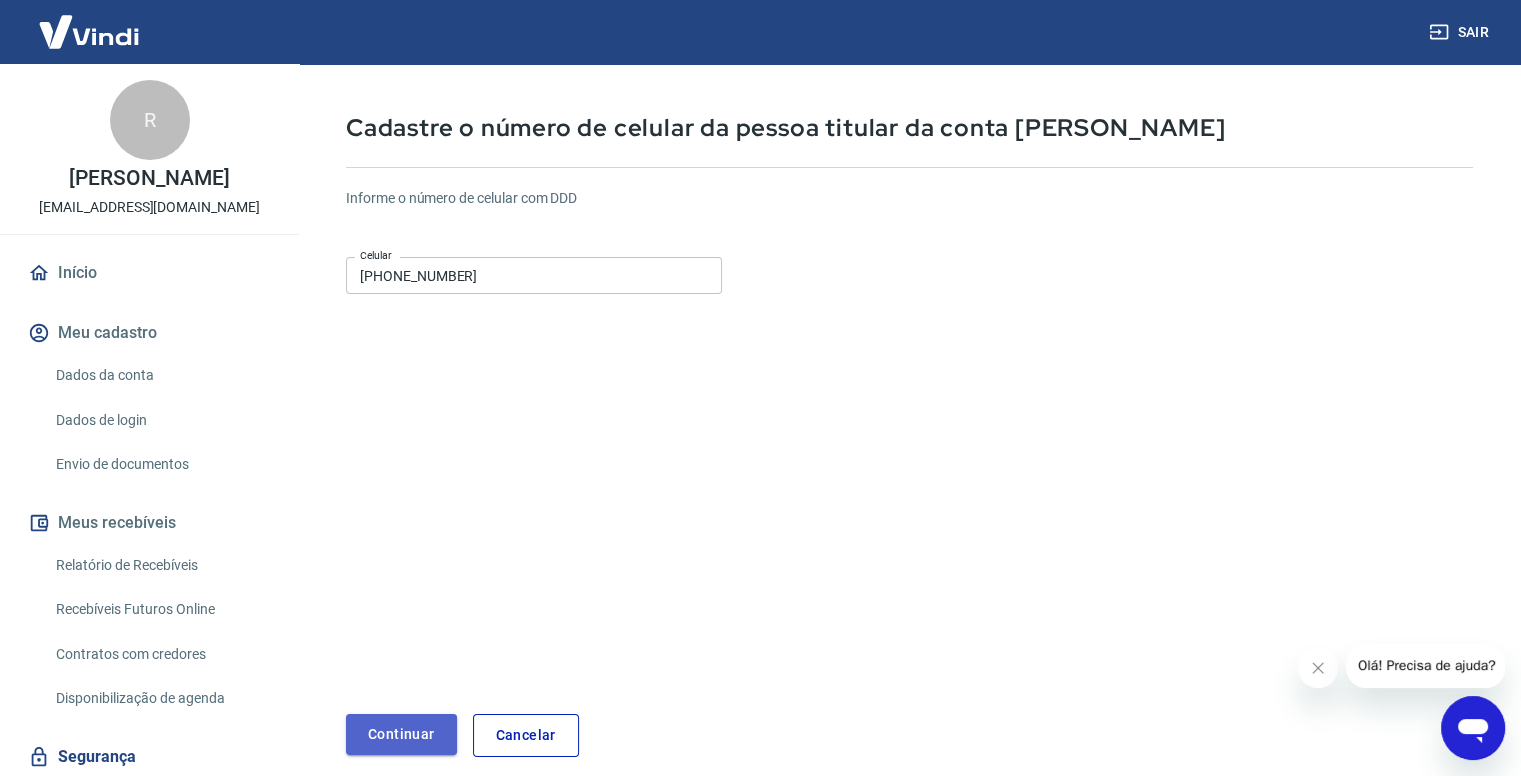 click on "Continuar" at bounding box center (401, 734) 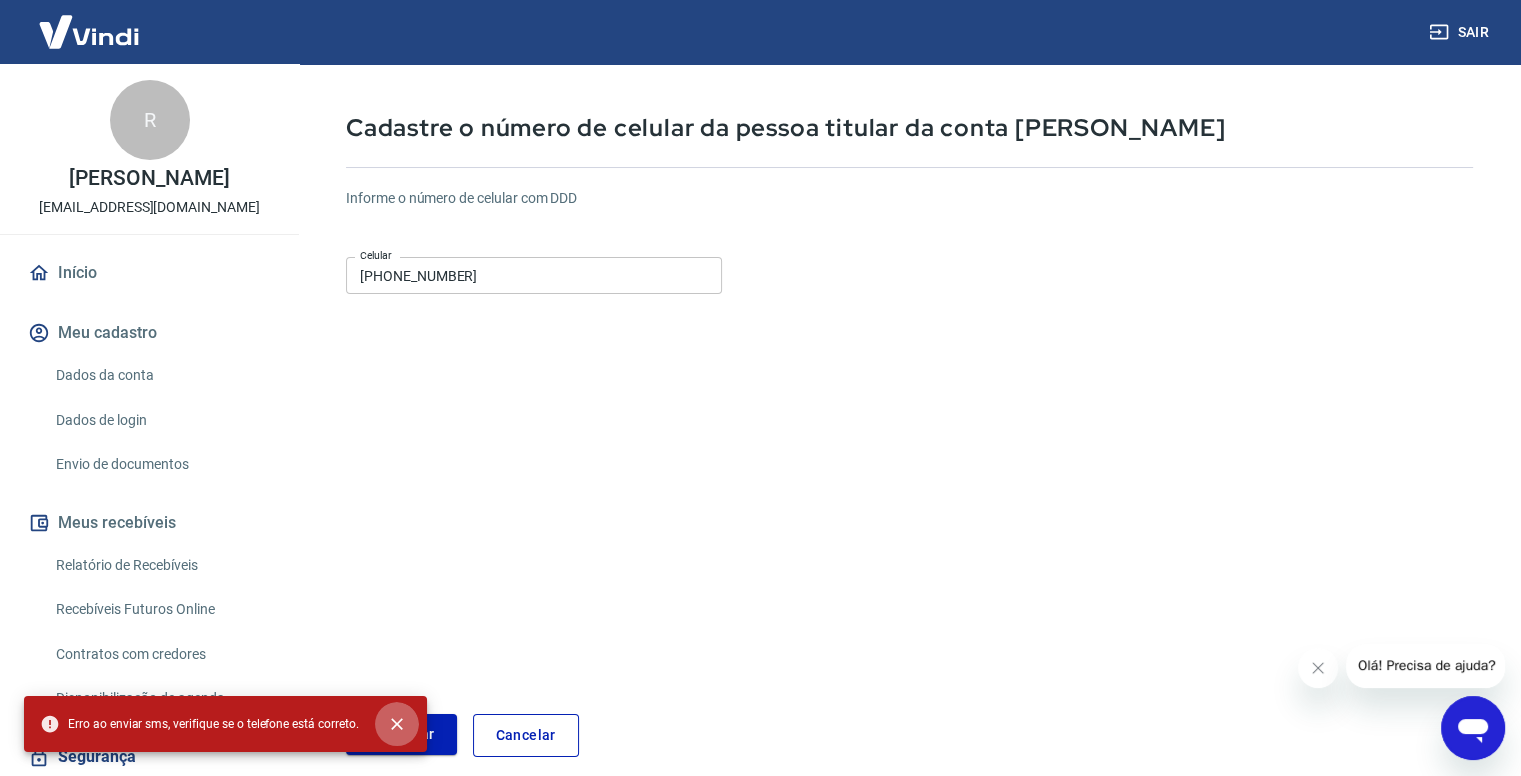 click 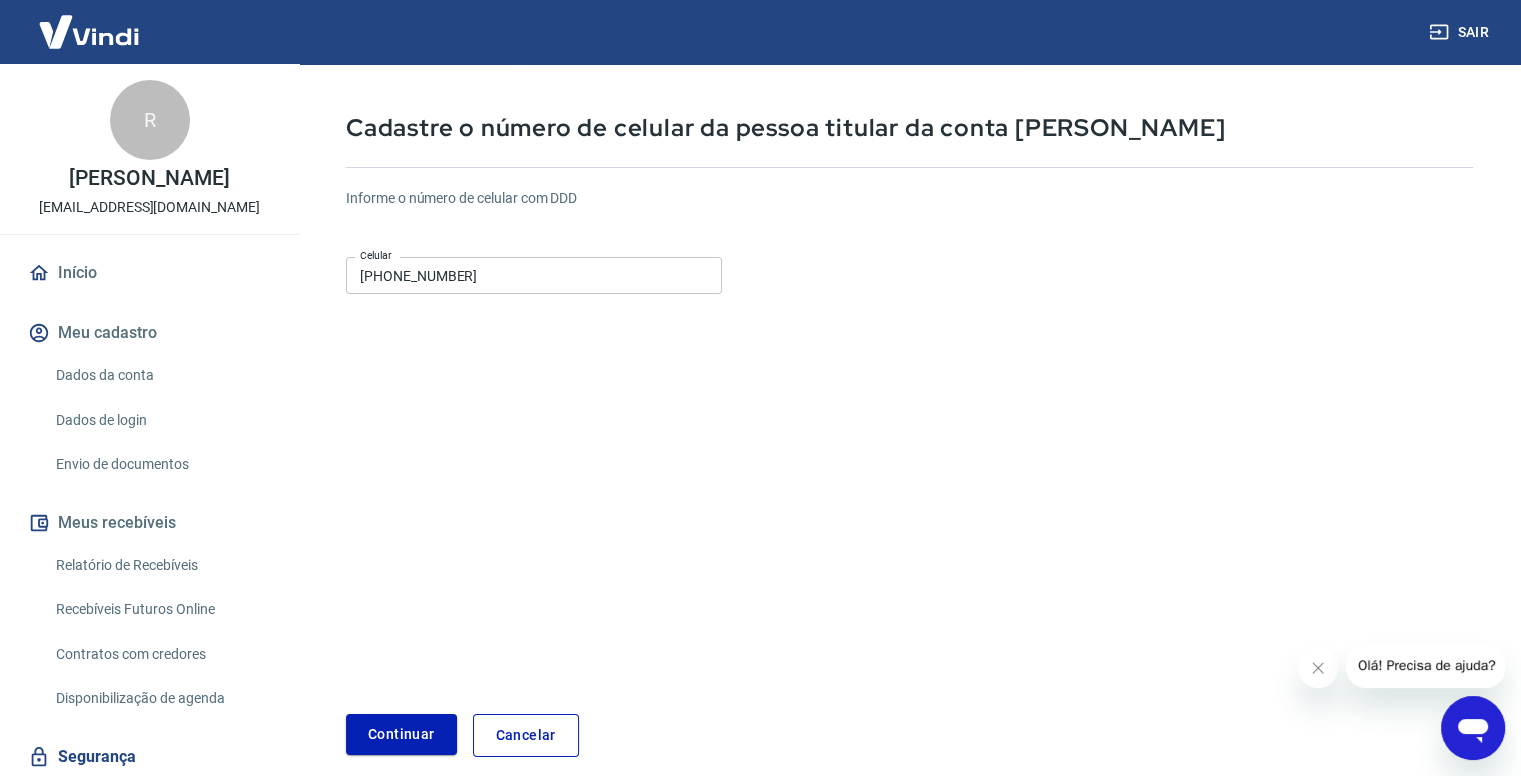 click on "Dados da conta" at bounding box center (161, 375) 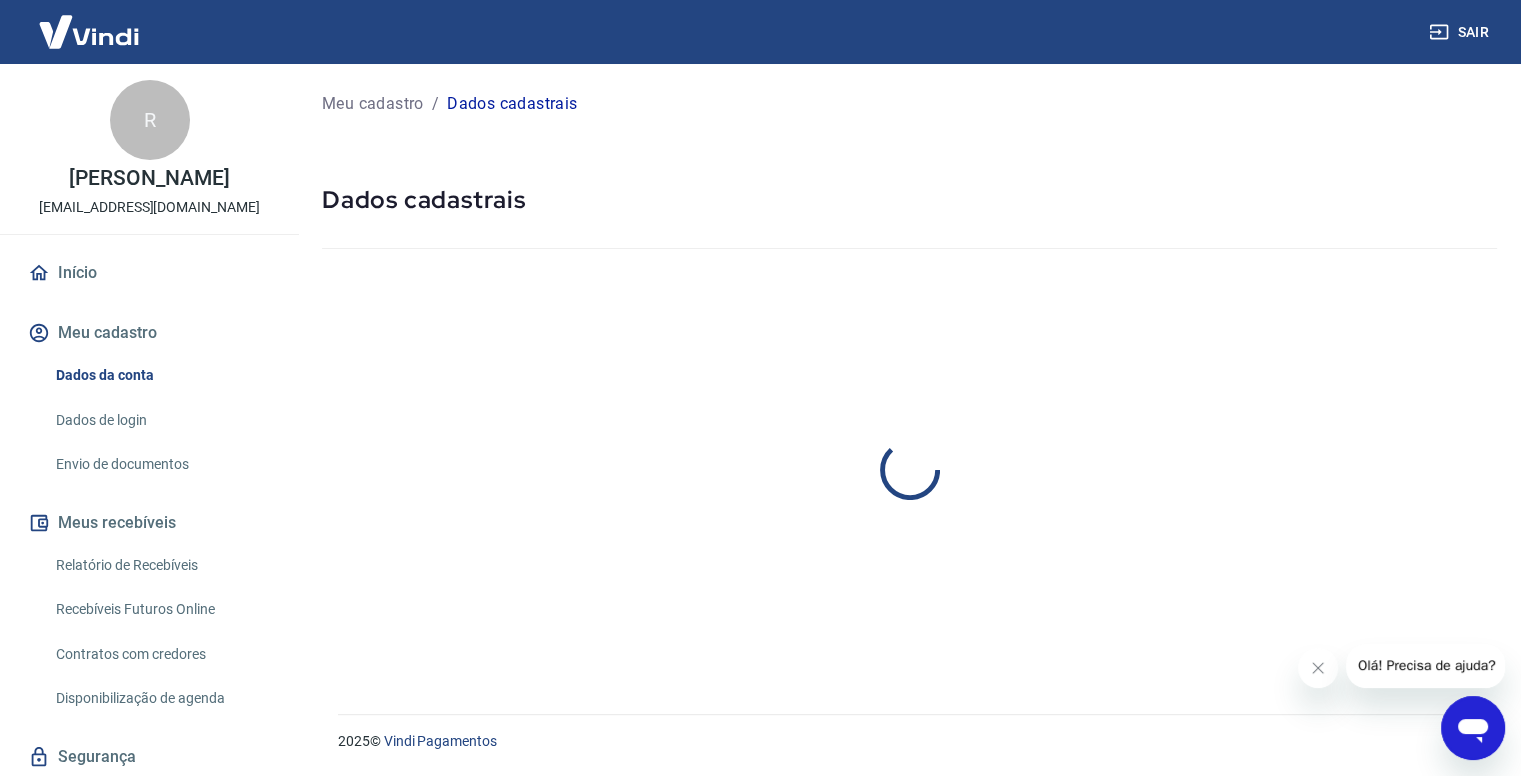scroll, scrollTop: 0, scrollLeft: 0, axis: both 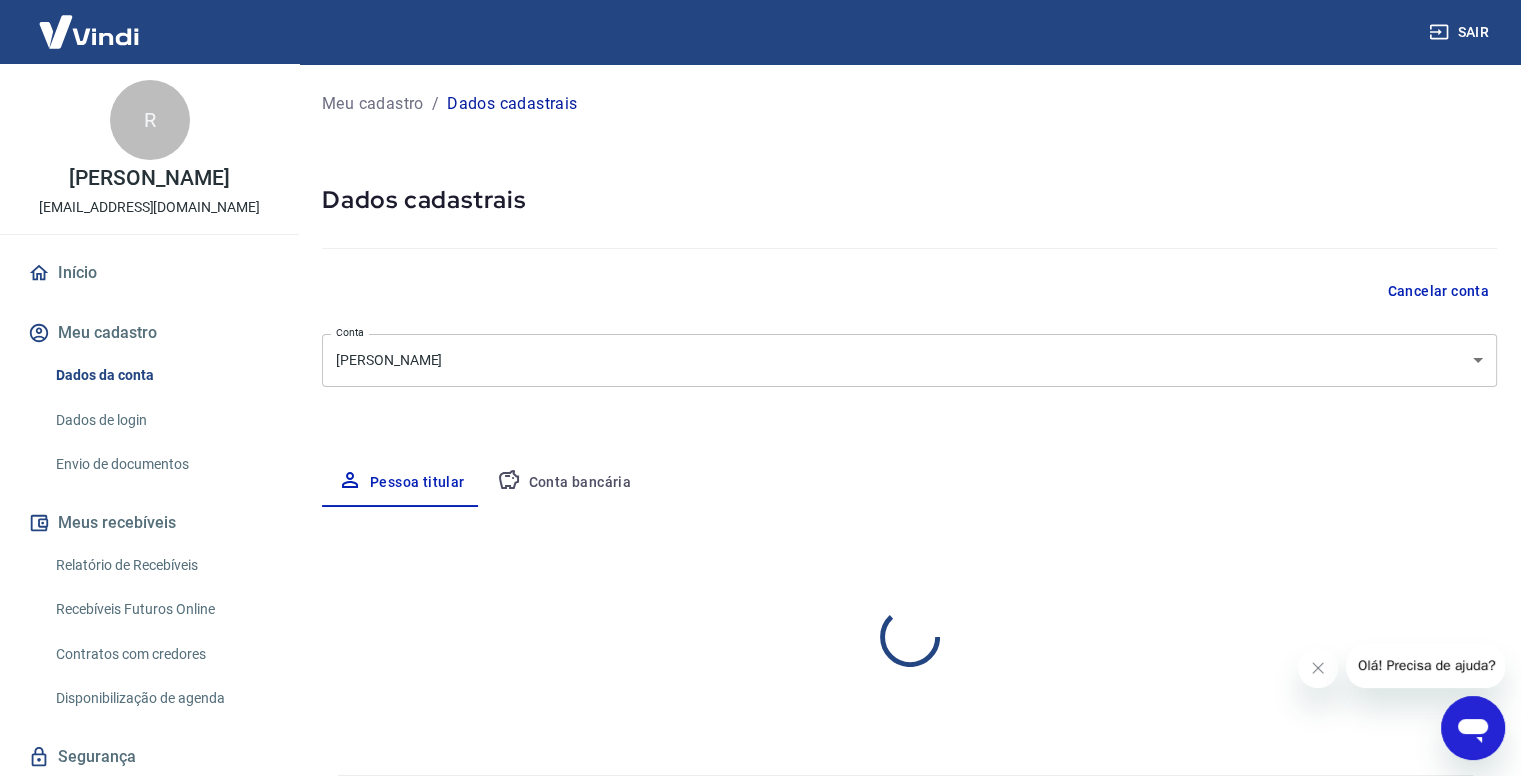 select on "RJ" 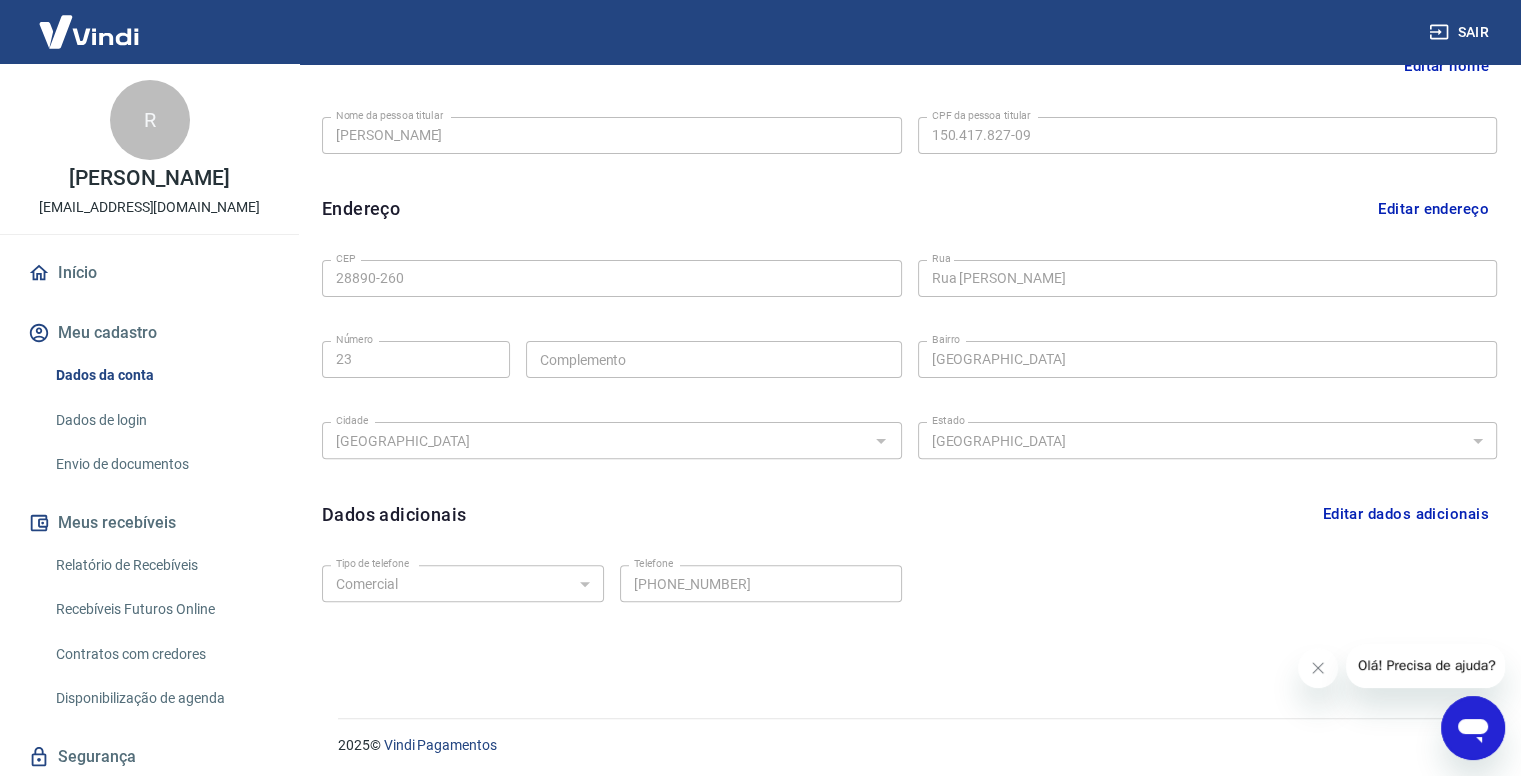 scroll, scrollTop: 504, scrollLeft: 0, axis: vertical 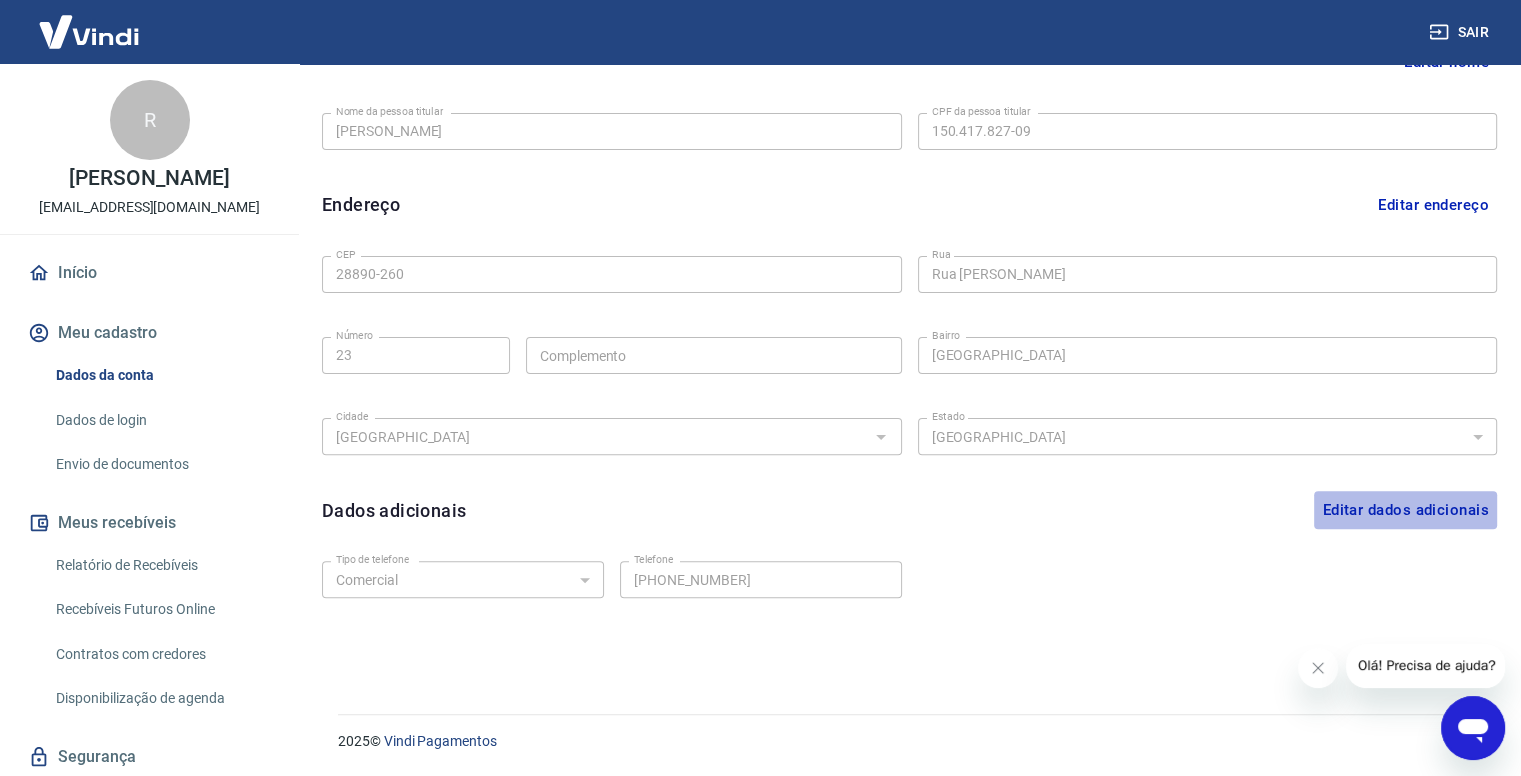 click on "Editar dados adicionais" at bounding box center [1405, 510] 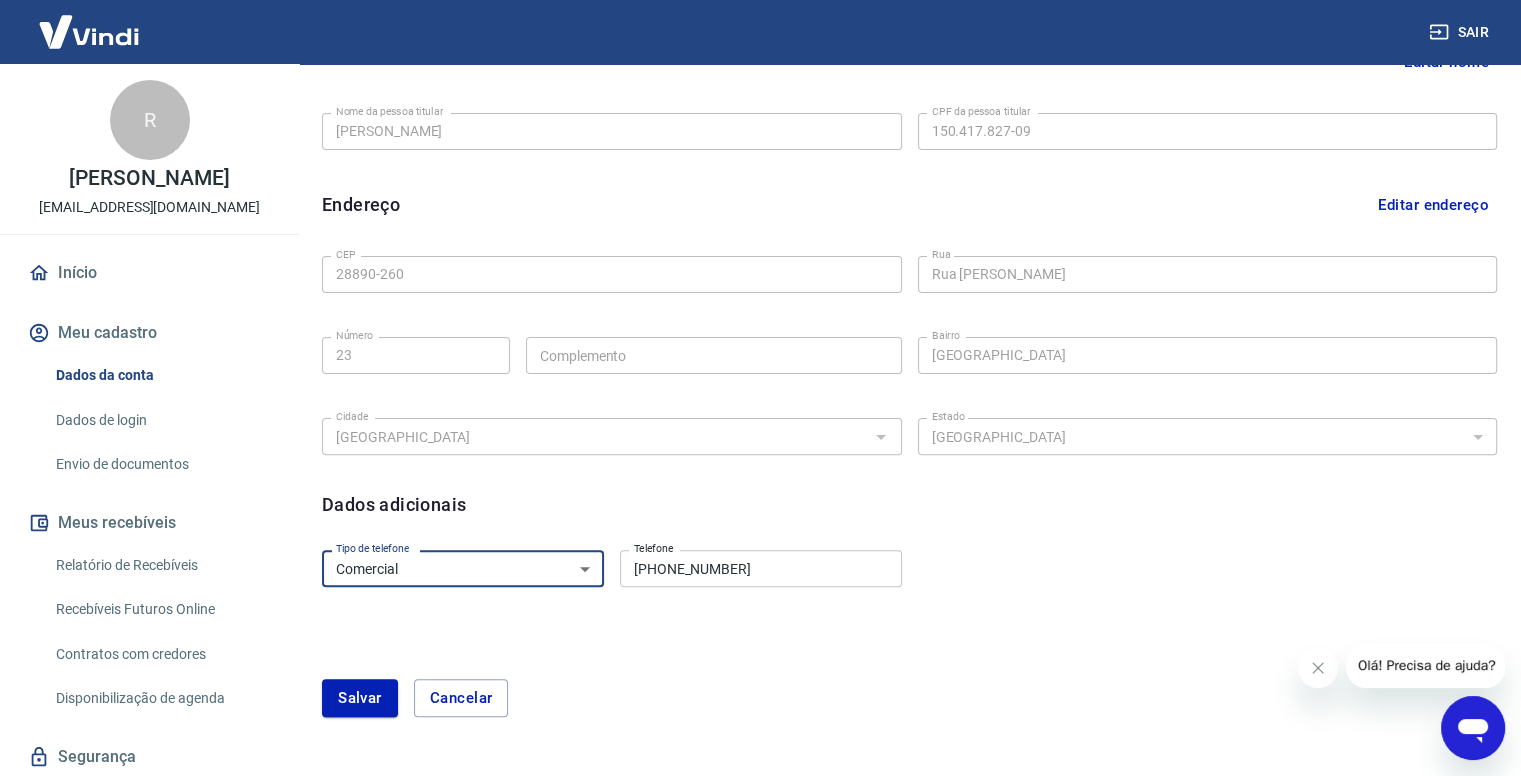 click on "Residencial Comercial" at bounding box center (463, 568) 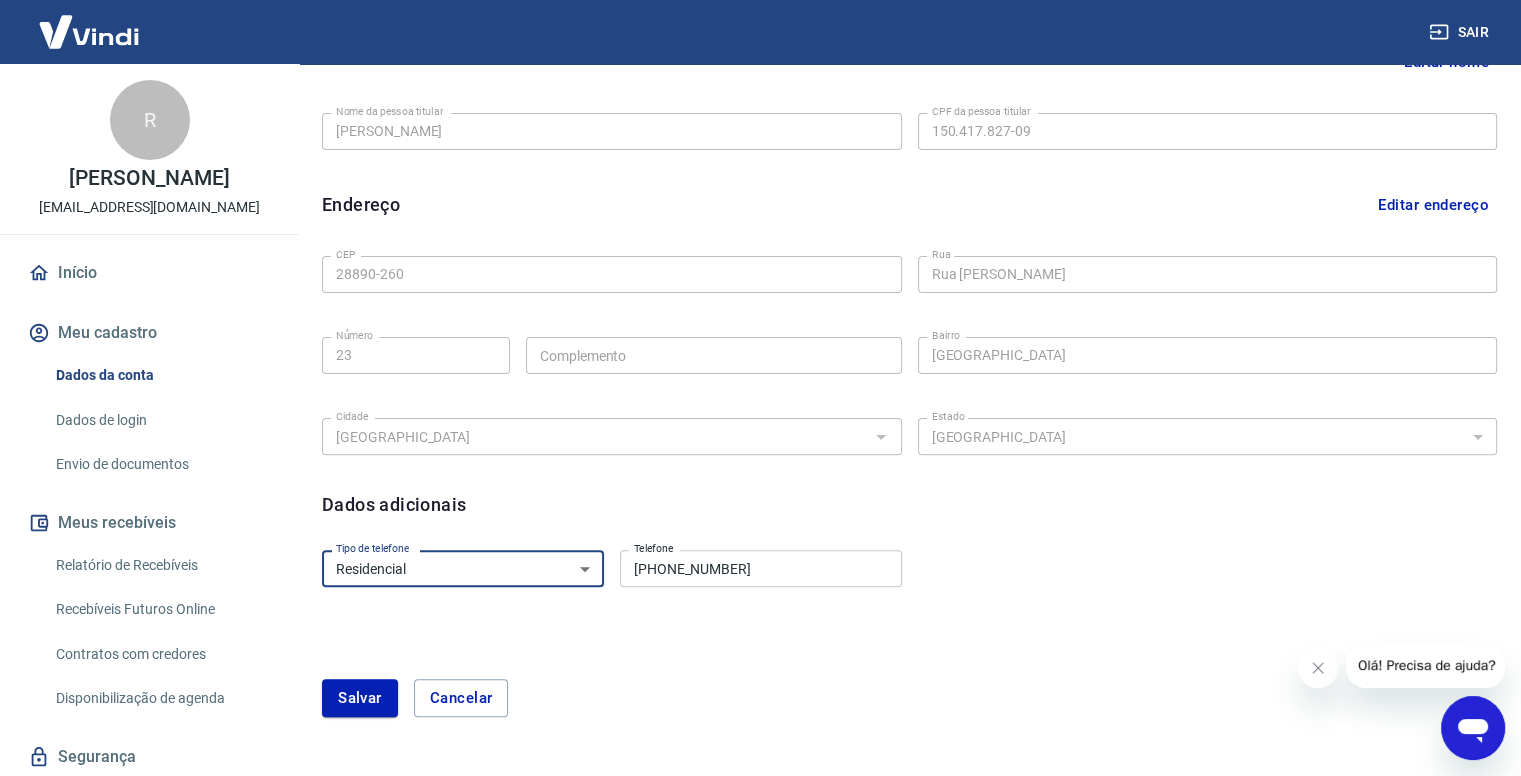 click on "Residencial Comercial" at bounding box center (463, 568) 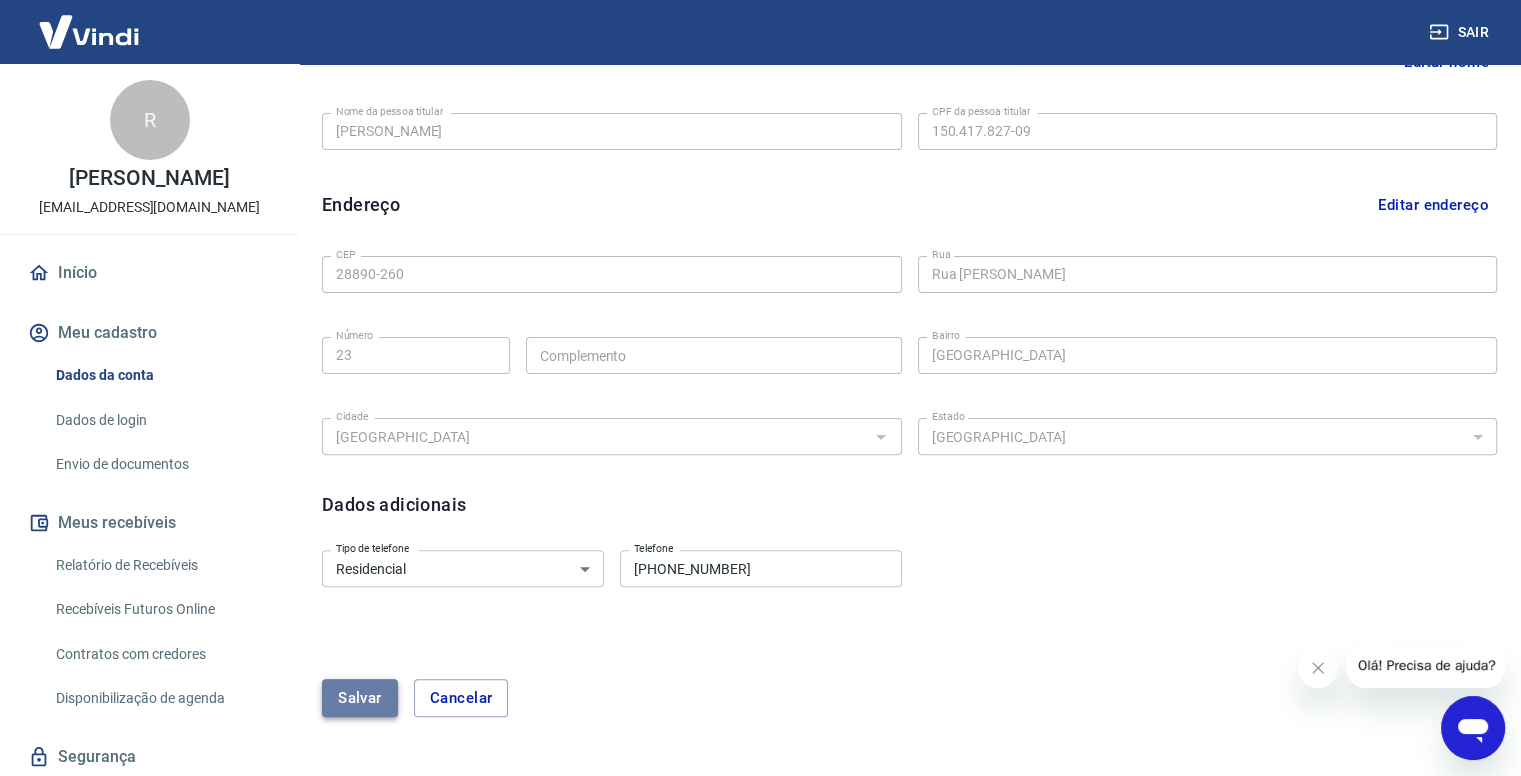 click on "Salvar" at bounding box center (360, 698) 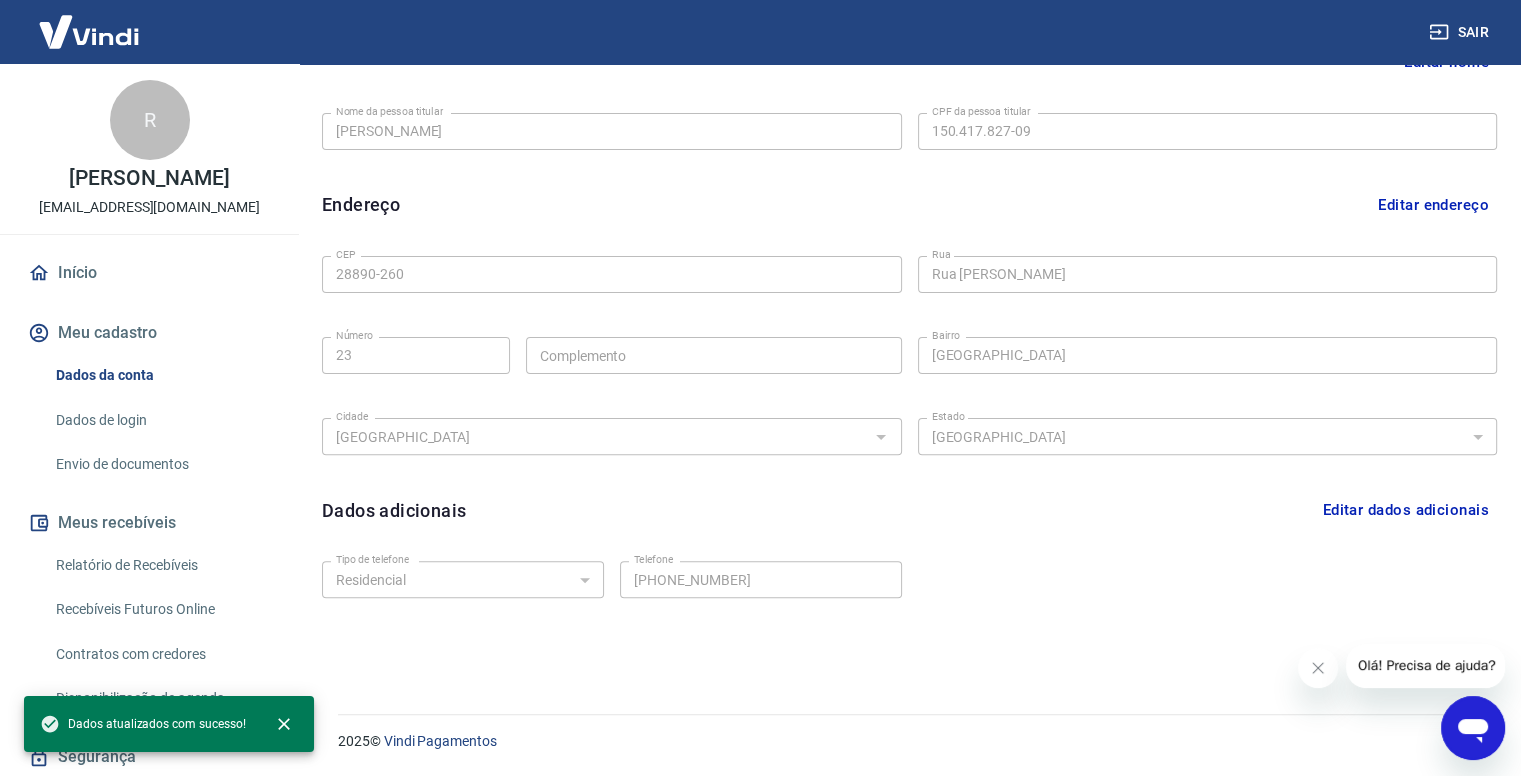 click on "Envio de documentos" at bounding box center [161, 464] 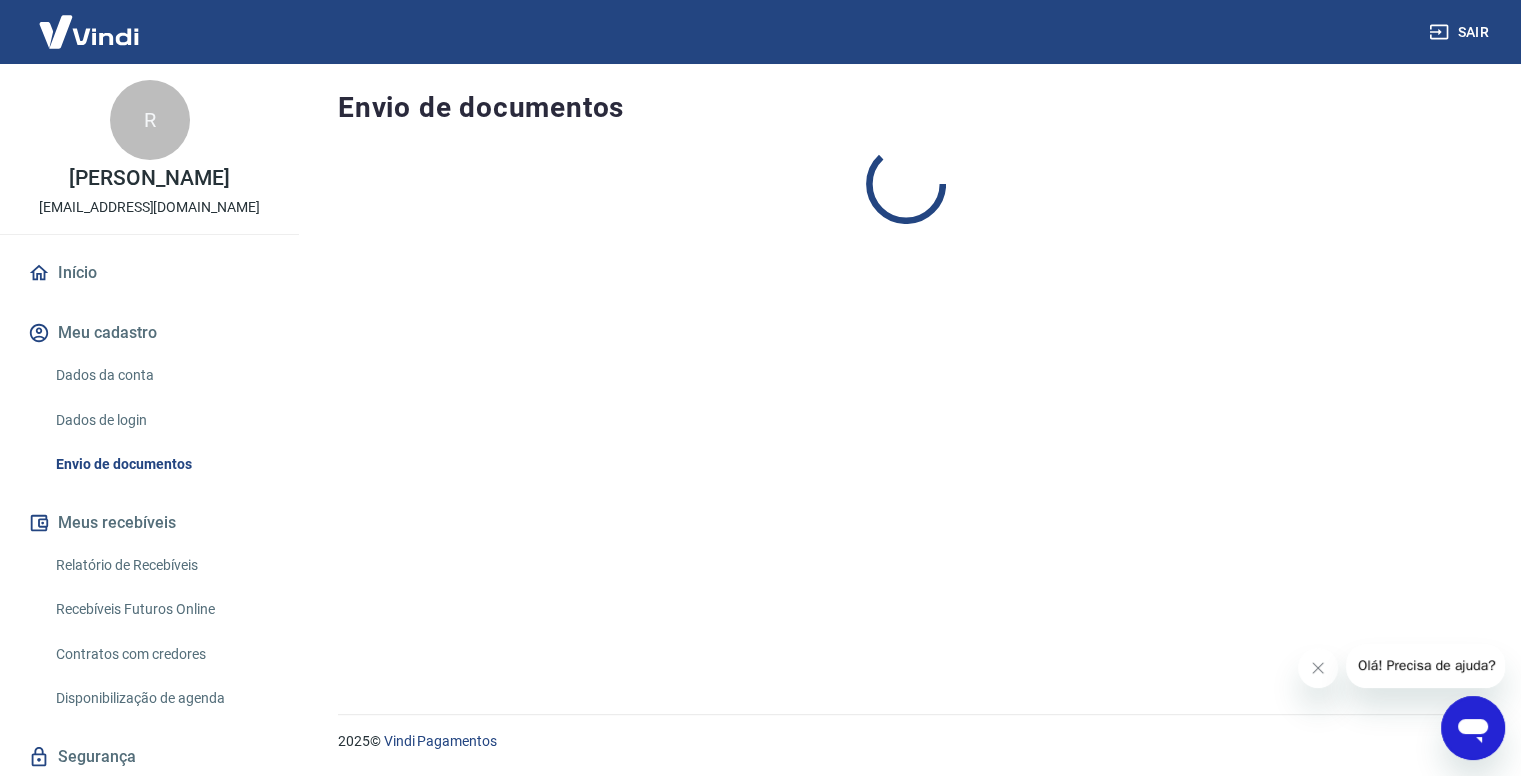 scroll, scrollTop: 0, scrollLeft: 0, axis: both 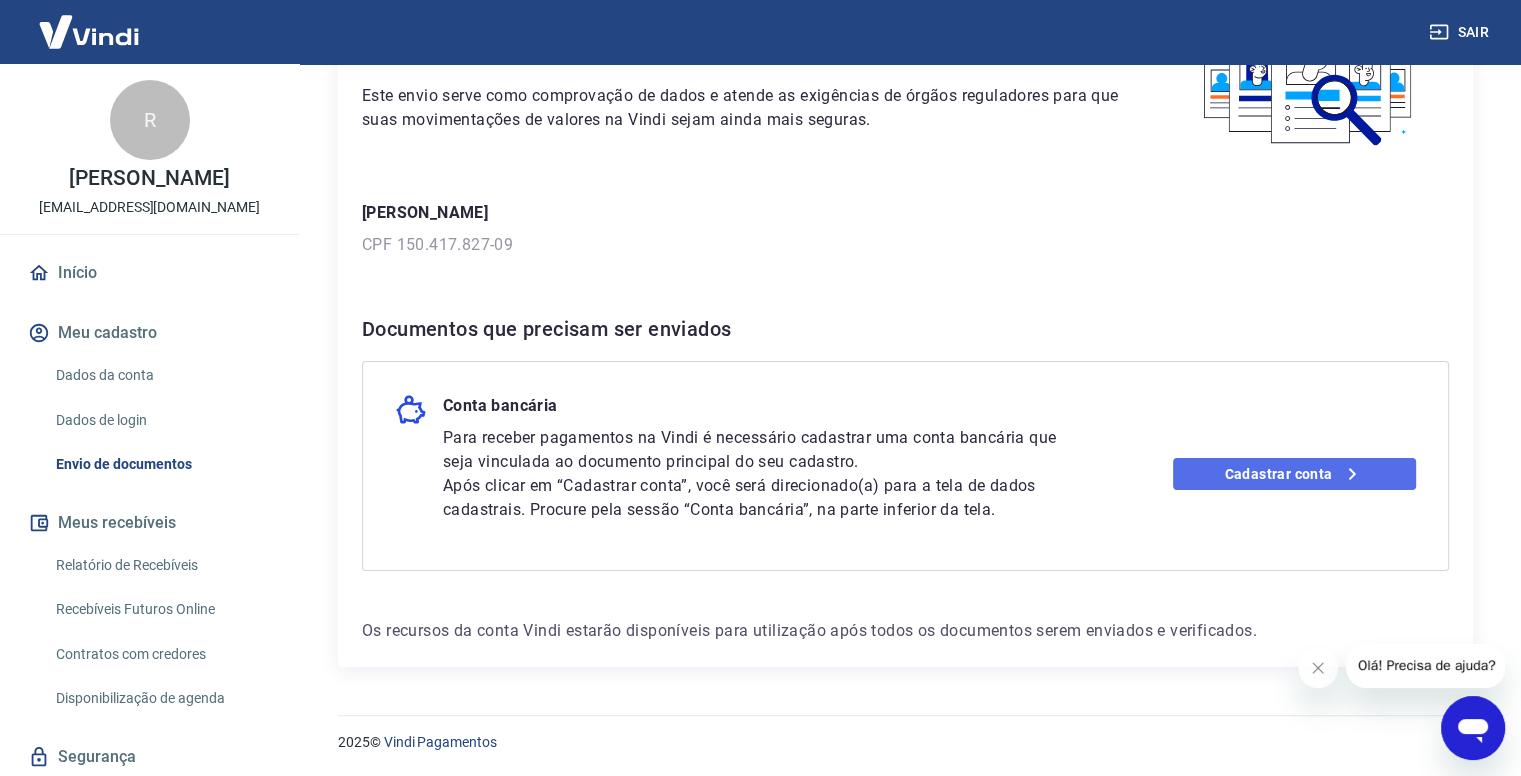 click on "Cadastrar conta" at bounding box center [1294, 474] 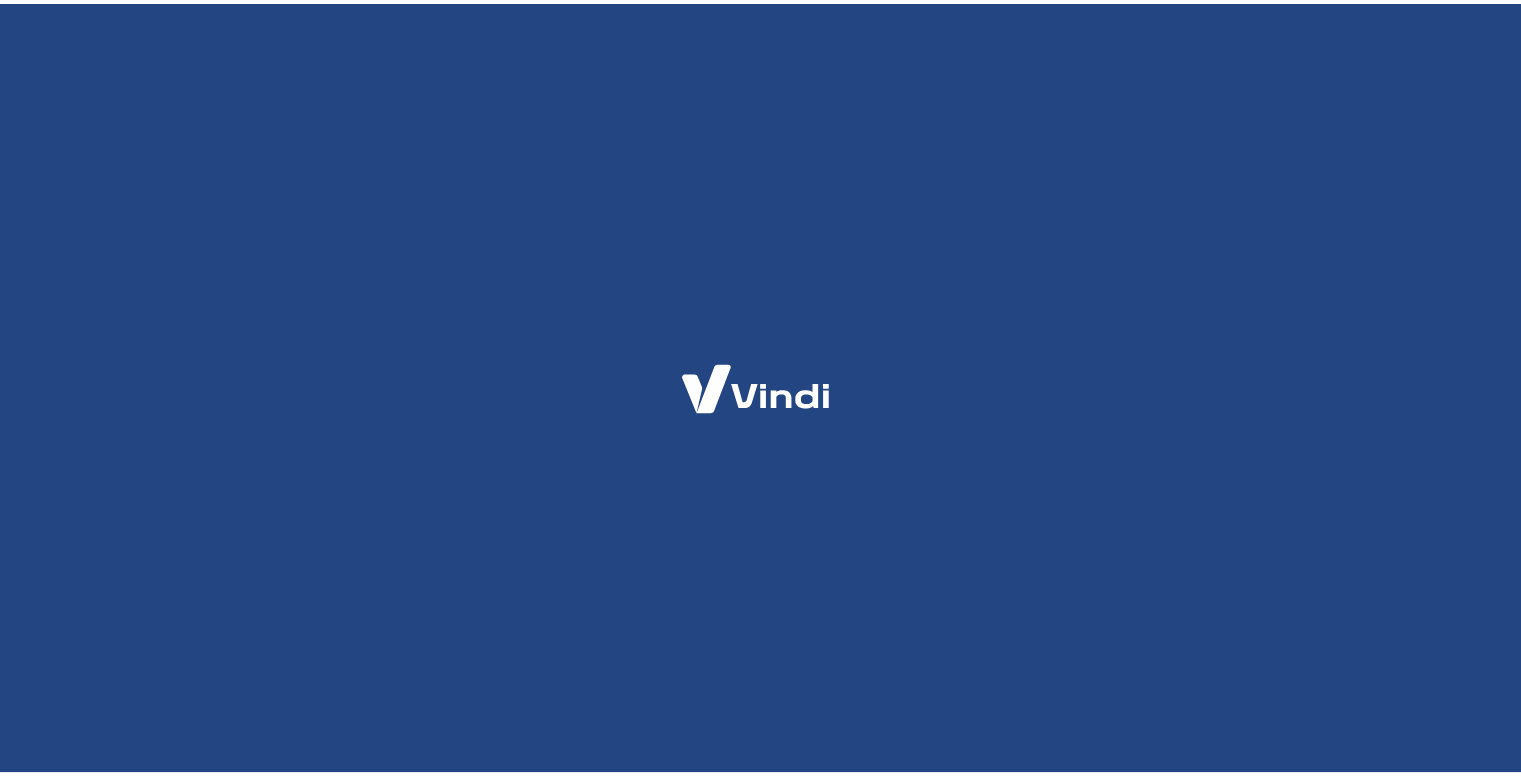 scroll, scrollTop: 0, scrollLeft: 0, axis: both 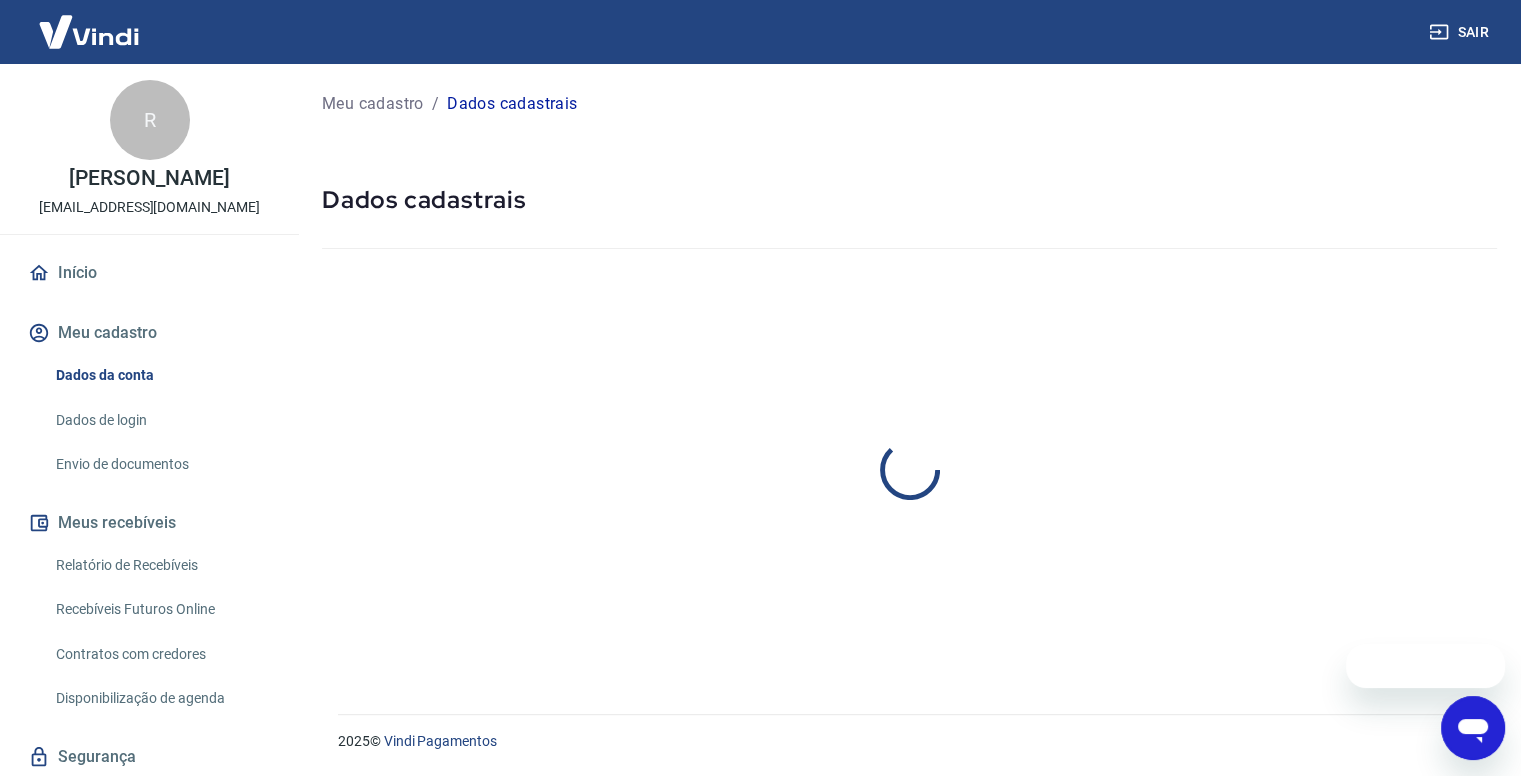 select on "RJ" 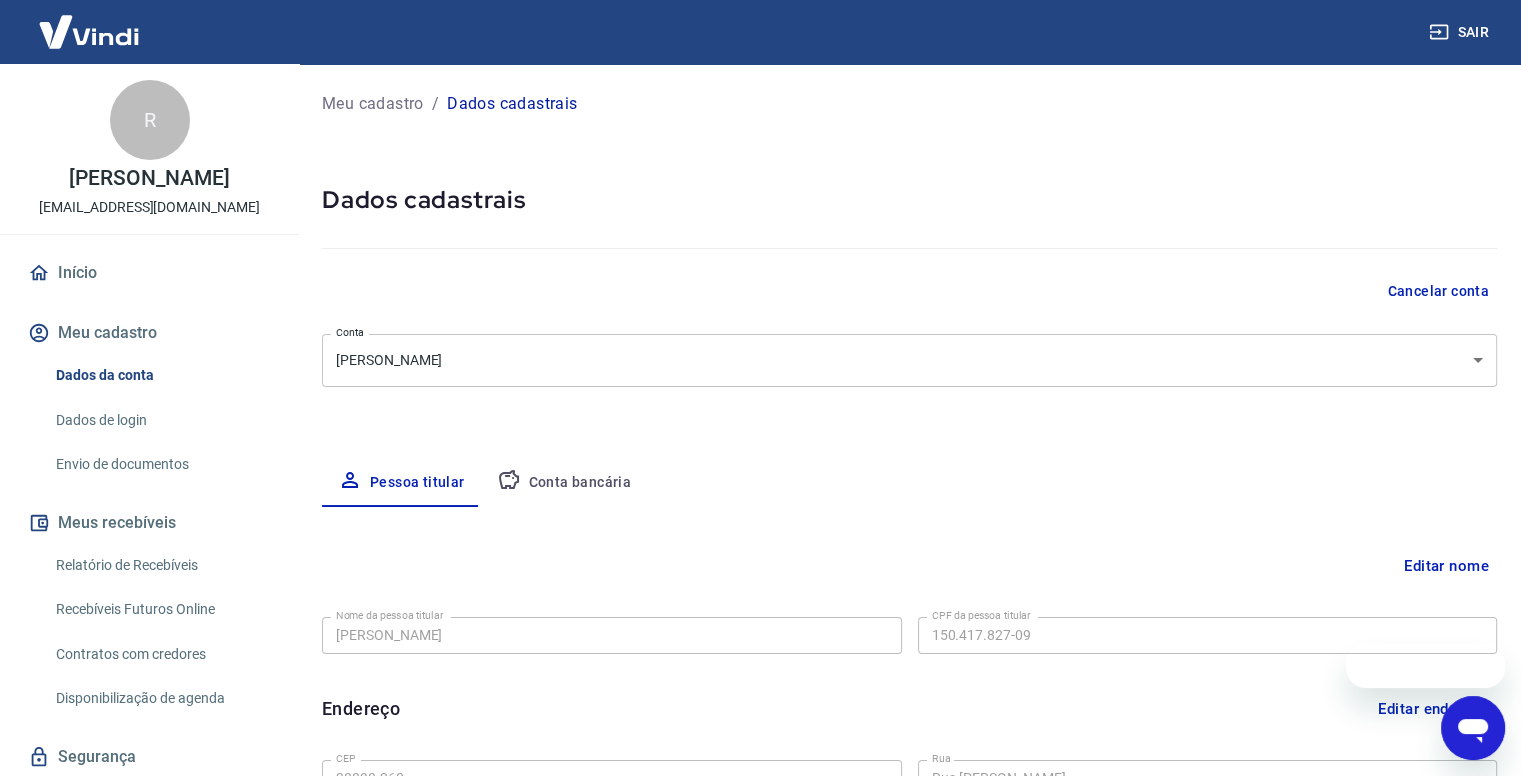 scroll, scrollTop: 0, scrollLeft: 0, axis: both 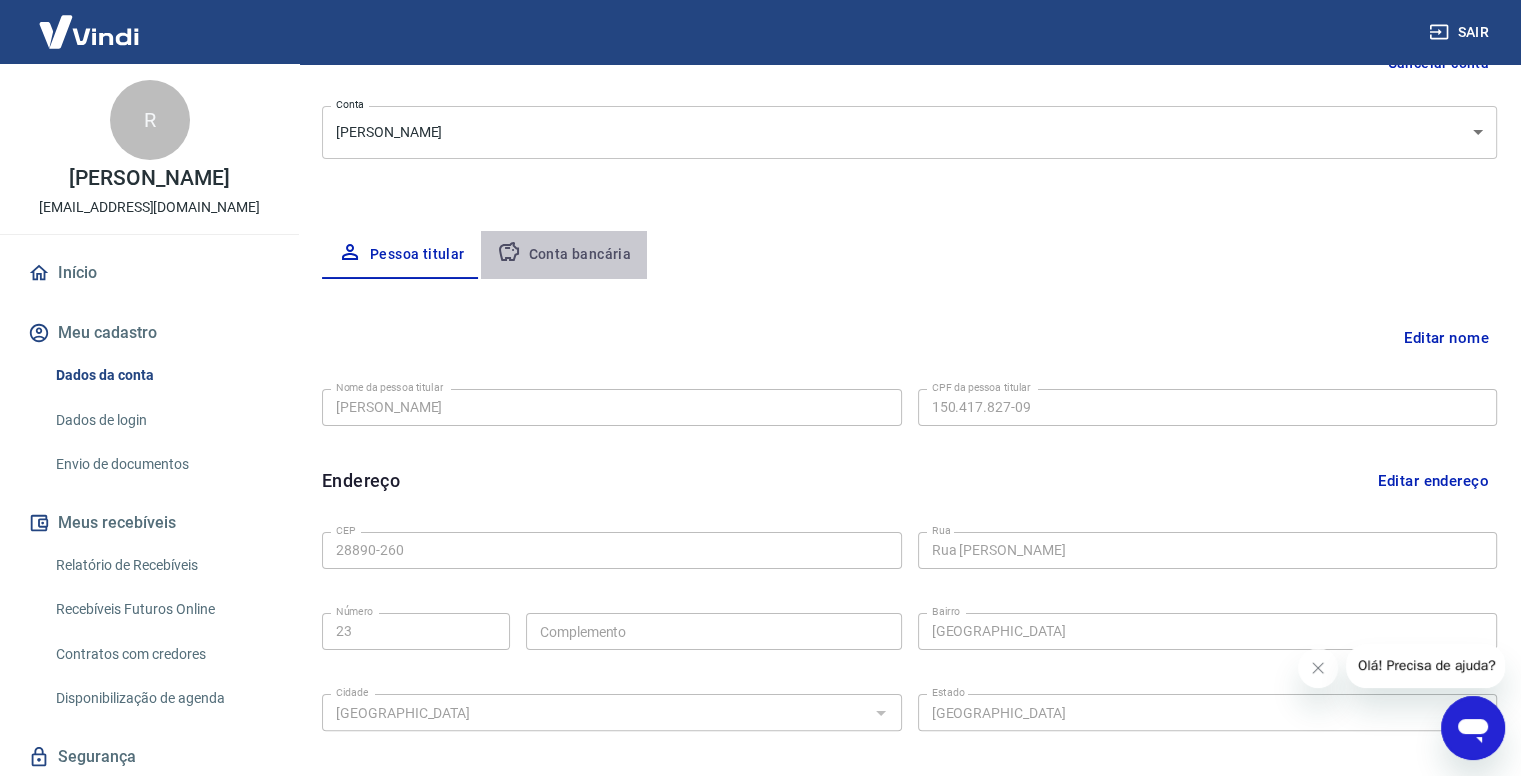 click on "Conta bancária" at bounding box center (564, 255) 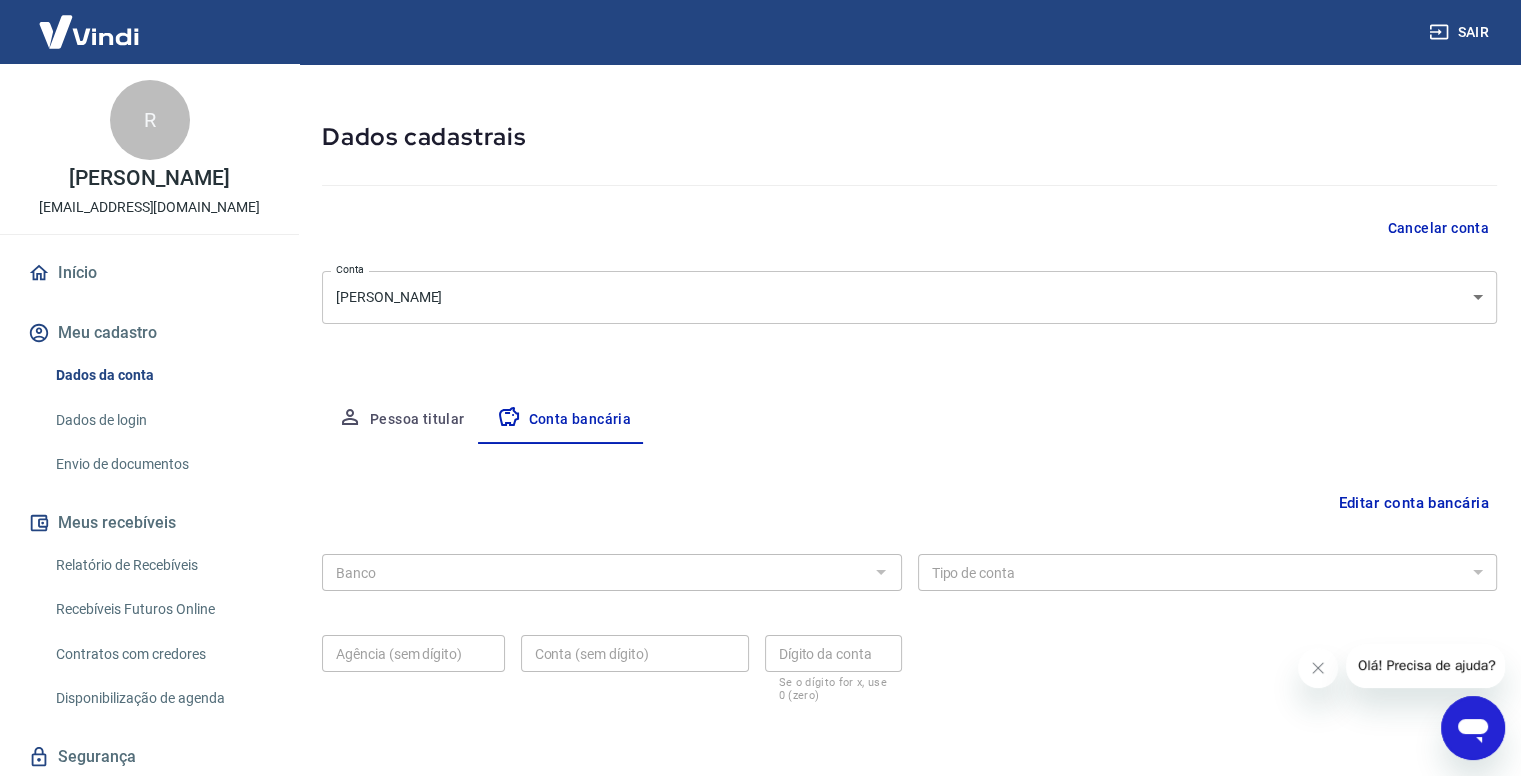scroll, scrollTop: 134, scrollLeft: 0, axis: vertical 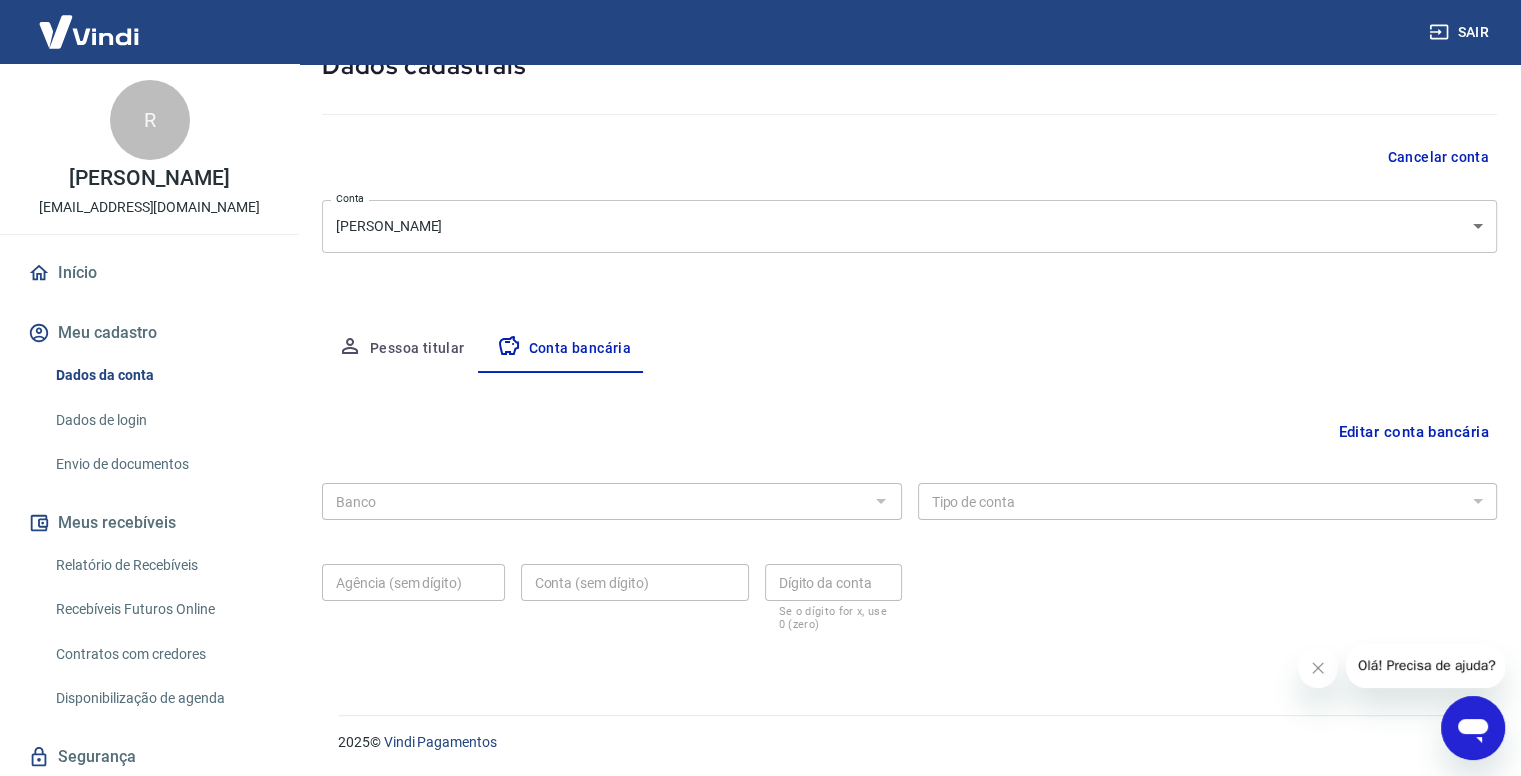 click at bounding box center [880, 501] 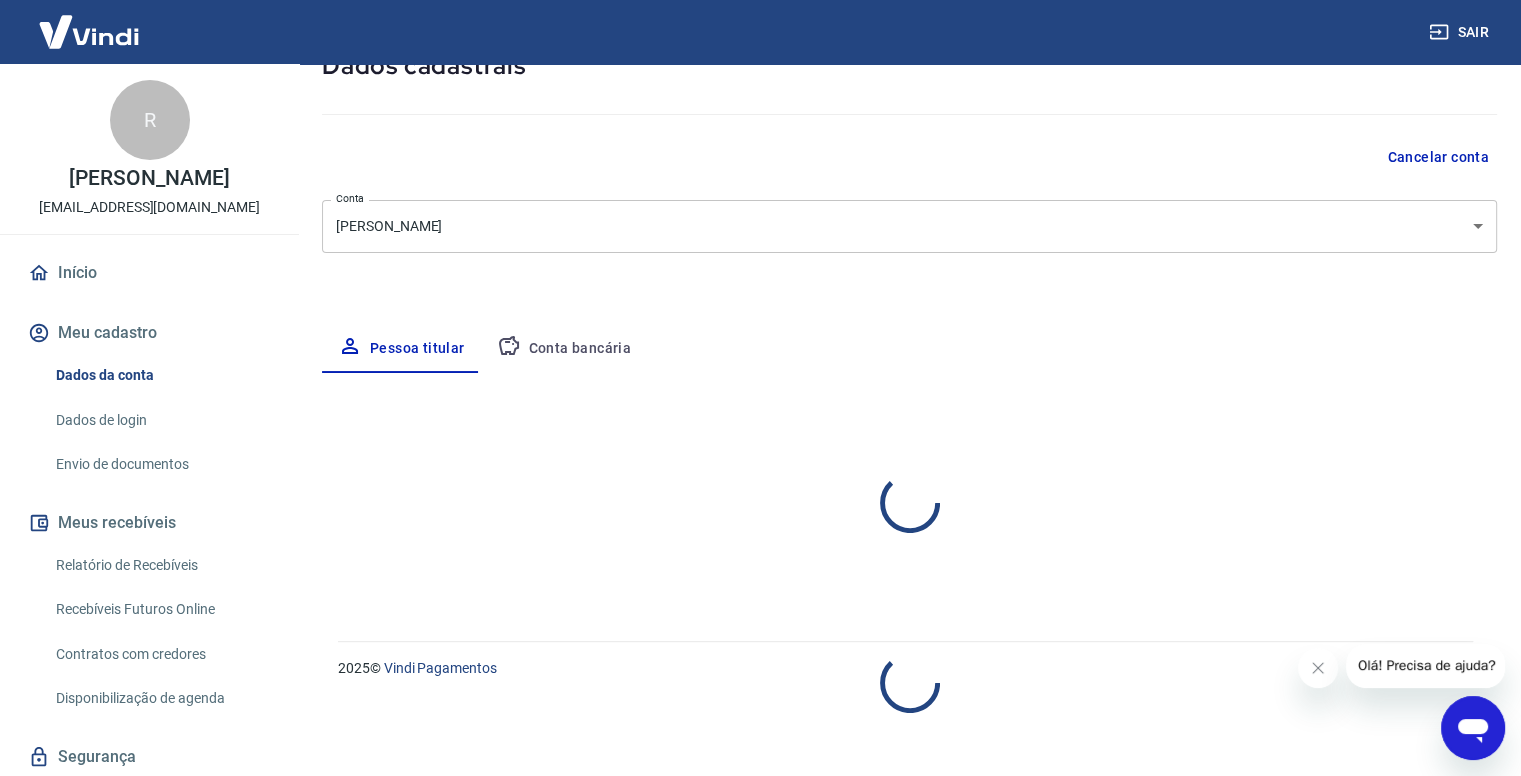 select on "RJ" 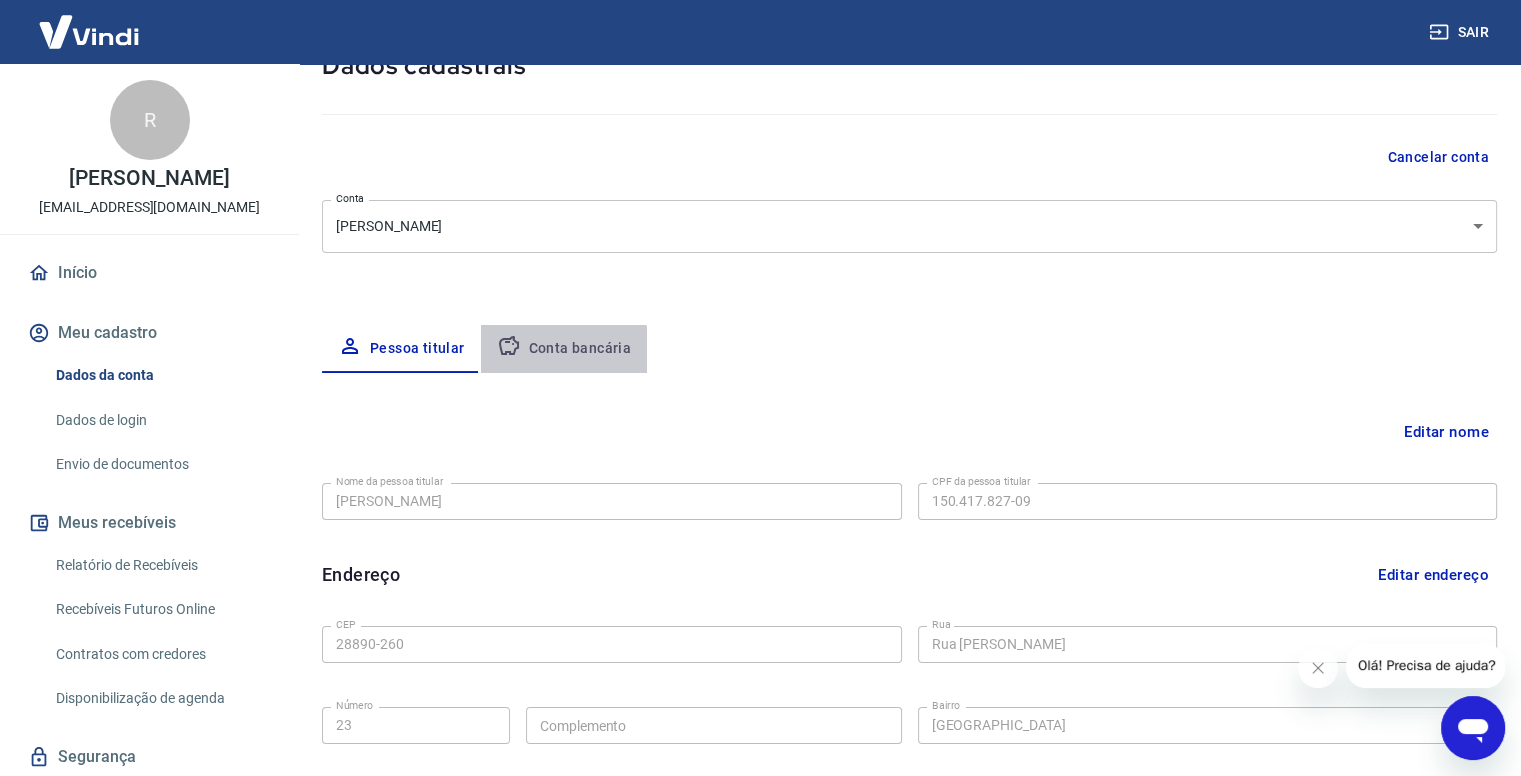 click on "Conta bancária" at bounding box center [564, 349] 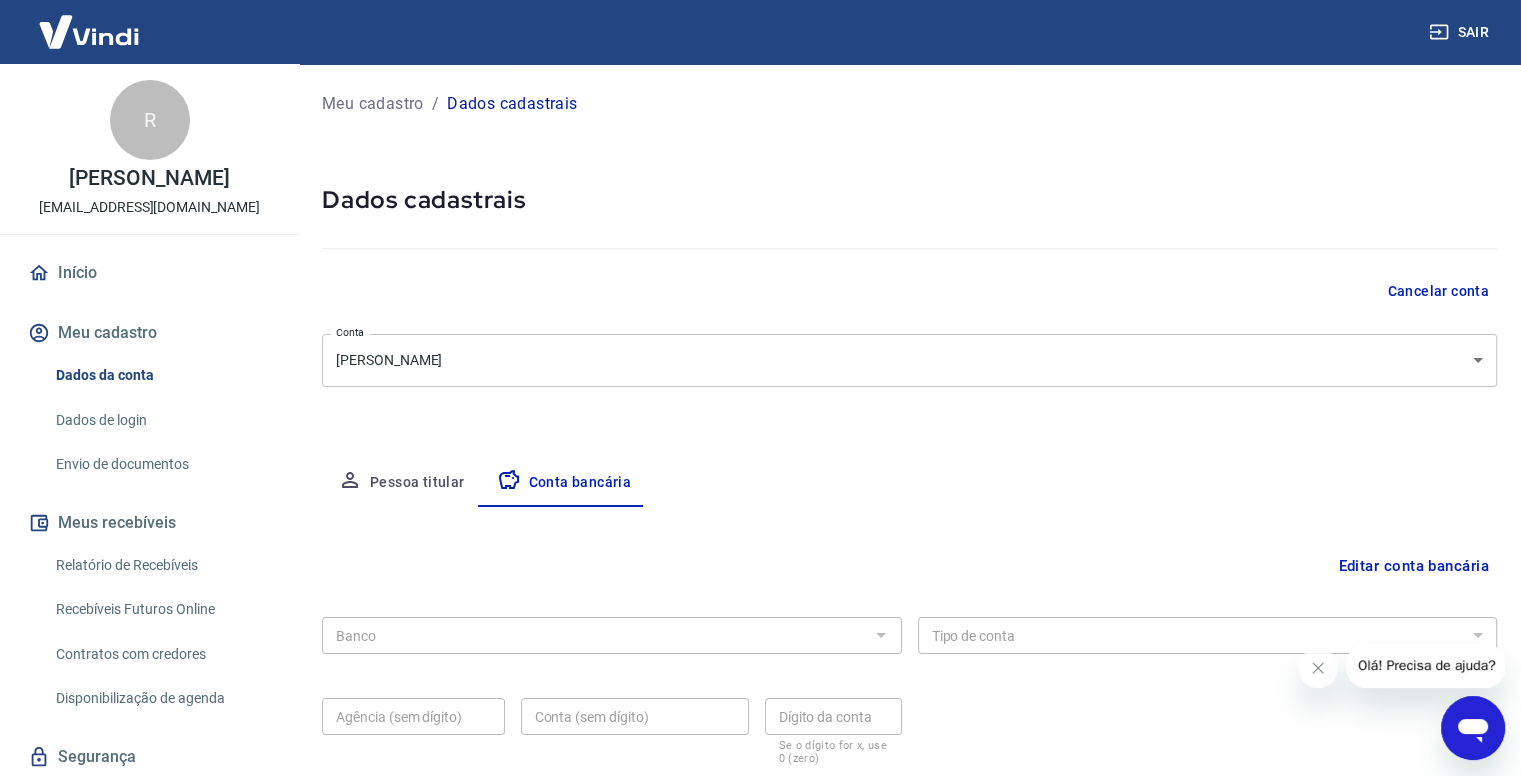 click on "Editar conta bancária" at bounding box center (1413, 566) 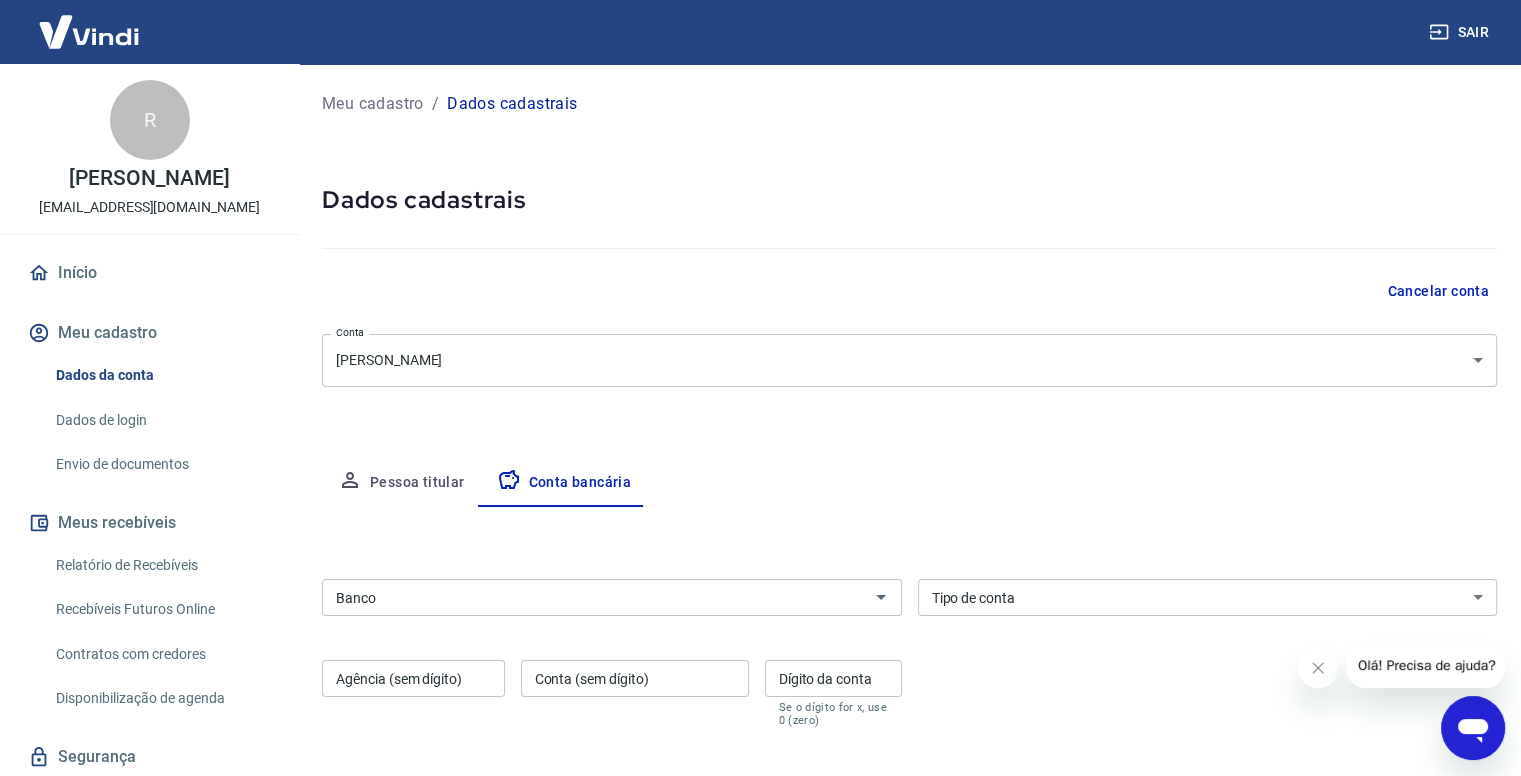 click on "Banco" at bounding box center (612, 597) 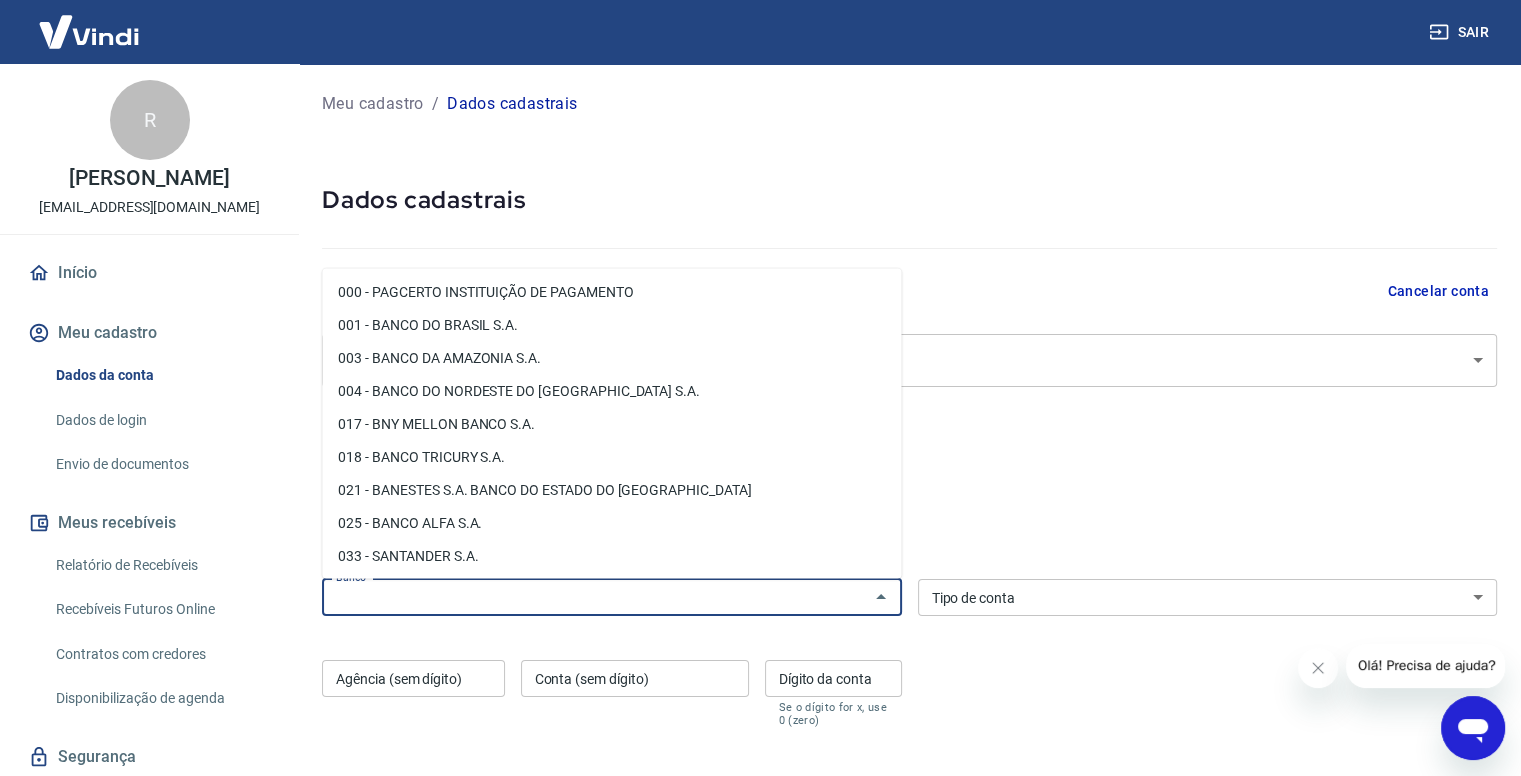 type on "n" 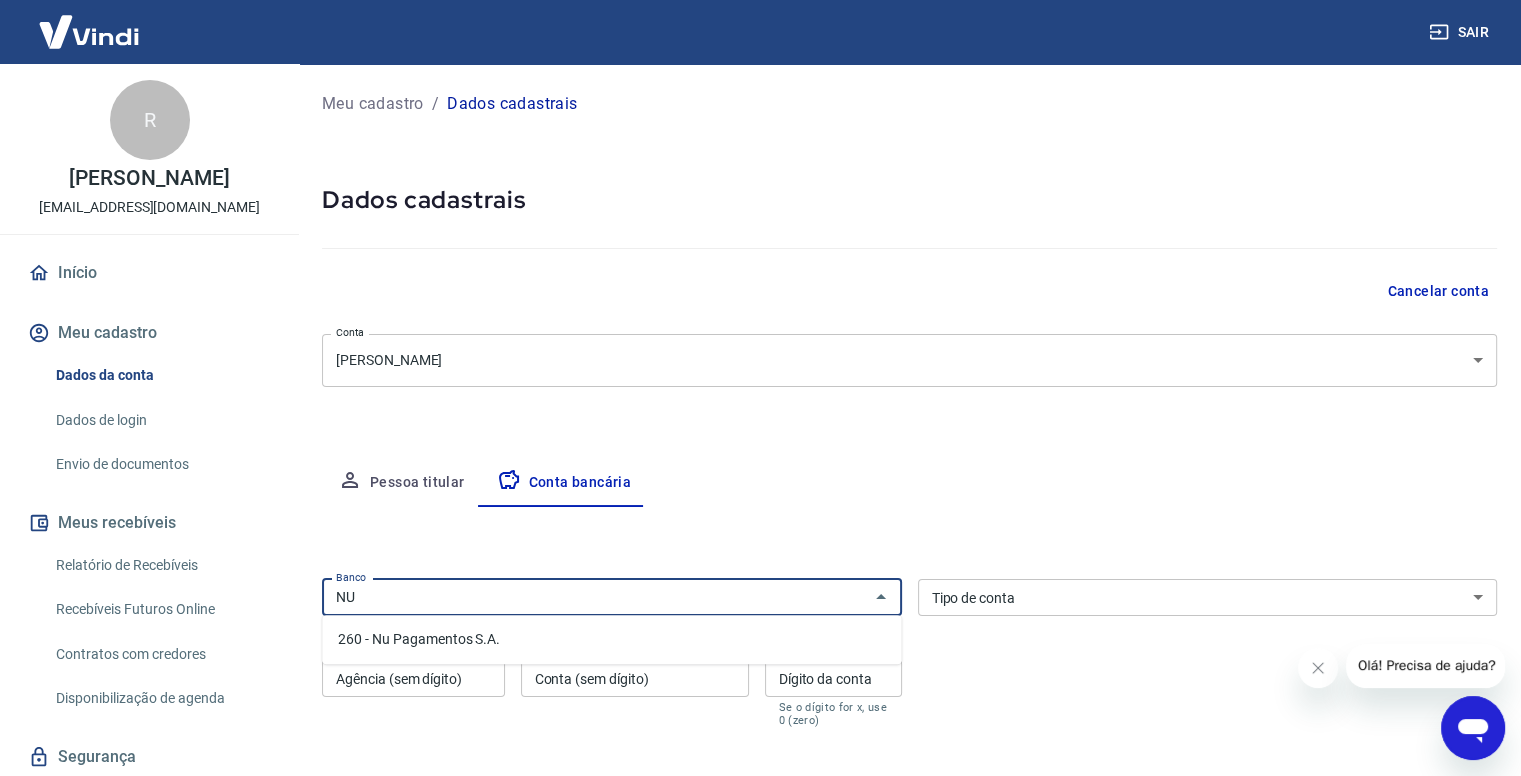 click on "260 - Nu Pagamentos S.A." at bounding box center (611, 639) 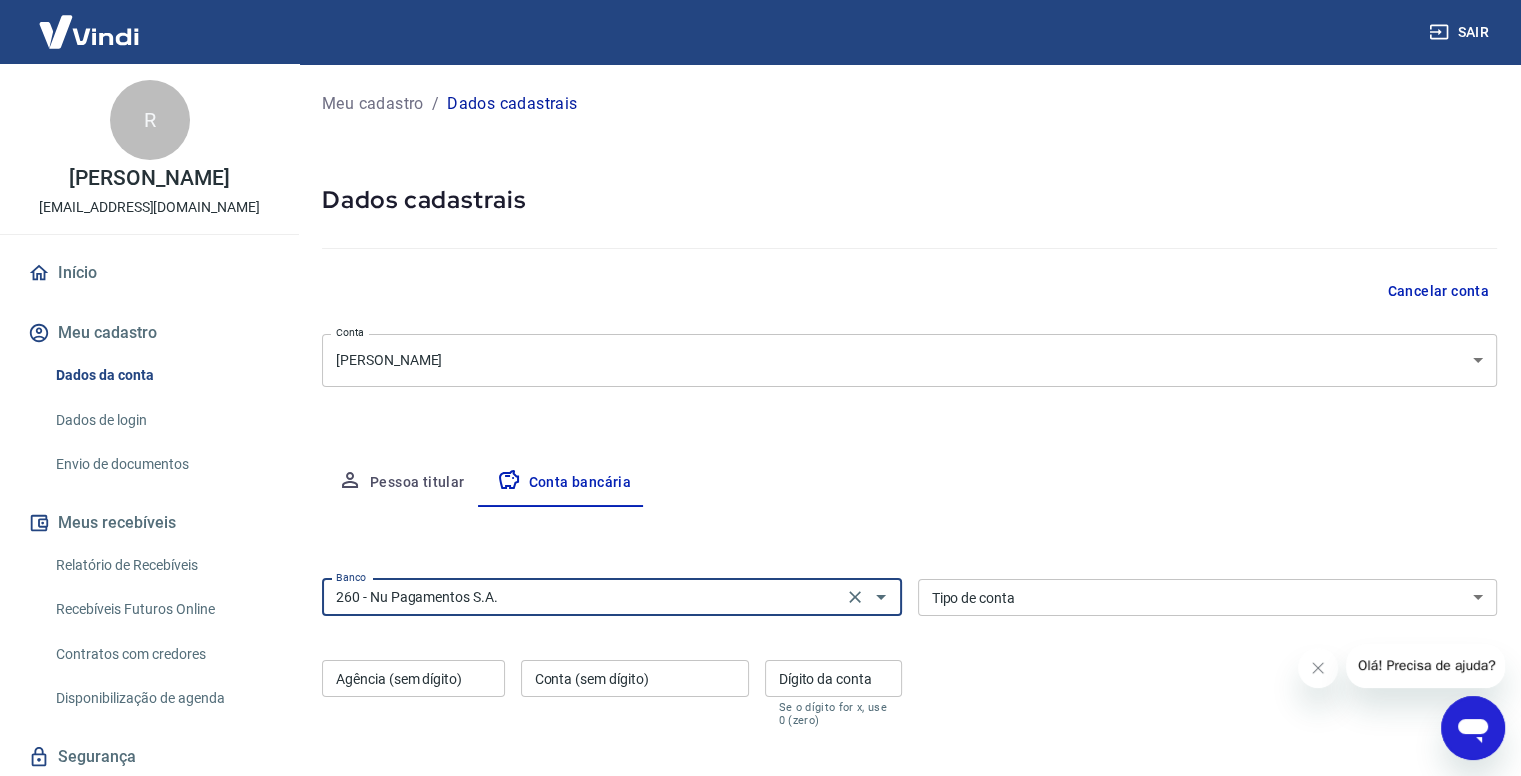 type on "260 - Nu Pagamentos S.A." 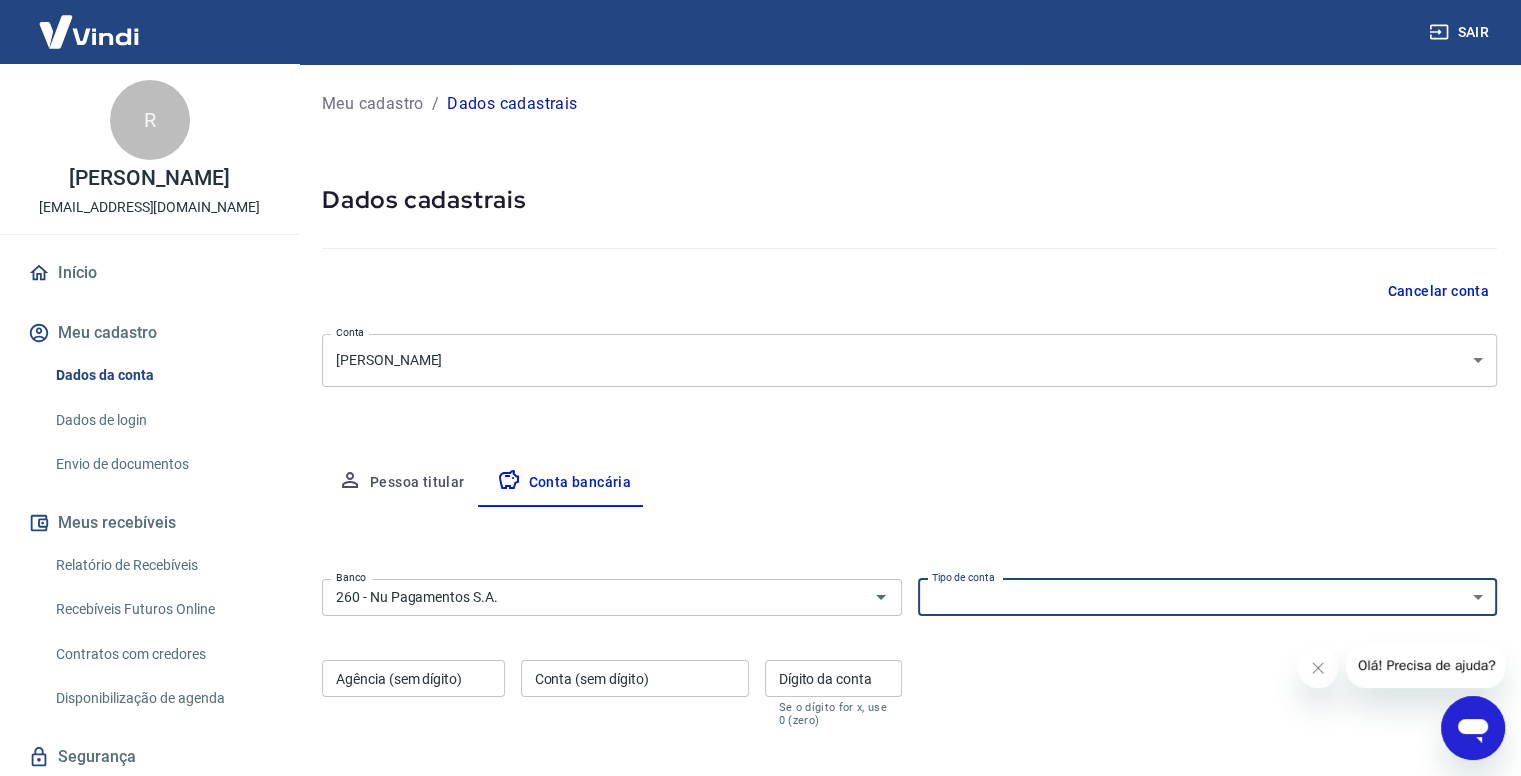 select on "1" 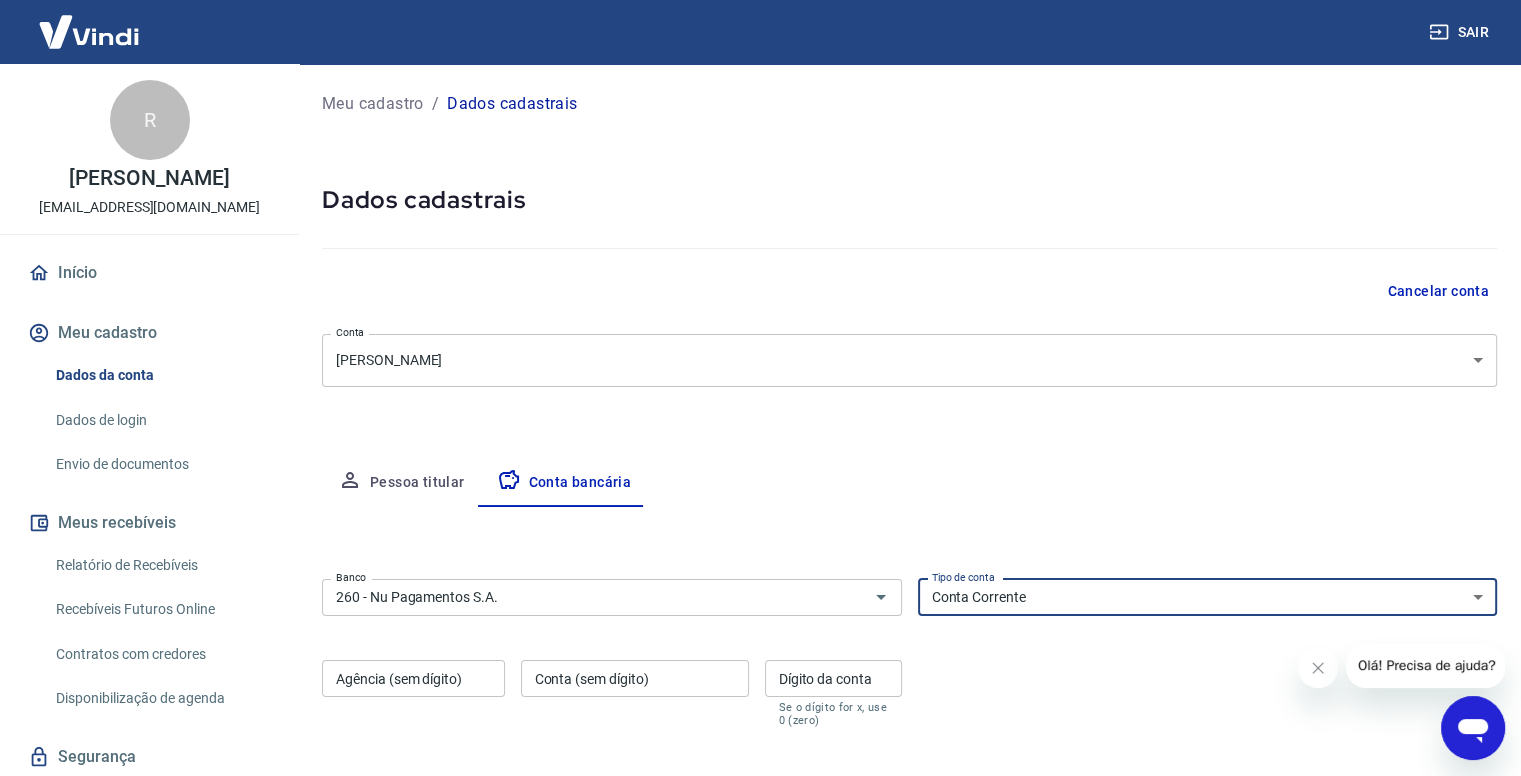 click on "Conta Corrente Conta Poupança" at bounding box center [1208, 597] 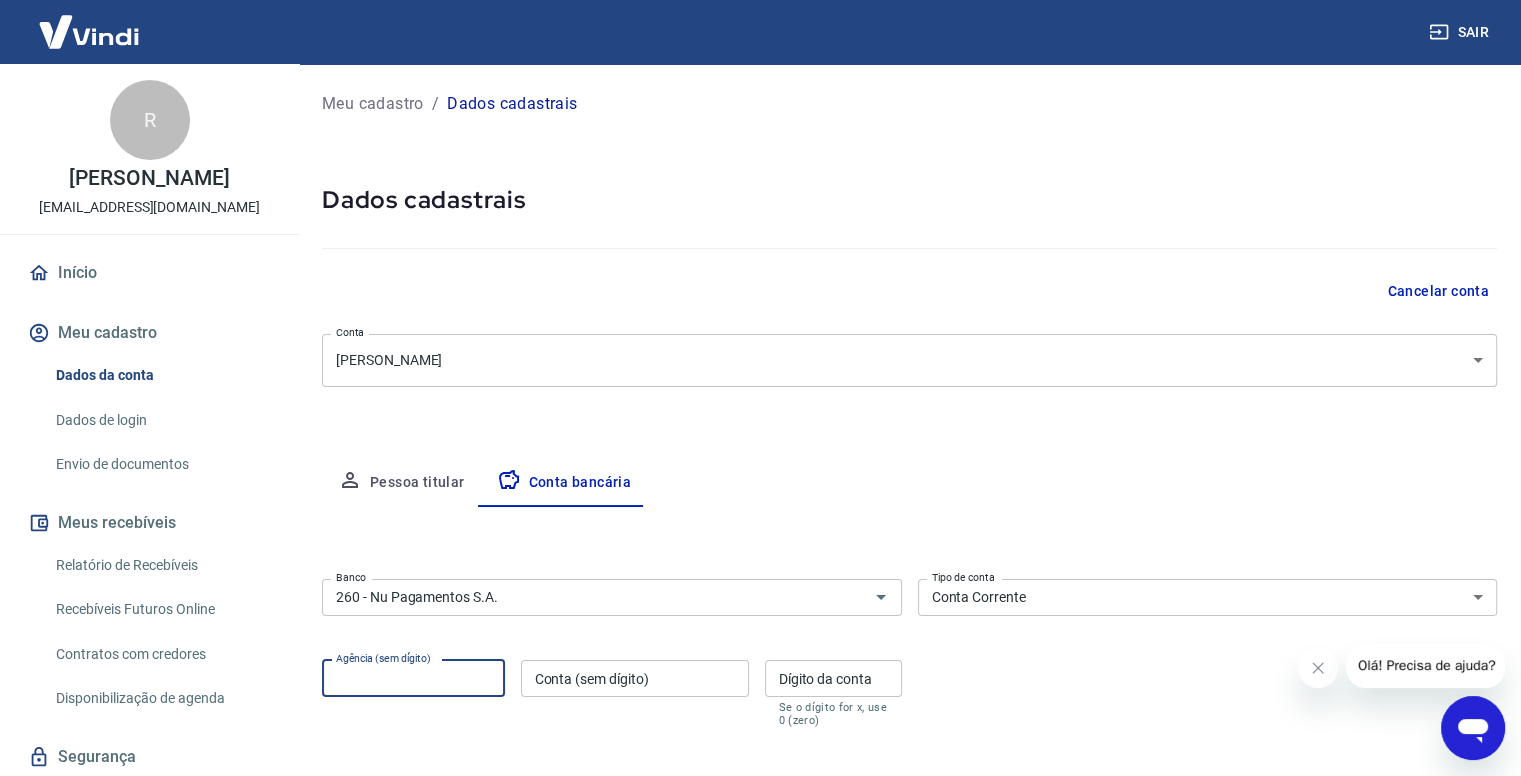 click on "Agência (sem dígito)" at bounding box center [413, 678] 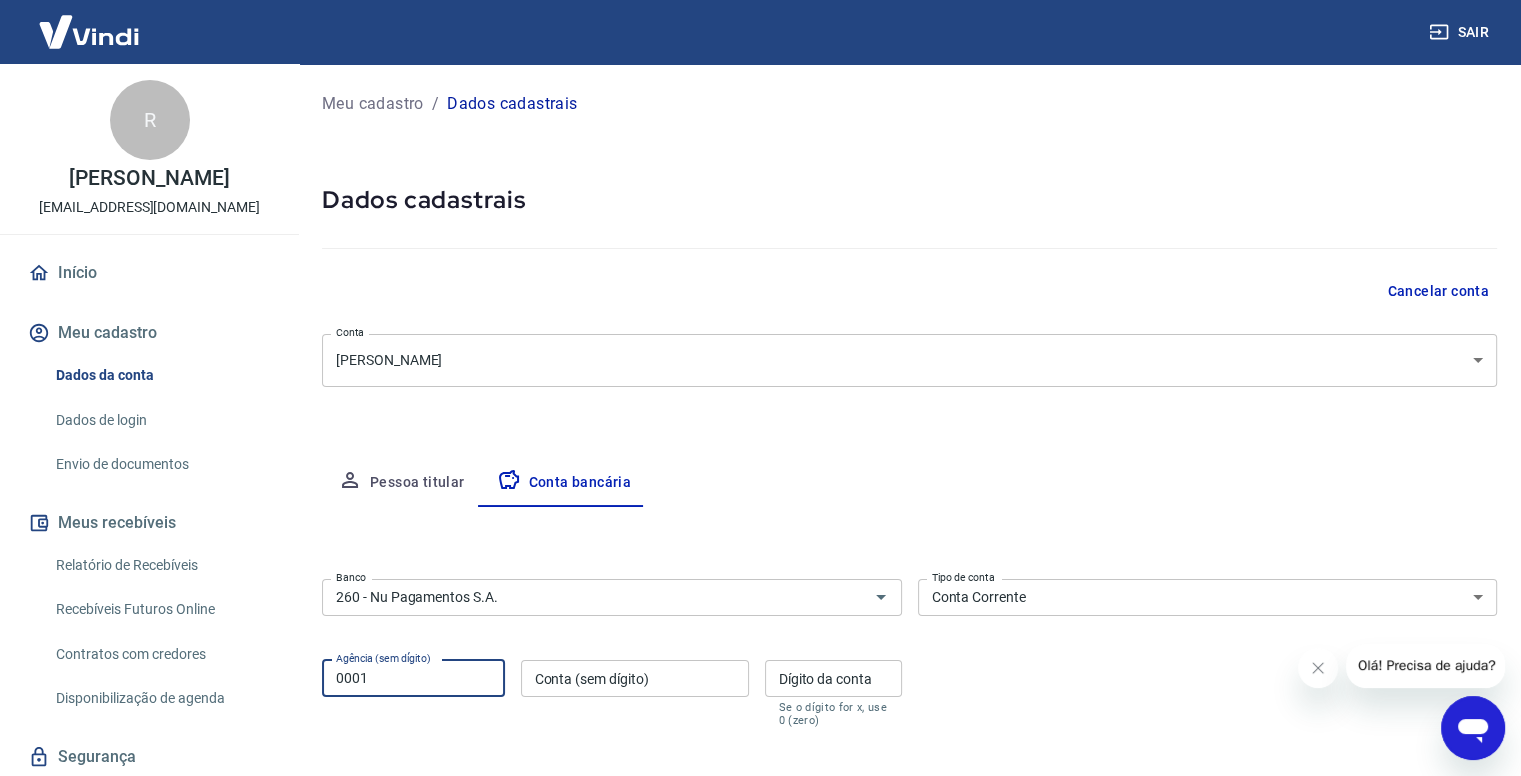 type on "0001" 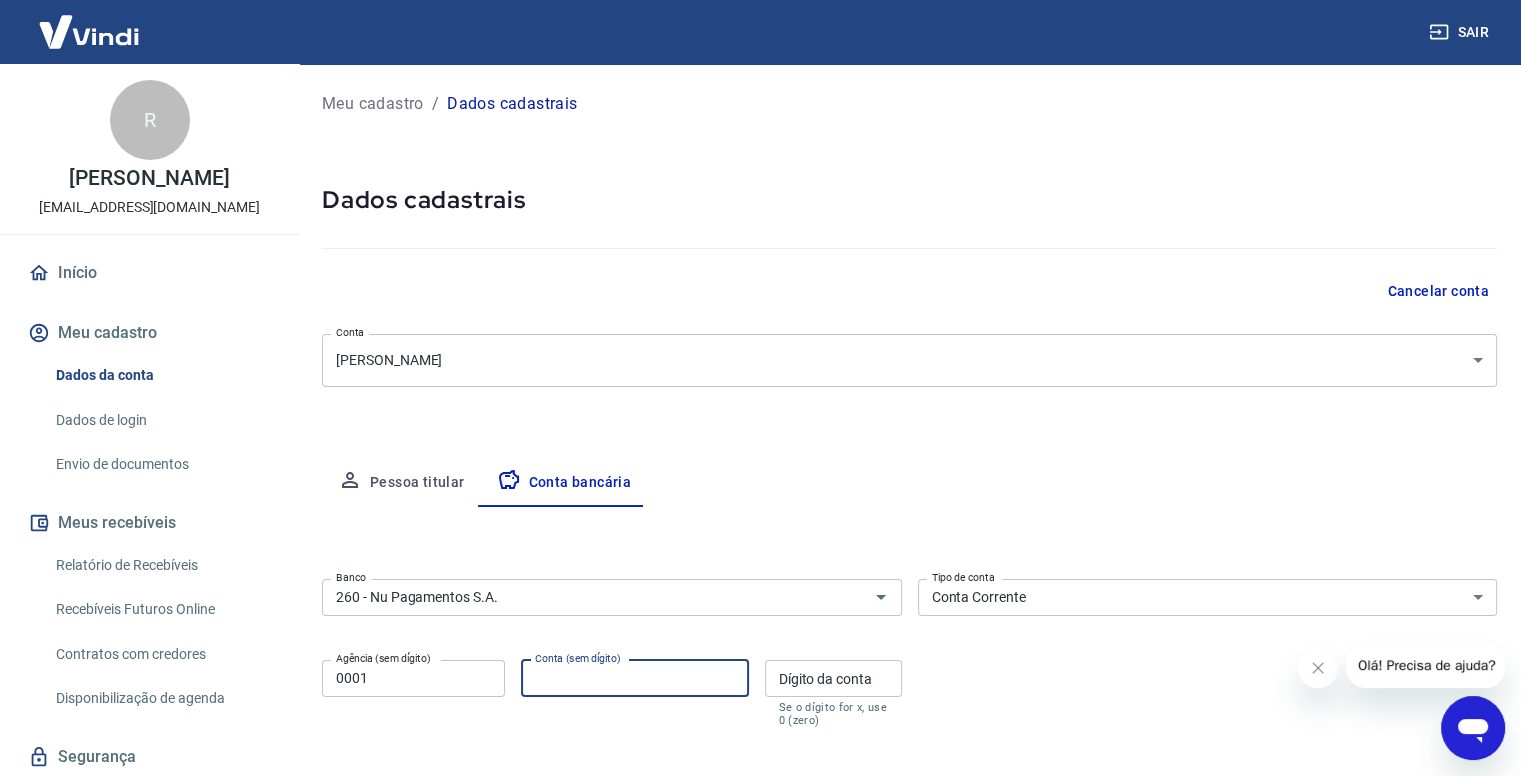 click on "Conta (sem dígito)" at bounding box center [635, 678] 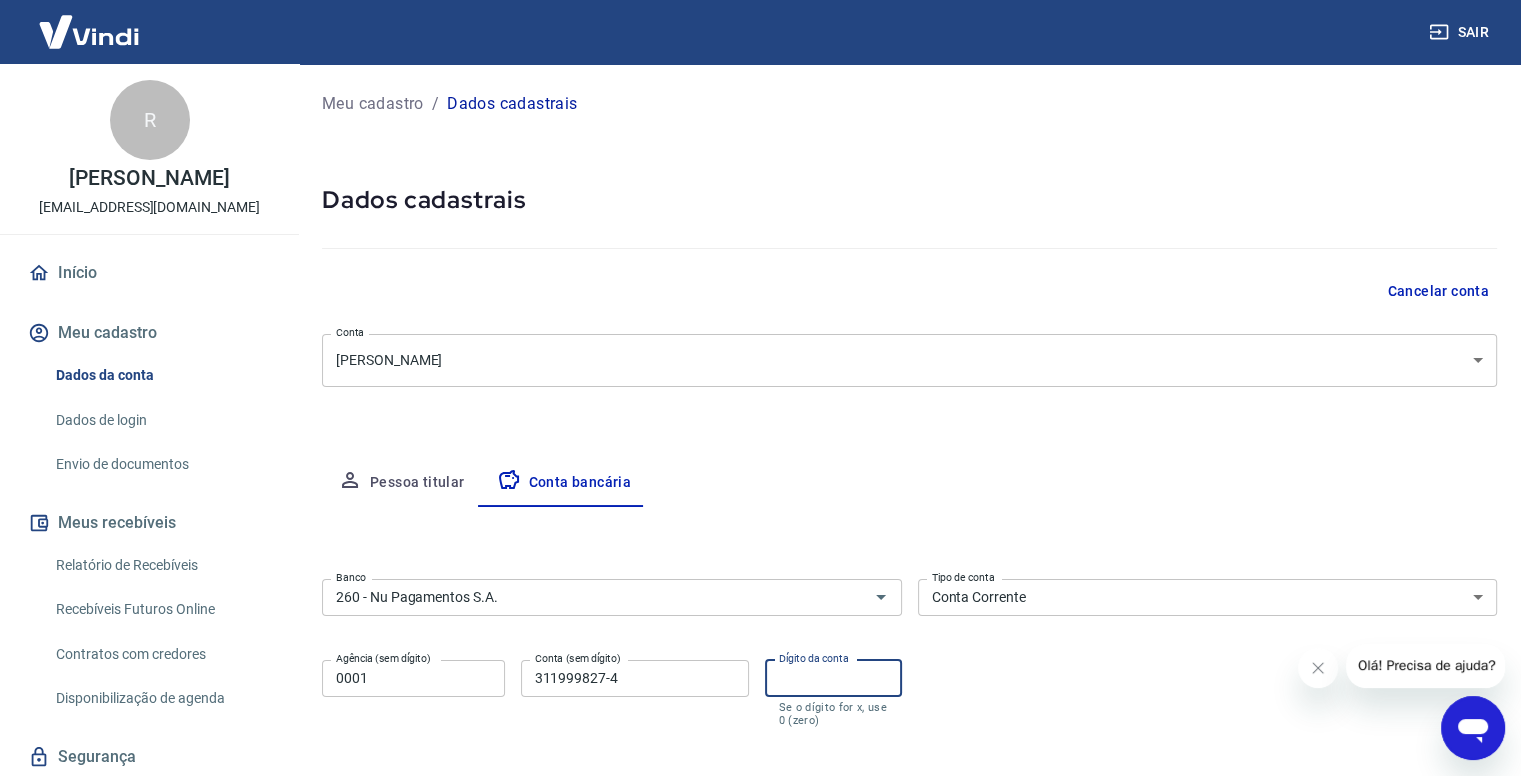 click on "Dígito da conta" at bounding box center [833, 678] 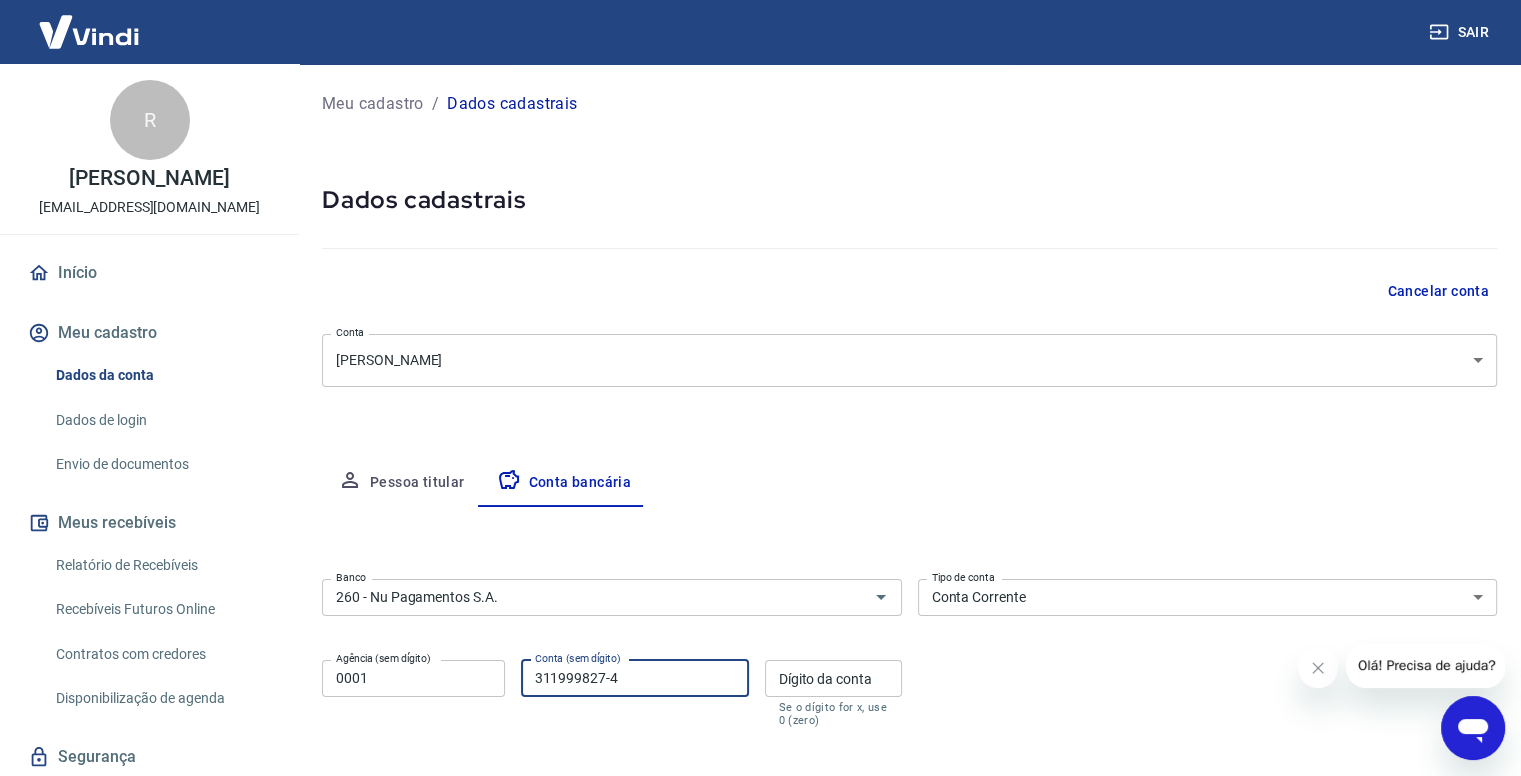 click on "311999827-4" at bounding box center [635, 678] 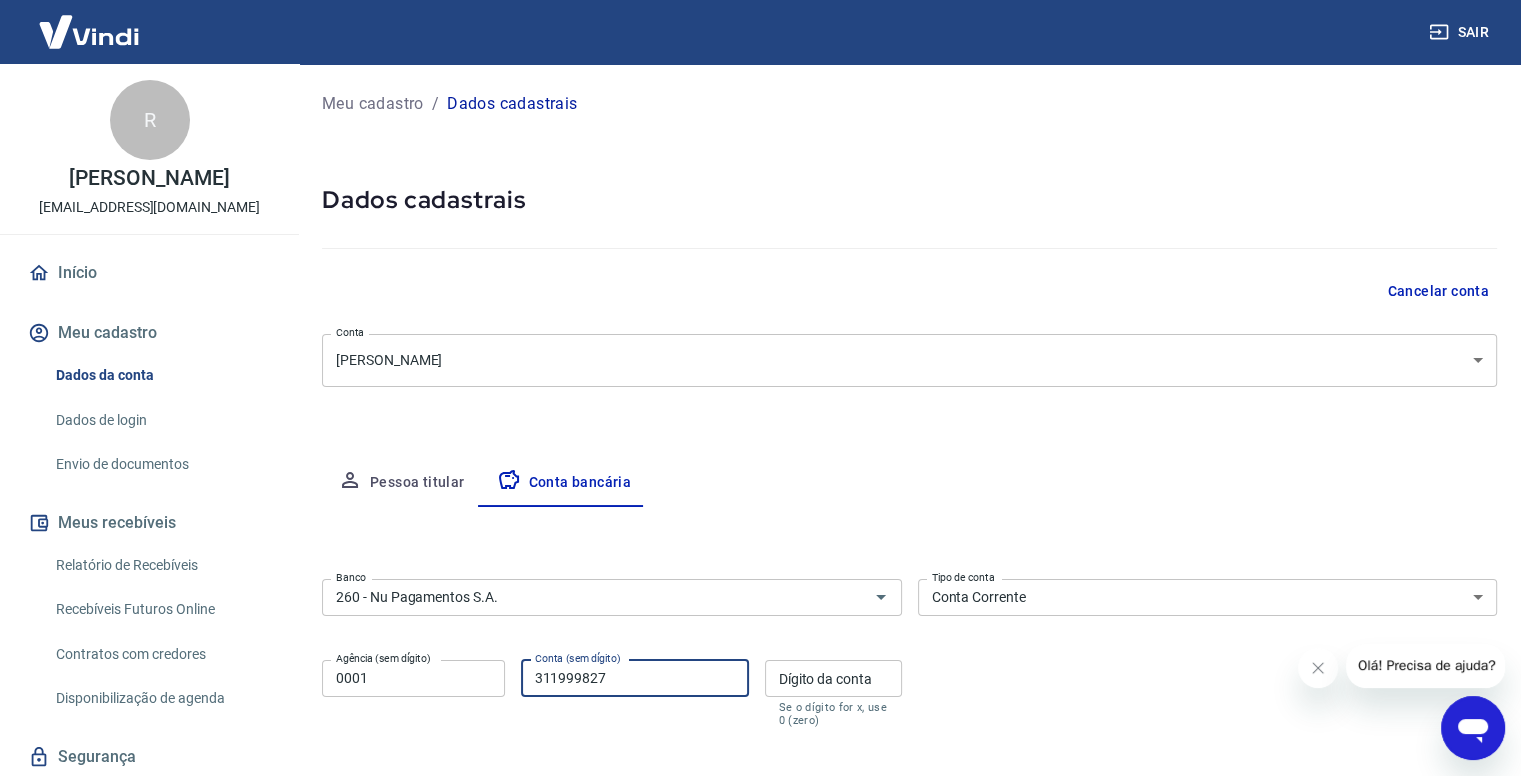 type on "311999827" 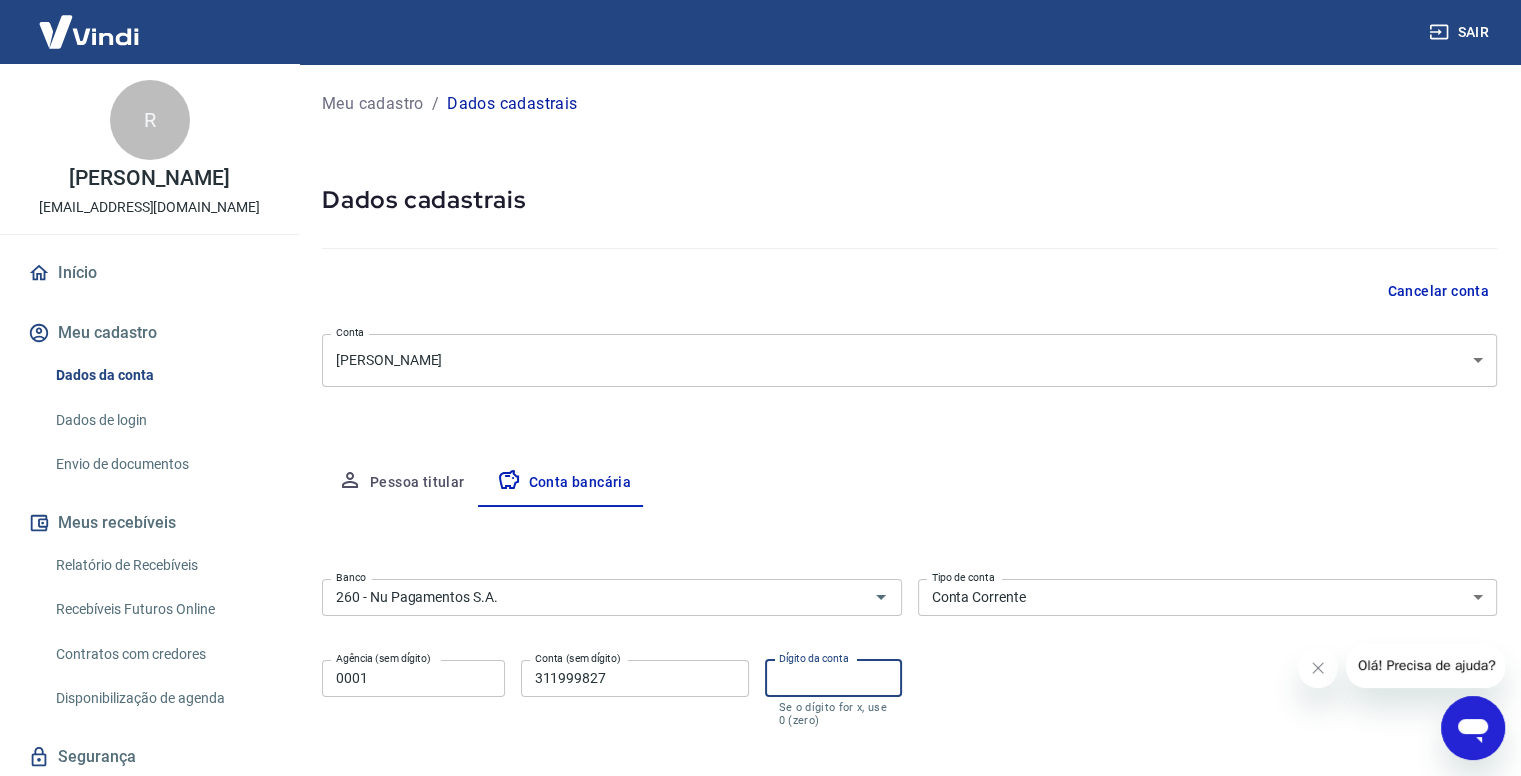 click on "Dígito da conta" at bounding box center [833, 678] 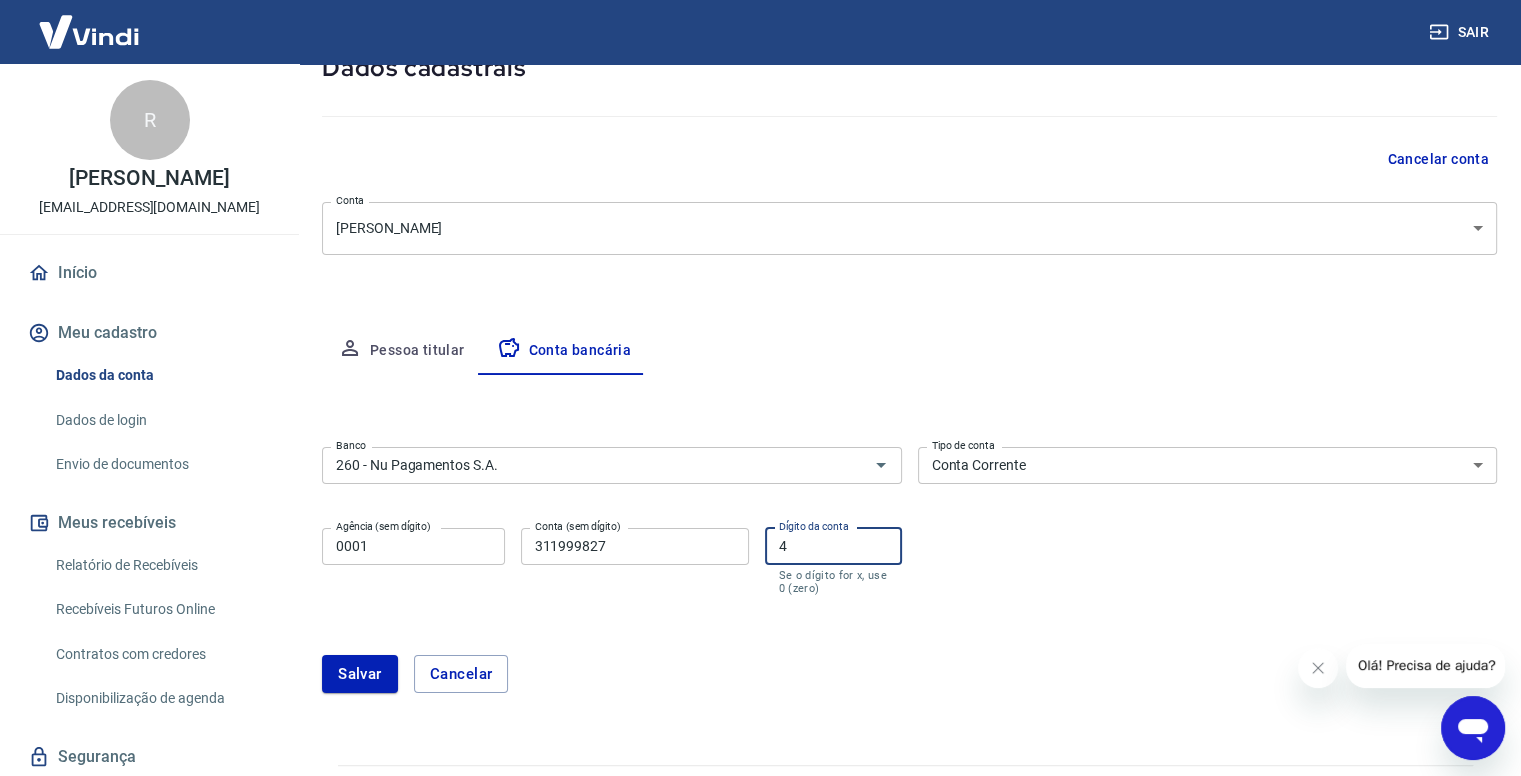 scroll, scrollTop: 182, scrollLeft: 0, axis: vertical 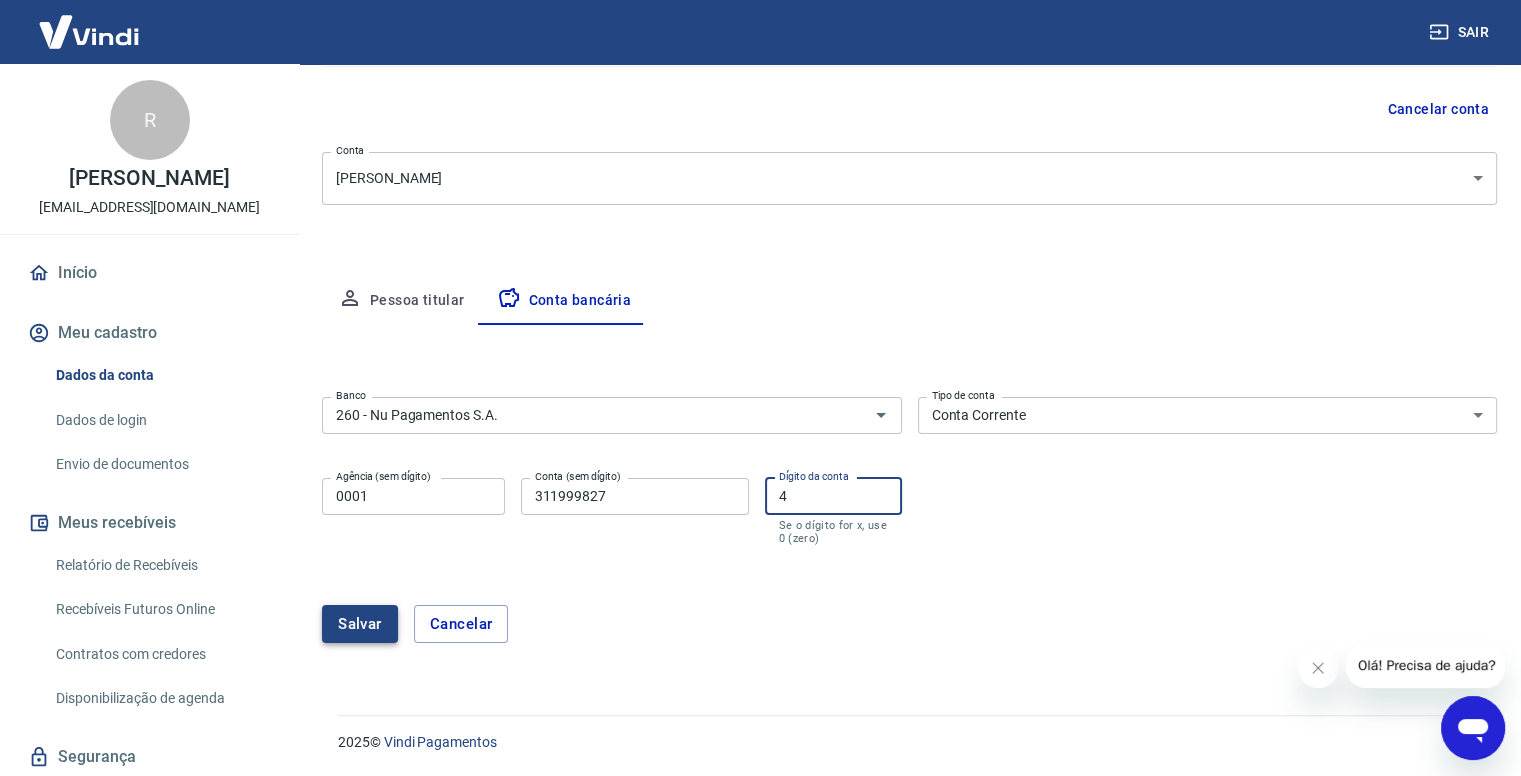 type on "4" 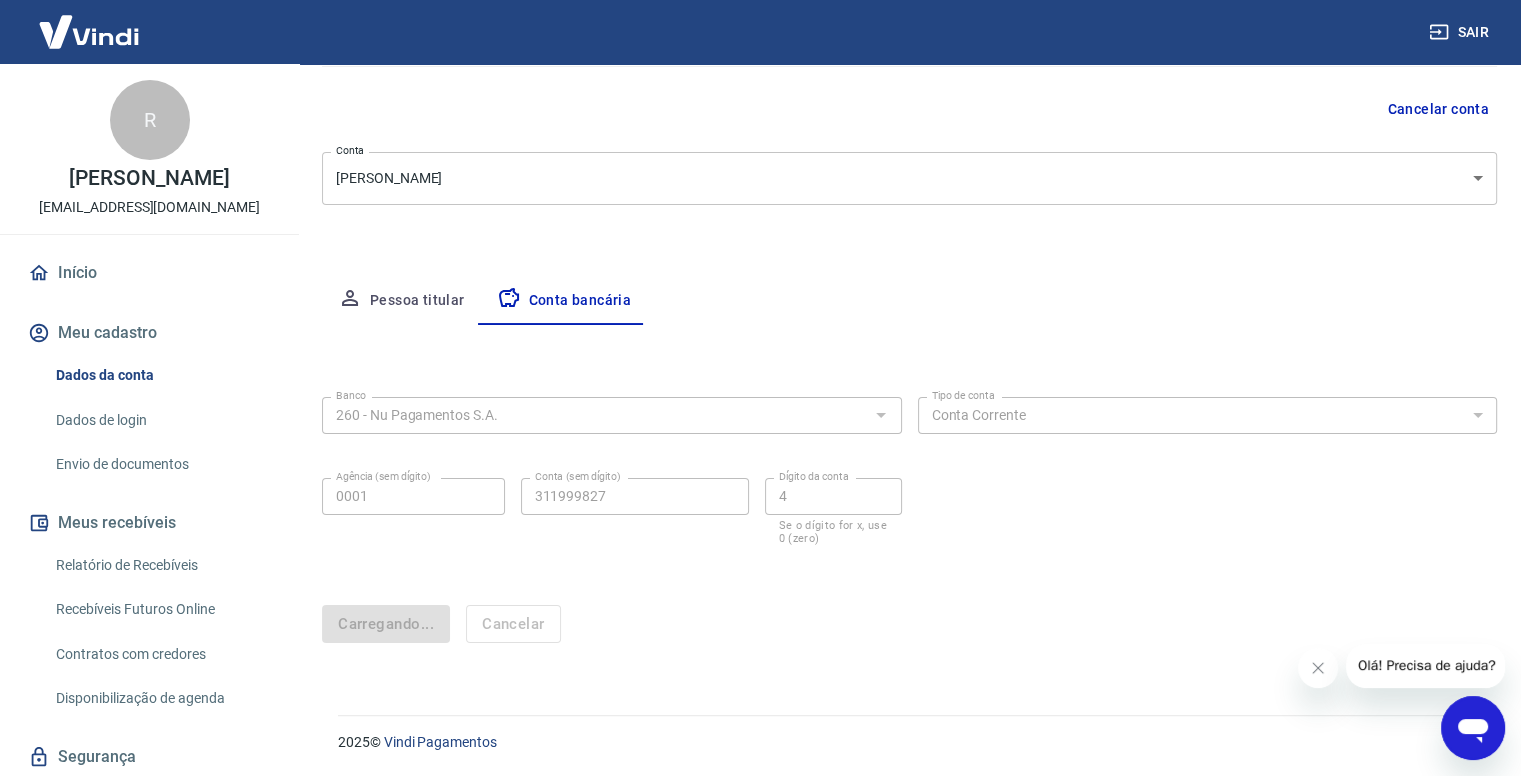 scroll, scrollTop: 0, scrollLeft: 0, axis: both 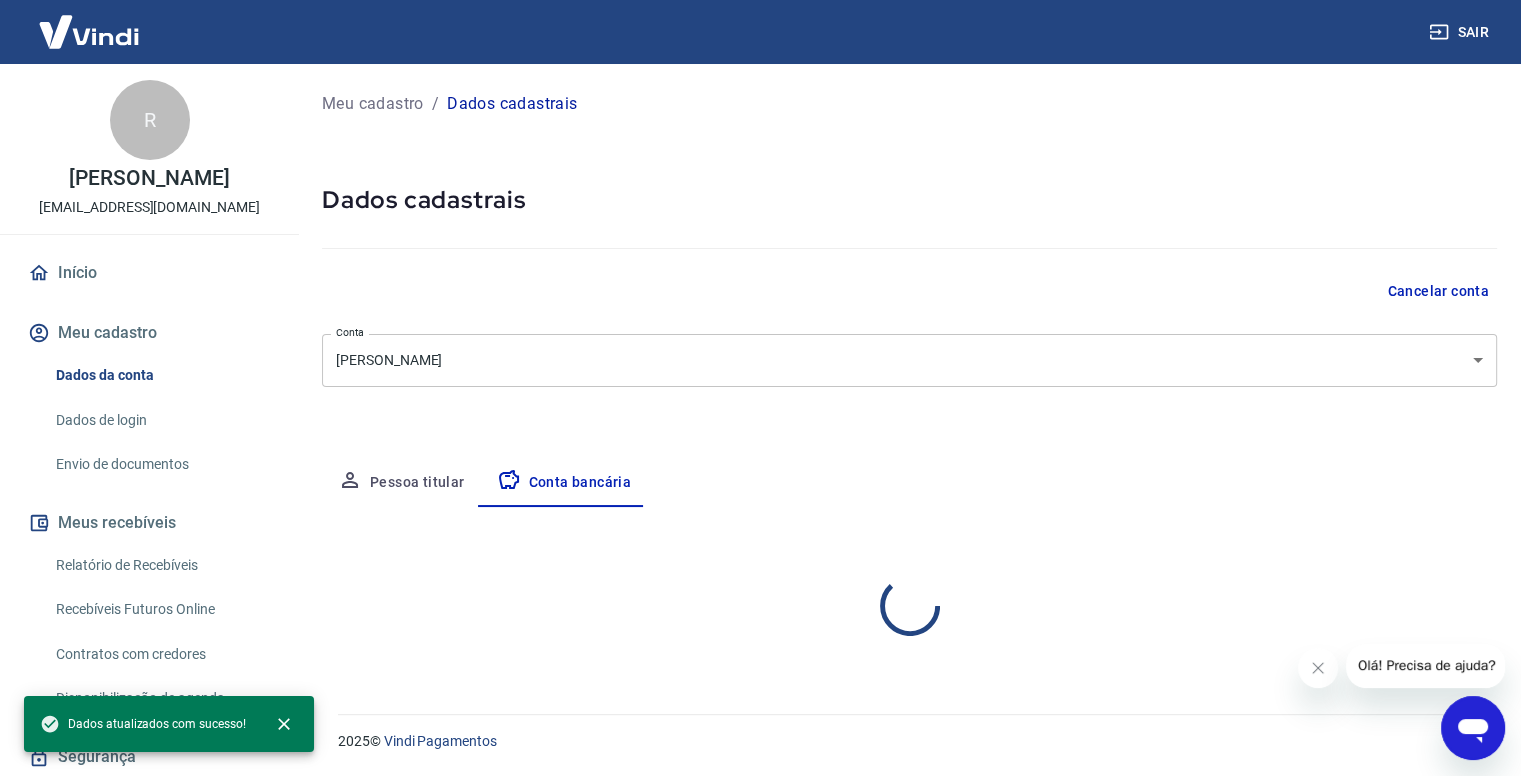 select on "1" 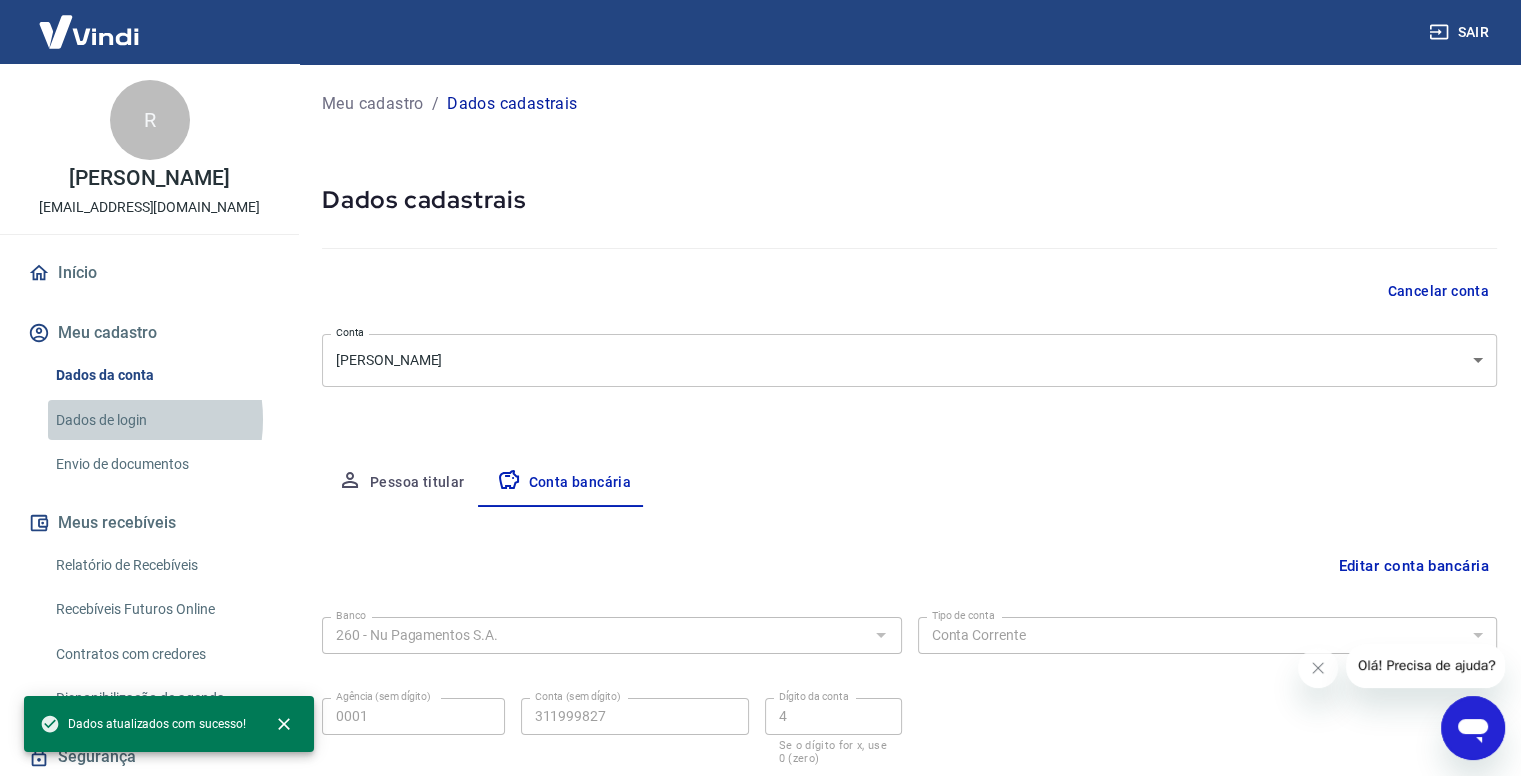 drag, startPoint x: 1535, startPoint y: 427, endPoint x: 103, endPoint y: 421, distance: 1432.0126 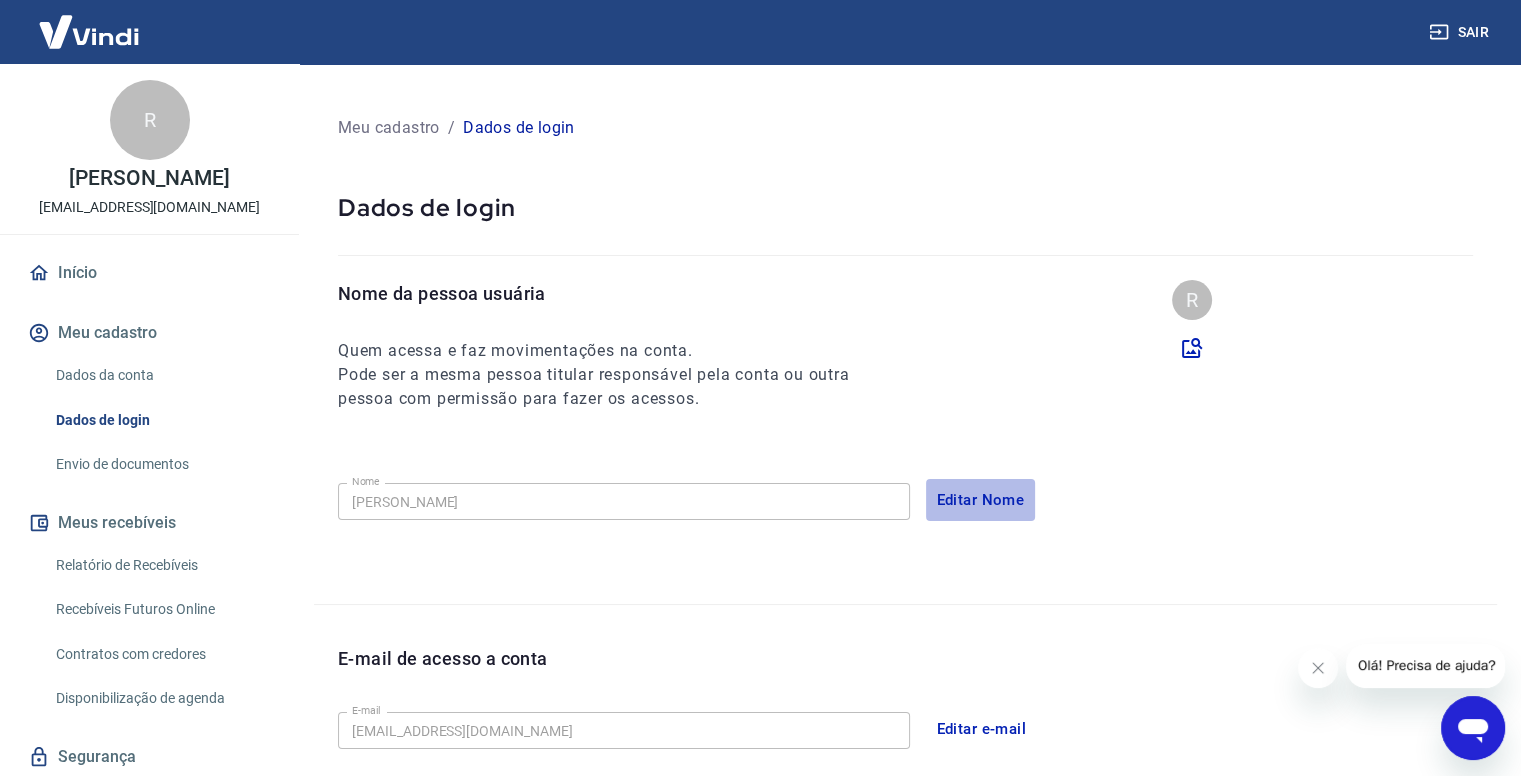 click on "Editar Nome" at bounding box center (981, 500) 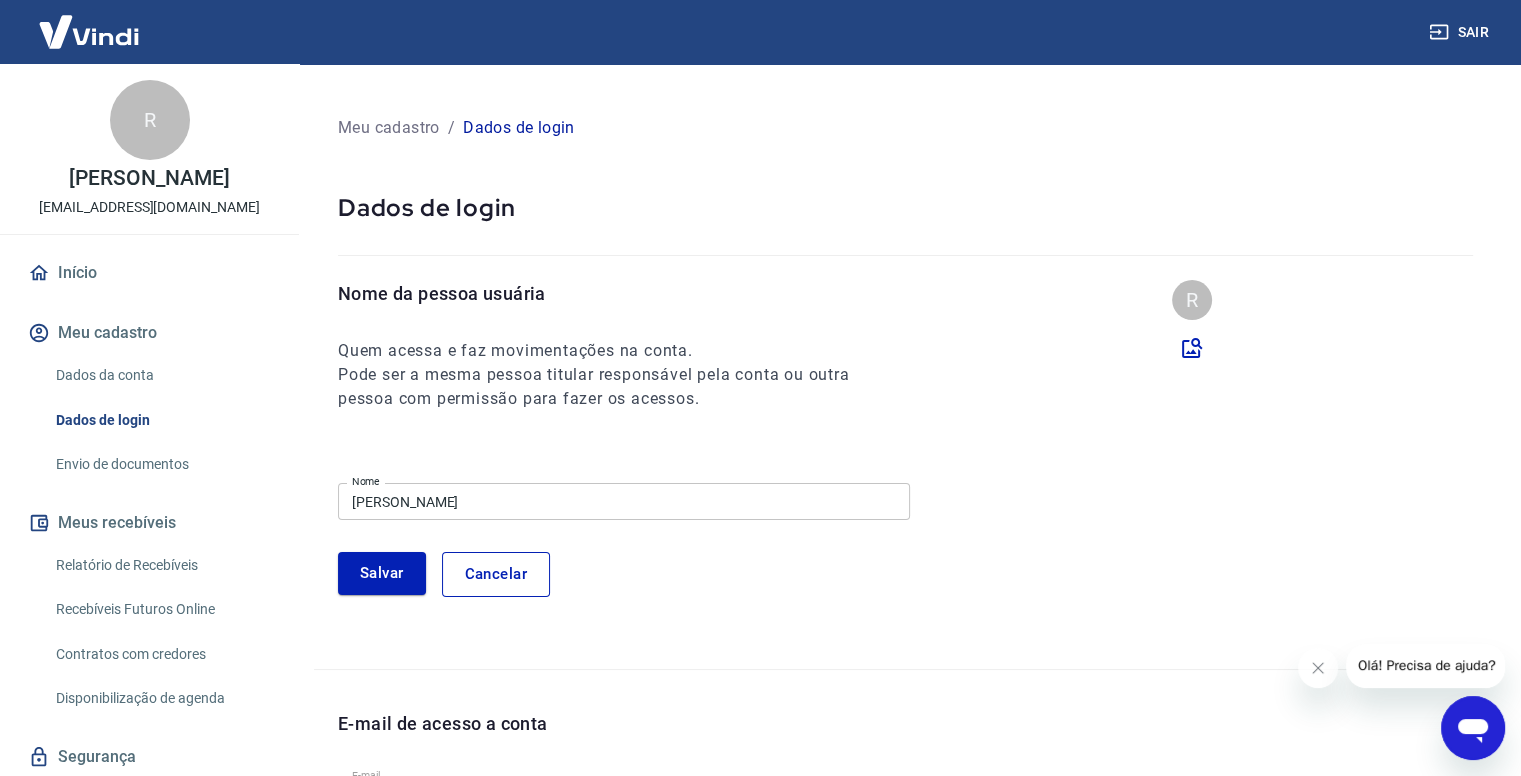 click on "Envio de documentos" at bounding box center [161, 464] 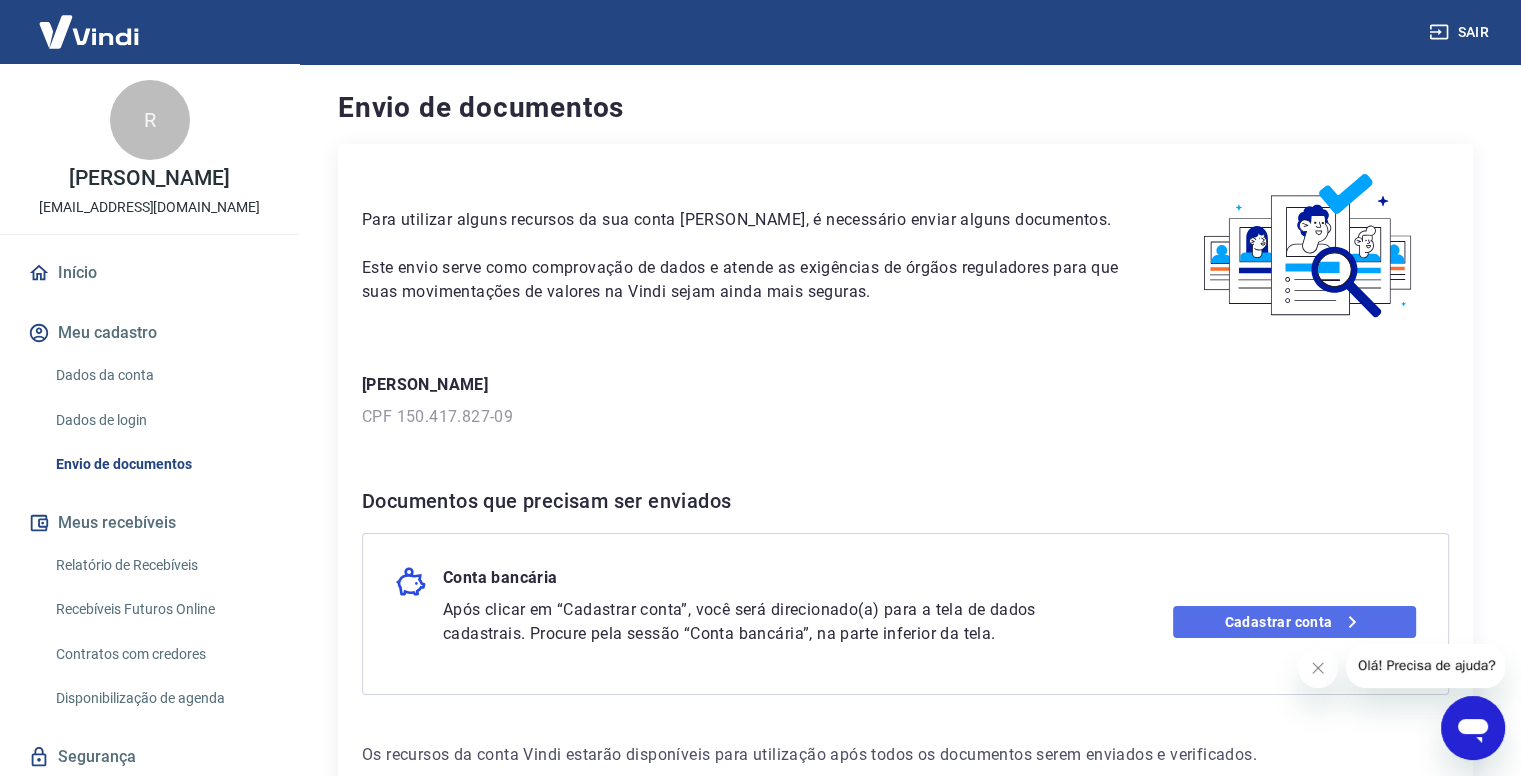 click on "Cadastrar conta" at bounding box center [1294, 622] 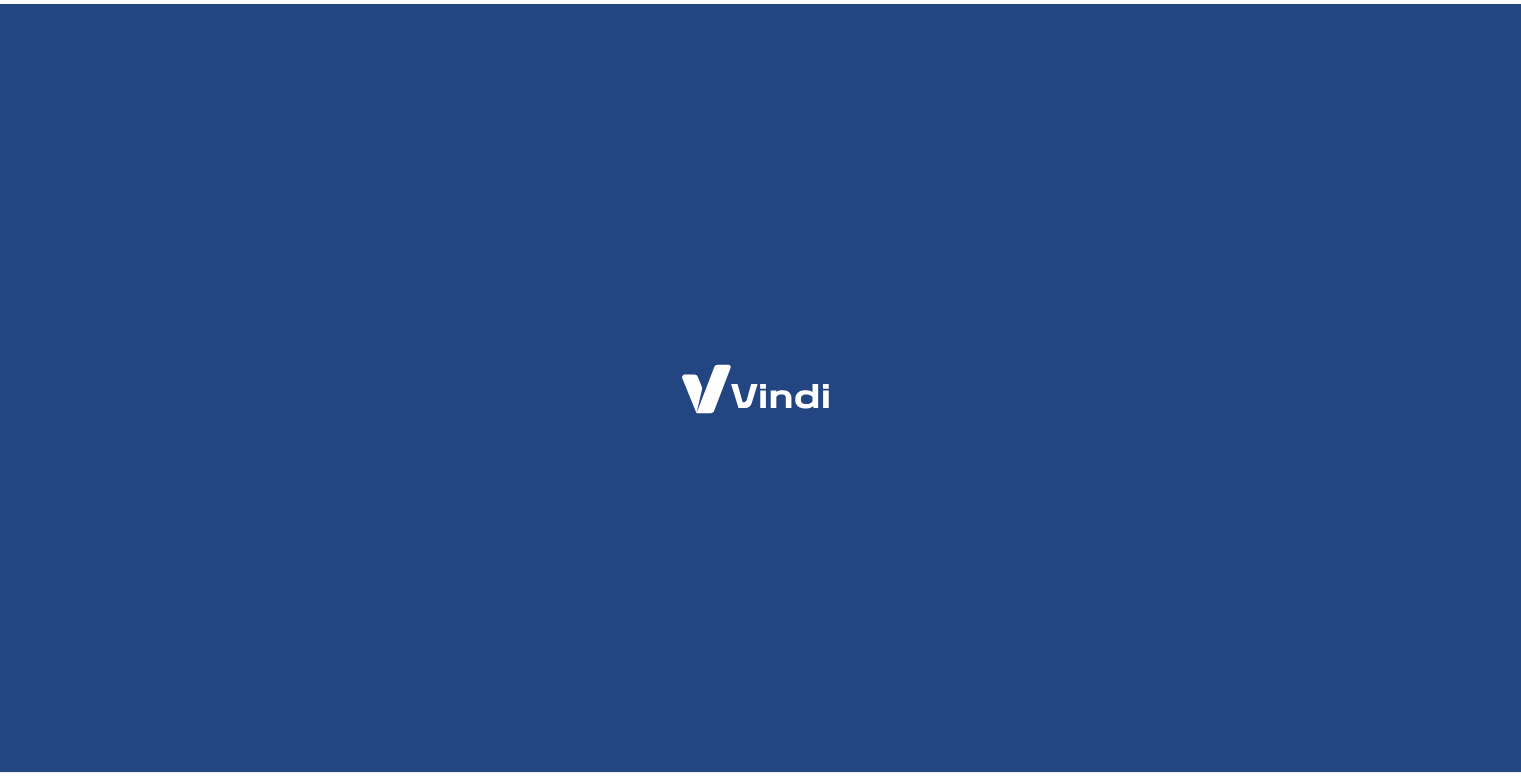 scroll, scrollTop: 0, scrollLeft: 0, axis: both 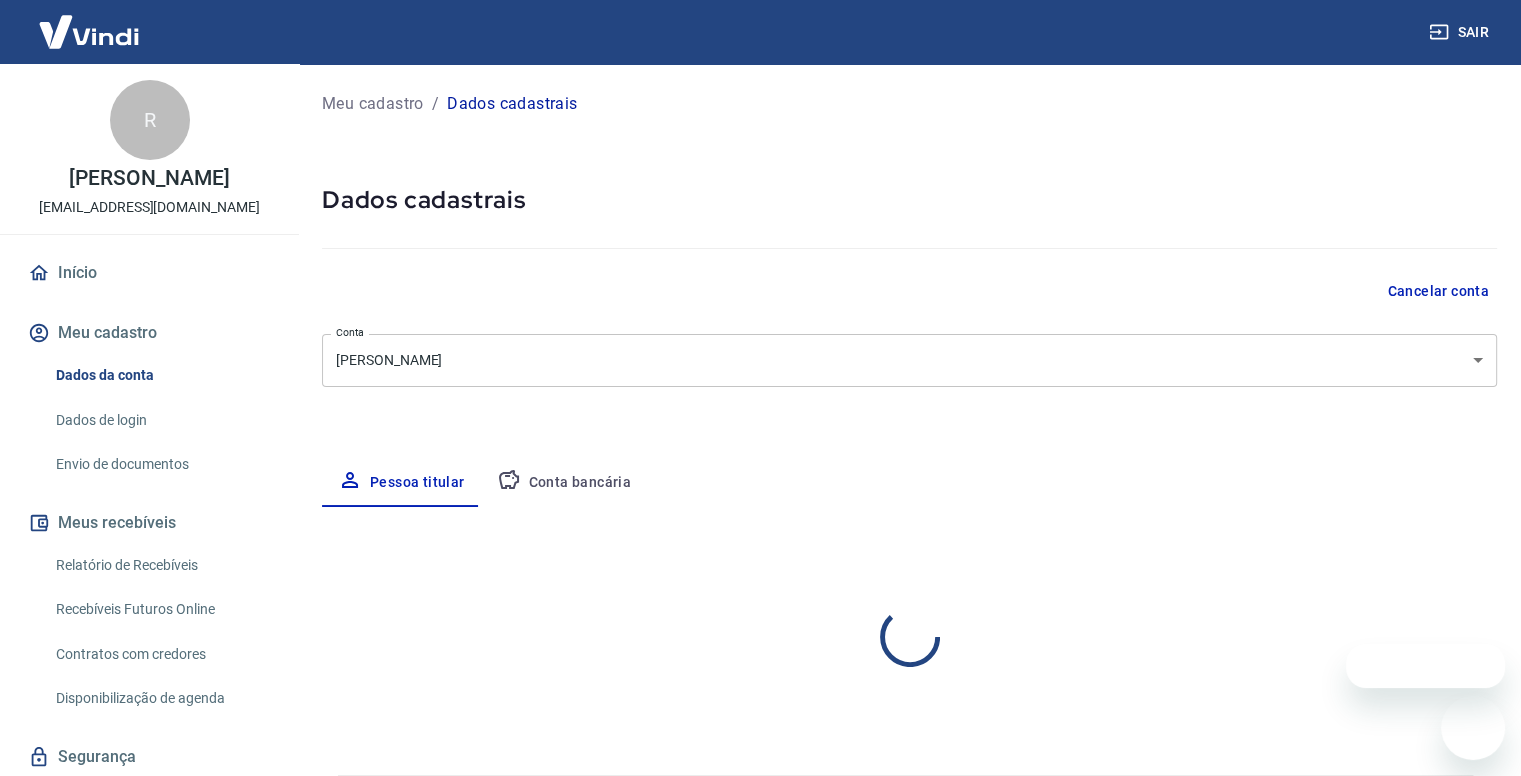 select on "RJ" 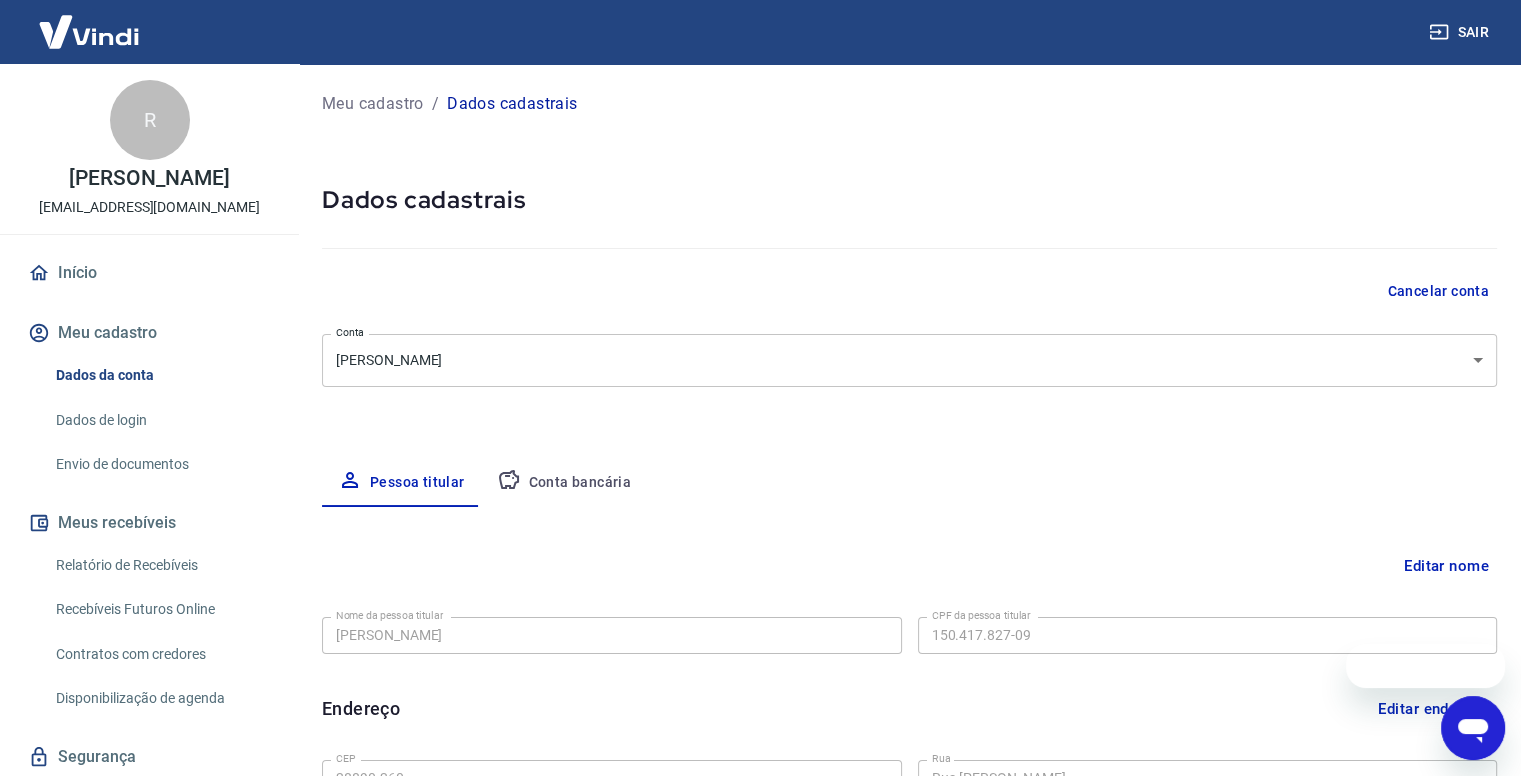 scroll, scrollTop: 0, scrollLeft: 0, axis: both 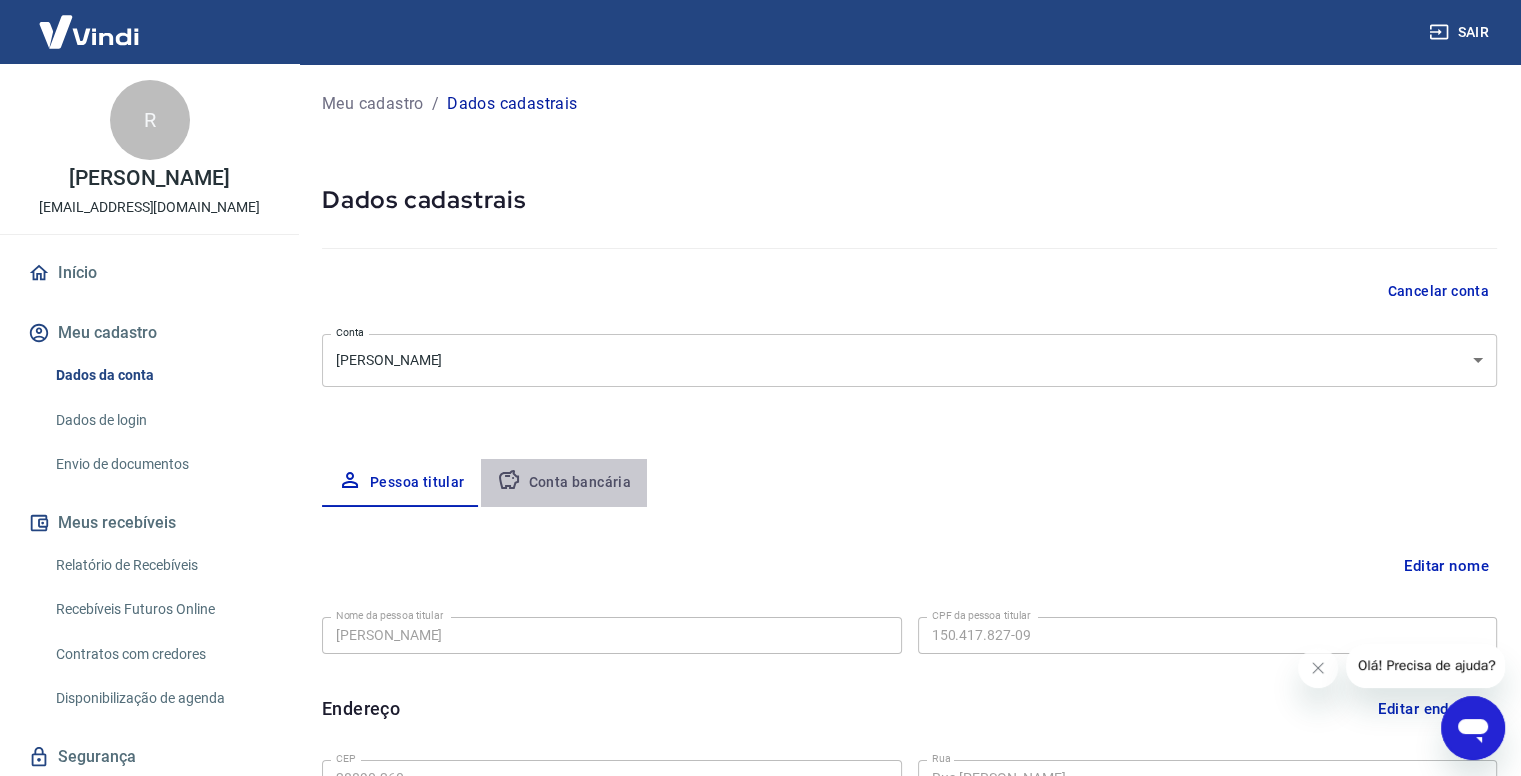 click on "Conta bancária" at bounding box center [564, 483] 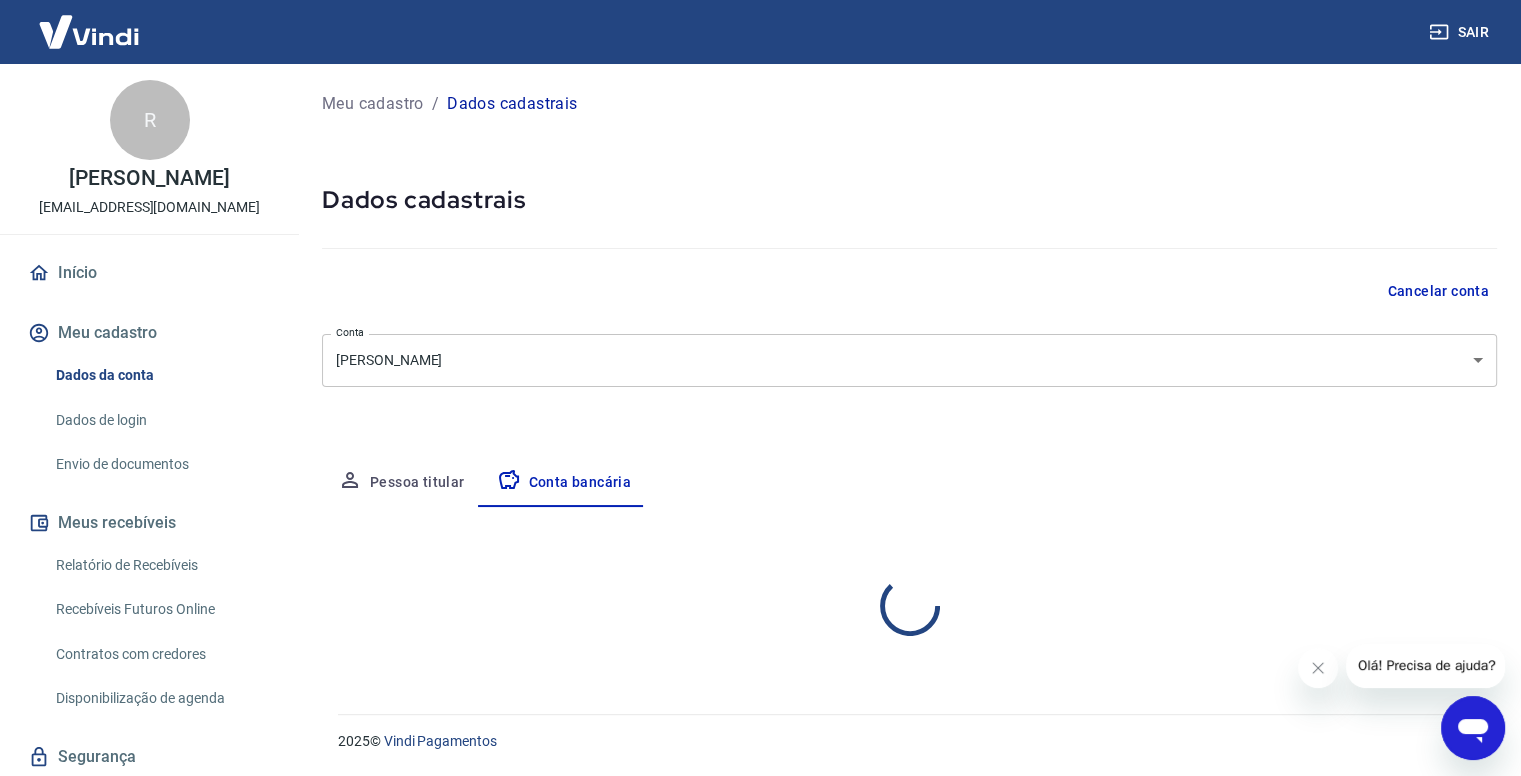 select on "1" 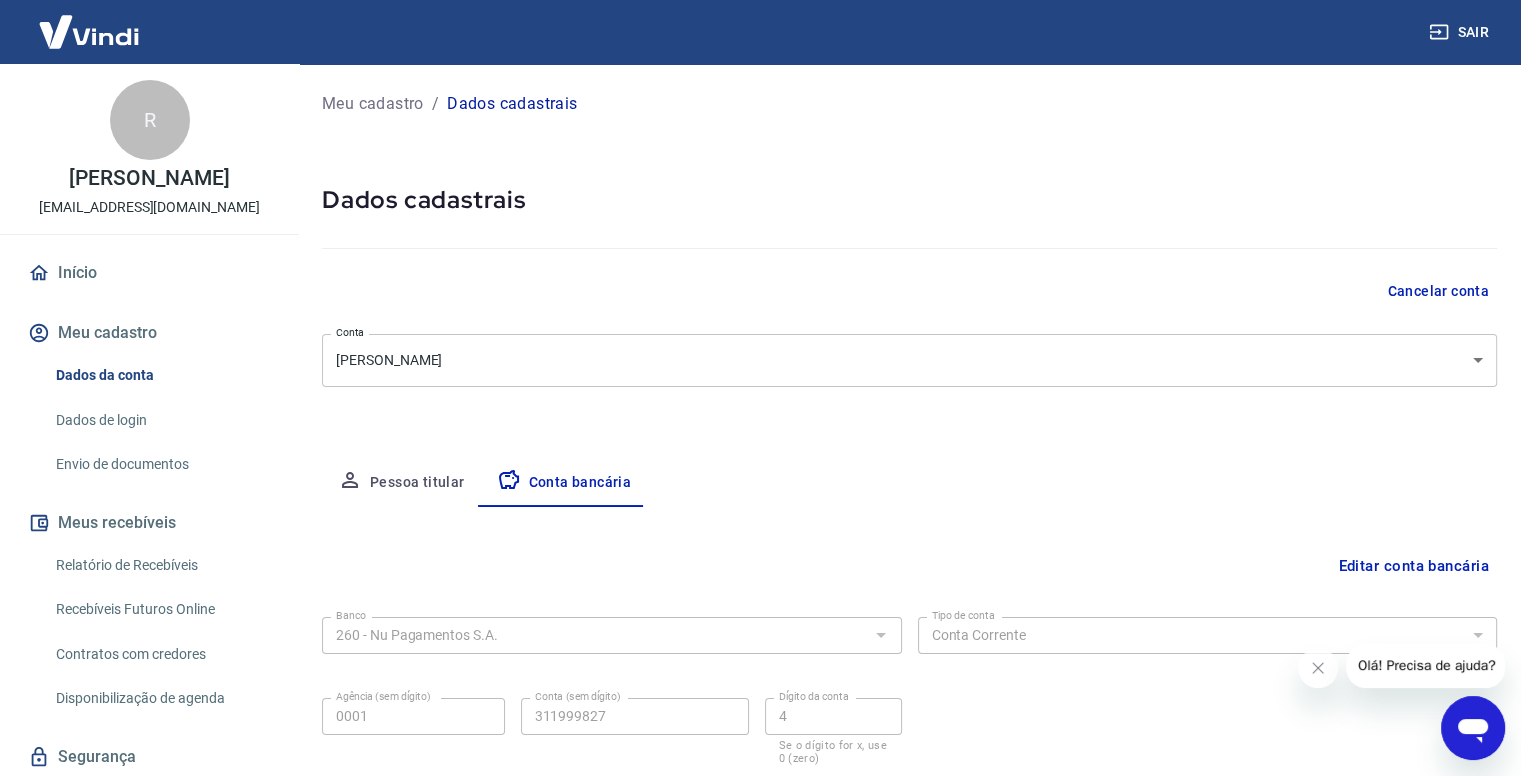 scroll, scrollTop: 134, scrollLeft: 0, axis: vertical 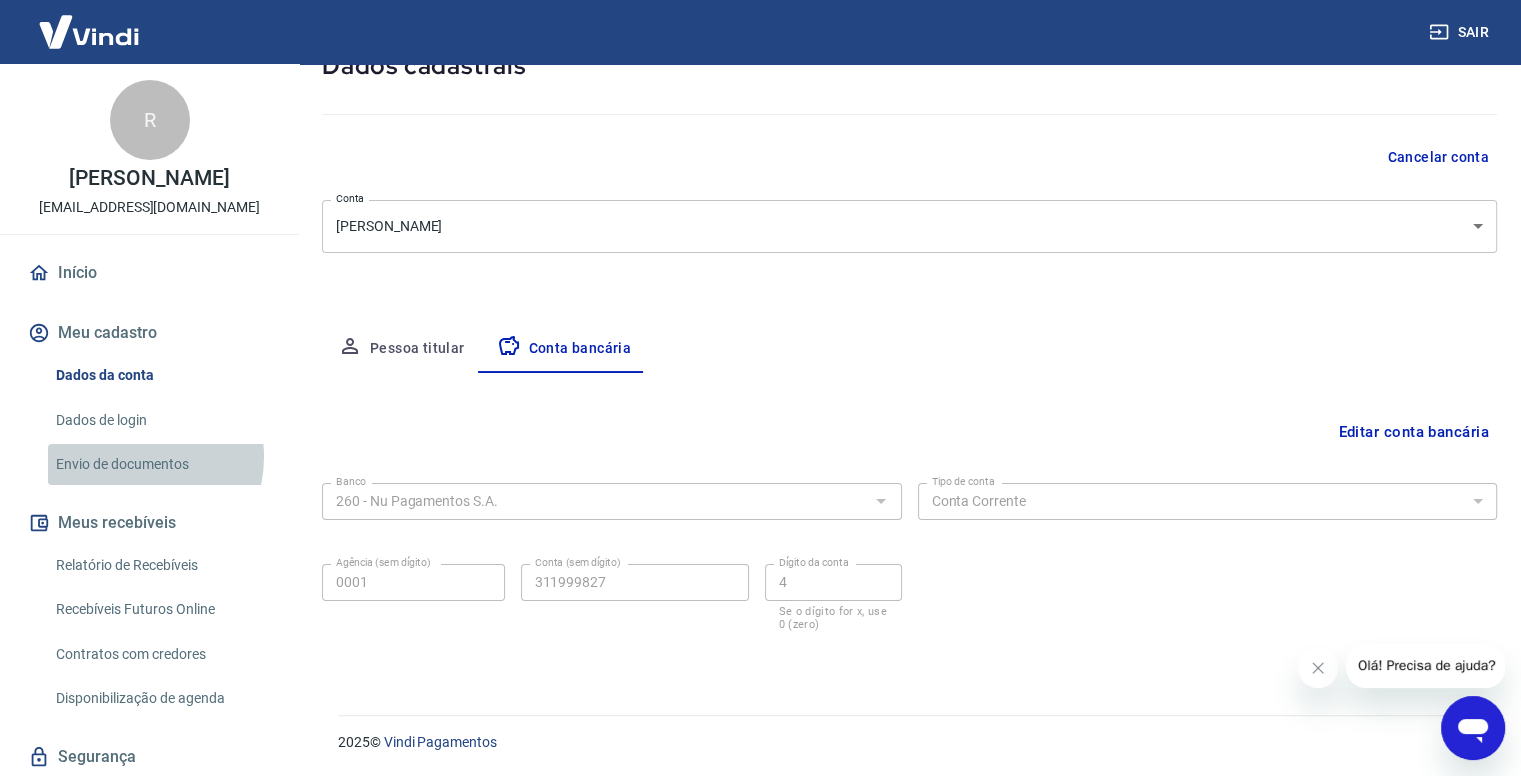 click on "Envio de documentos" at bounding box center [161, 464] 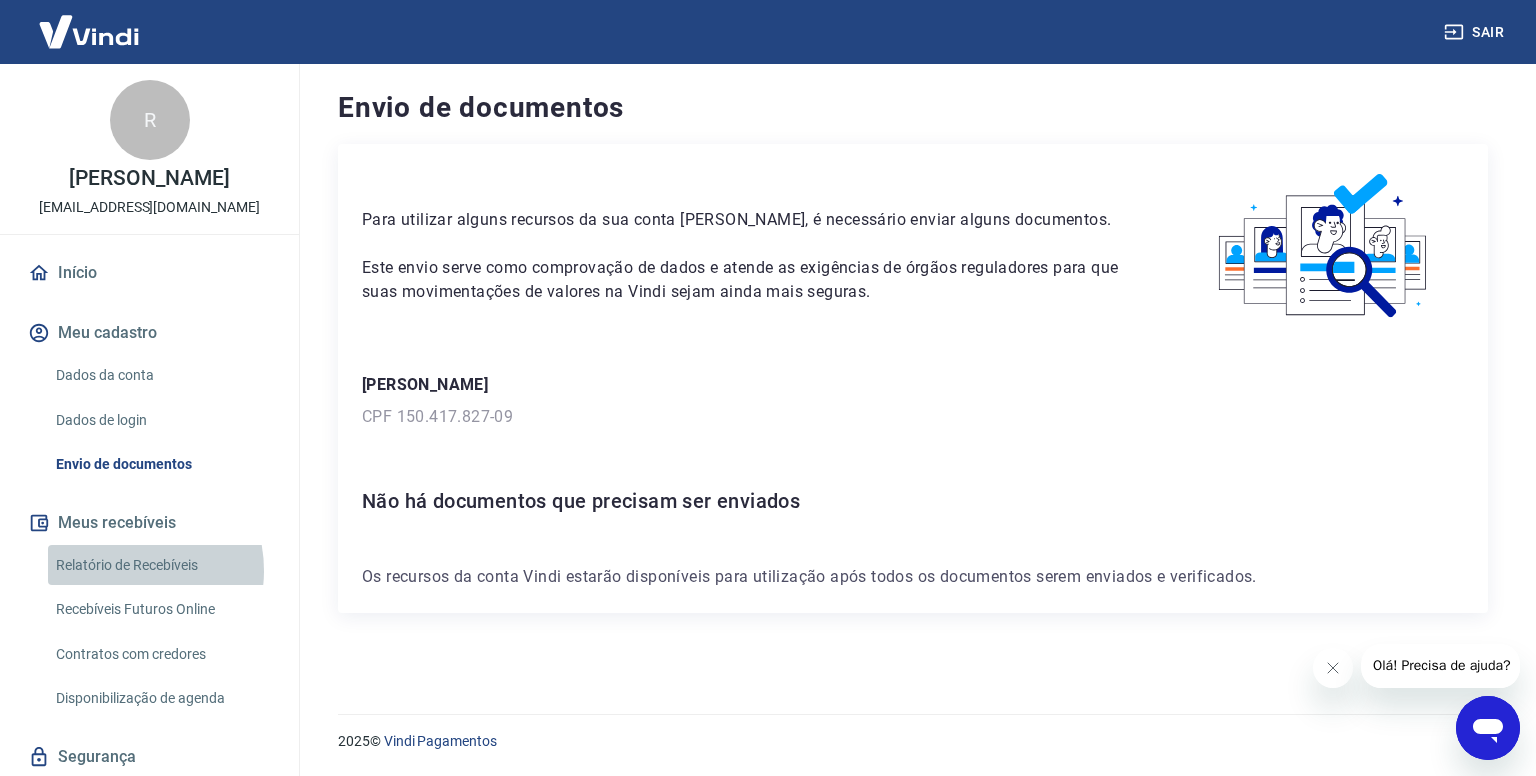 click on "Relatório de Recebíveis" at bounding box center (161, 565) 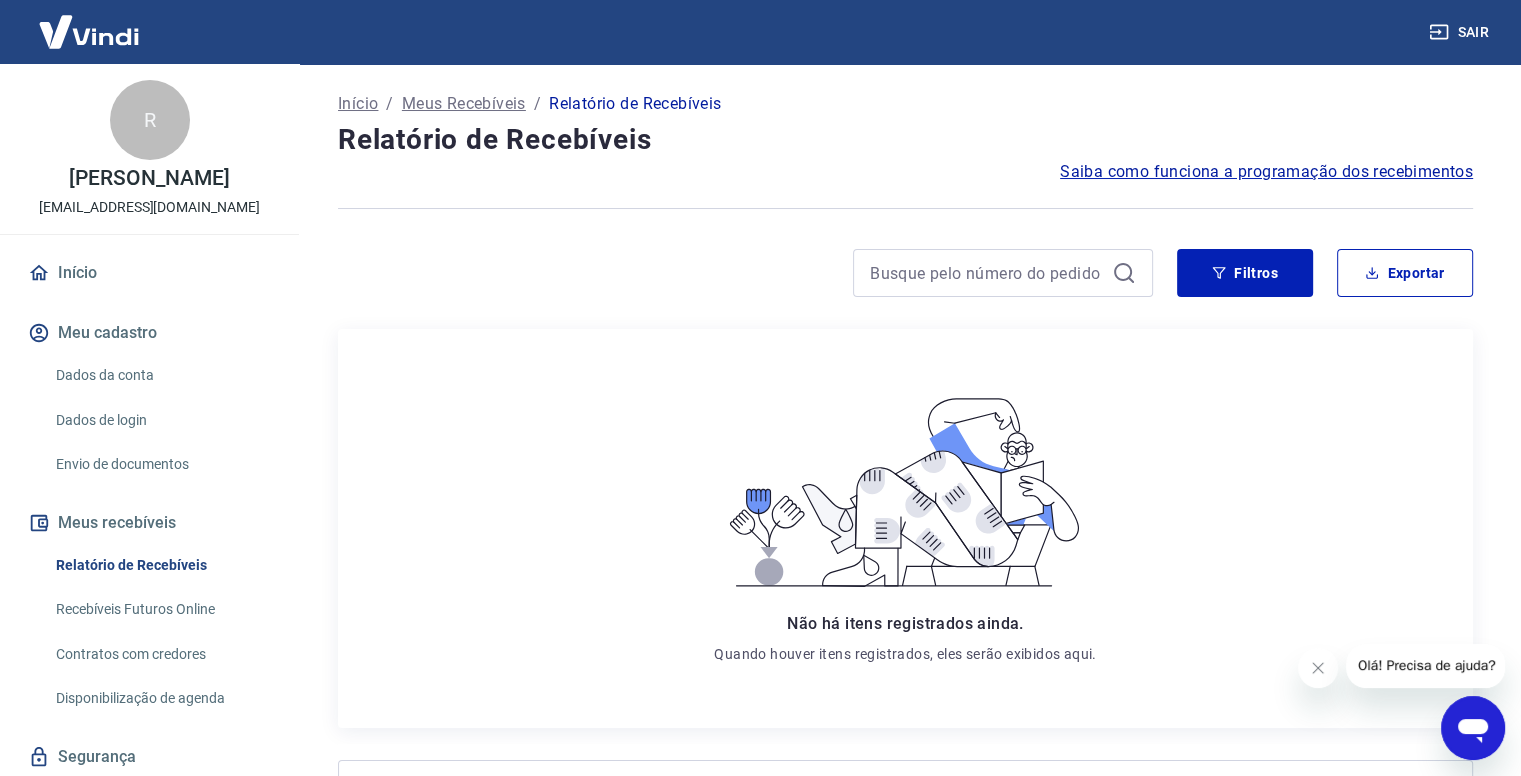 scroll, scrollTop: 0, scrollLeft: 0, axis: both 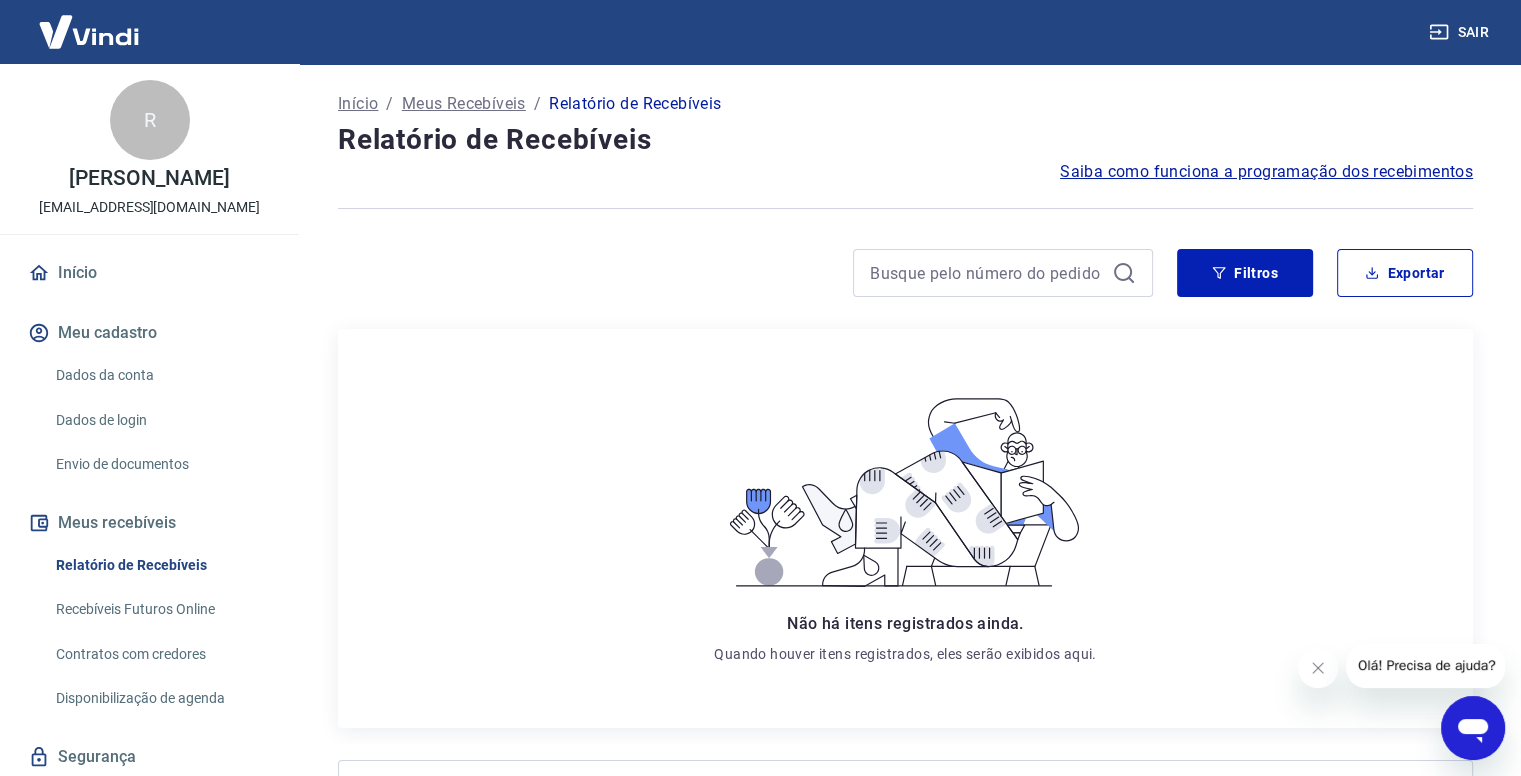click on "Saiba como funciona a programação dos recebimentos" at bounding box center [1266, 172] 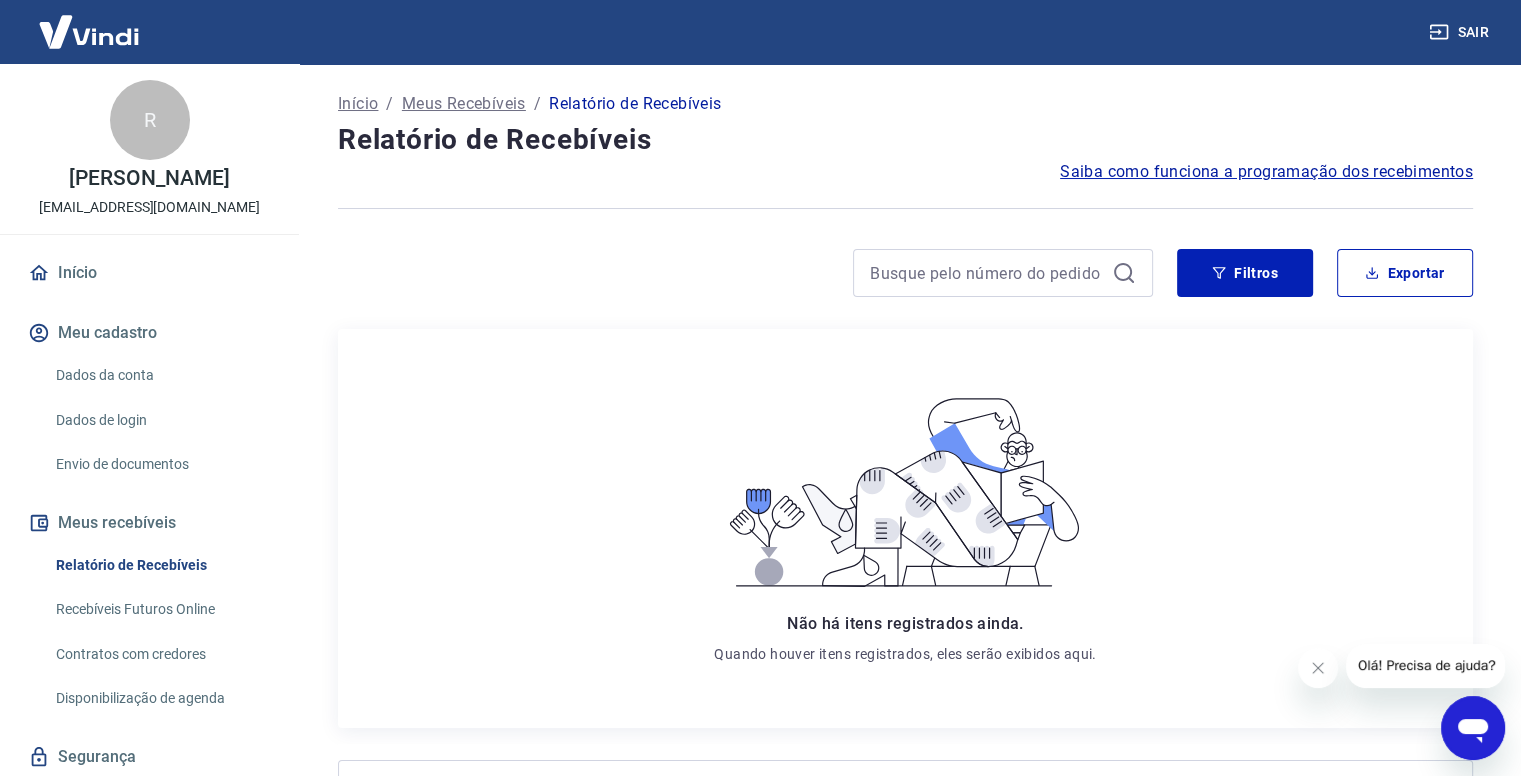 scroll, scrollTop: 62, scrollLeft: 0, axis: vertical 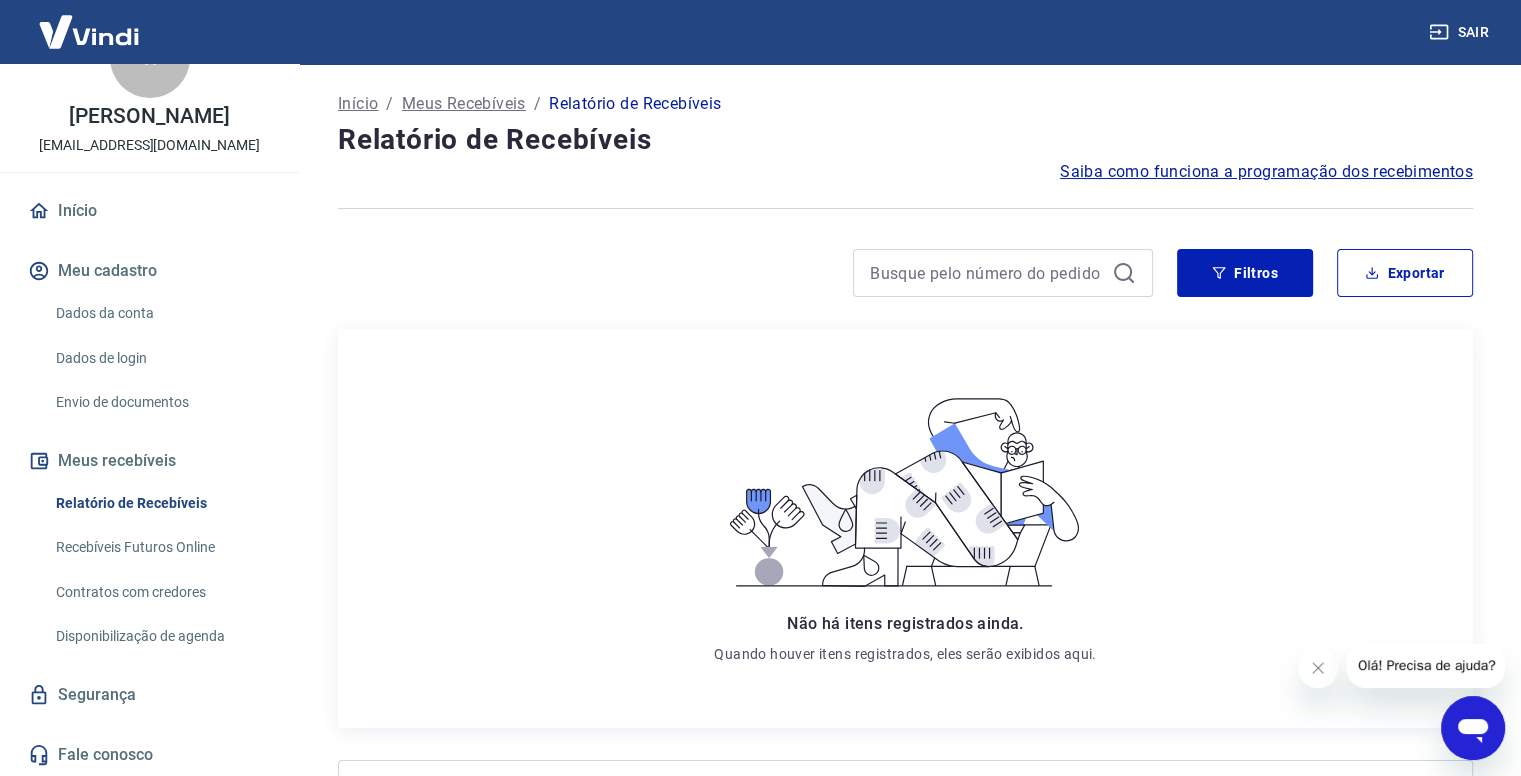 click on "Recebíveis Futuros Online" at bounding box center [161, 547] 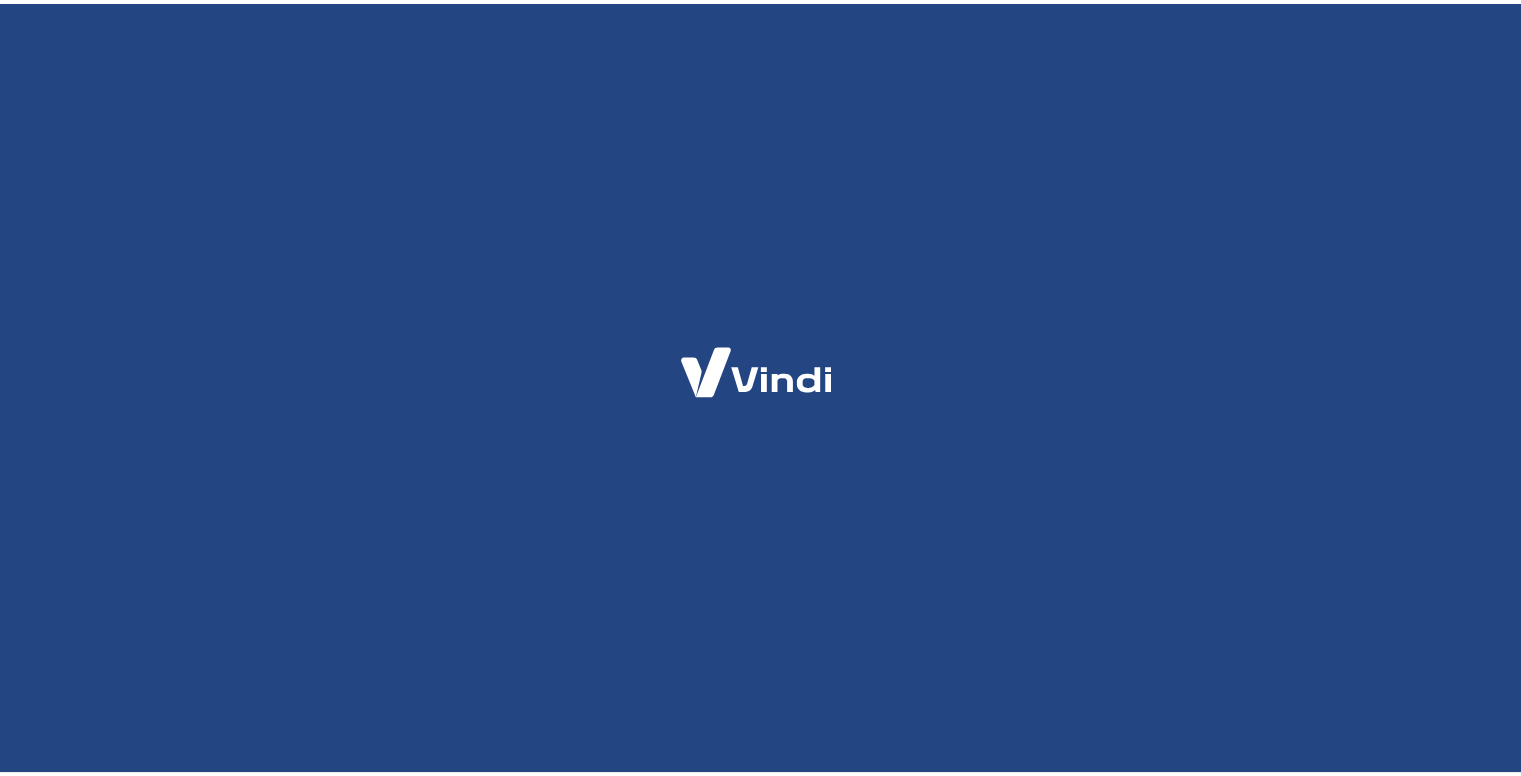 scroll, scrollTop: 0, scrollLeft: 0, axis: both 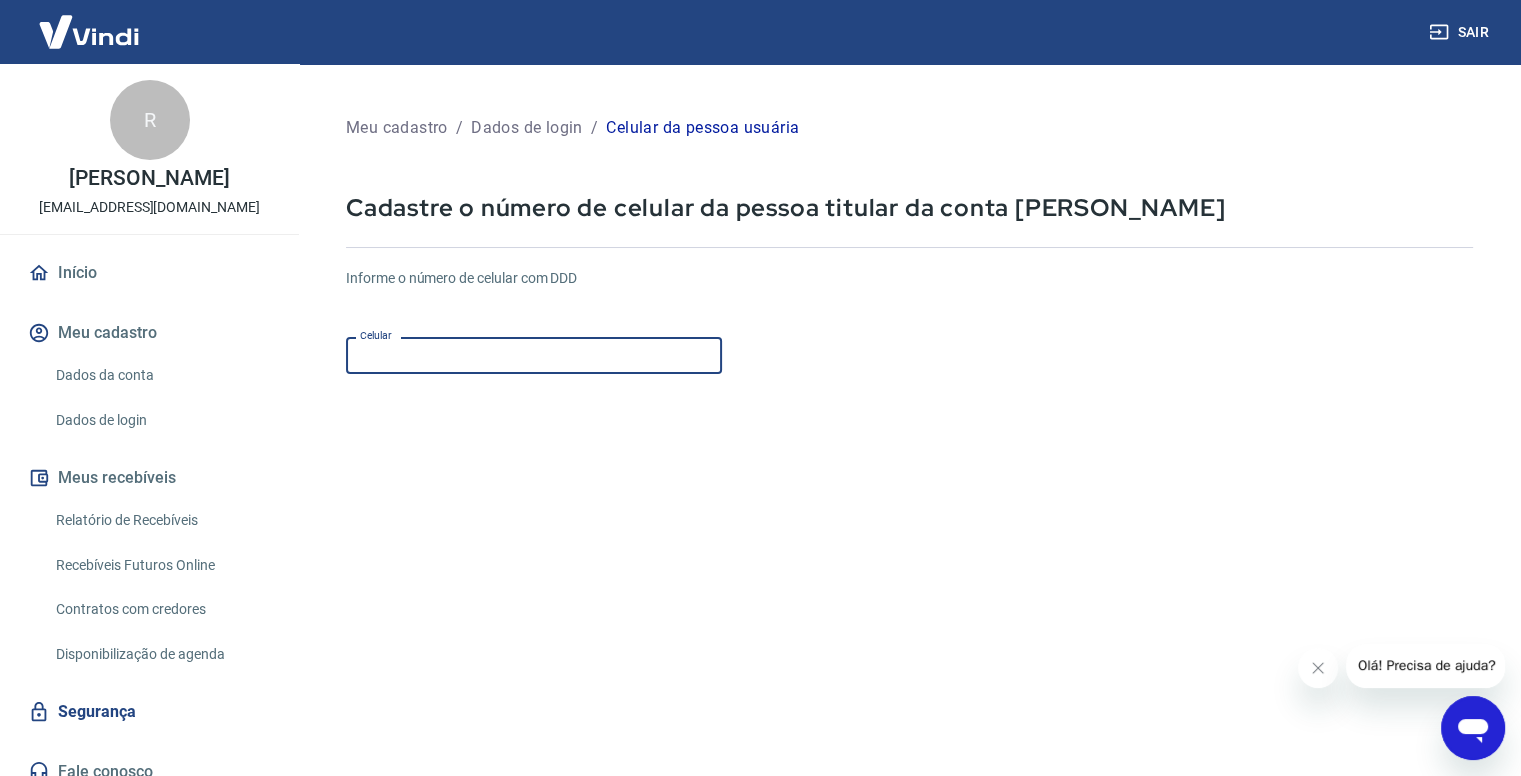 click on "Celular" at bounding box center (534, 355) 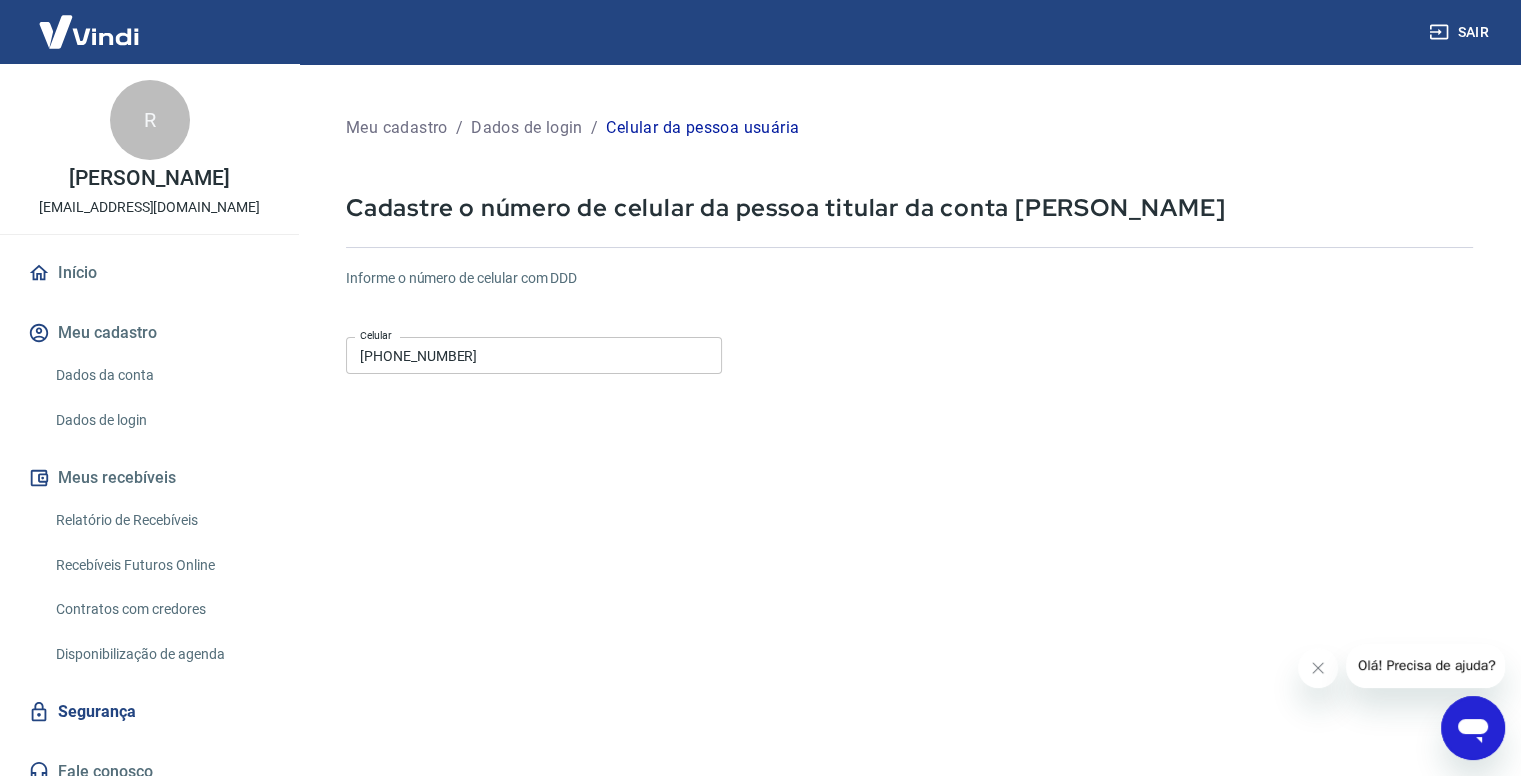 click on "Informe o número de celular com DDD Celular [PHONE_NUMBER] Celular Continuar Cancelar" at bounding box center [909, 544] 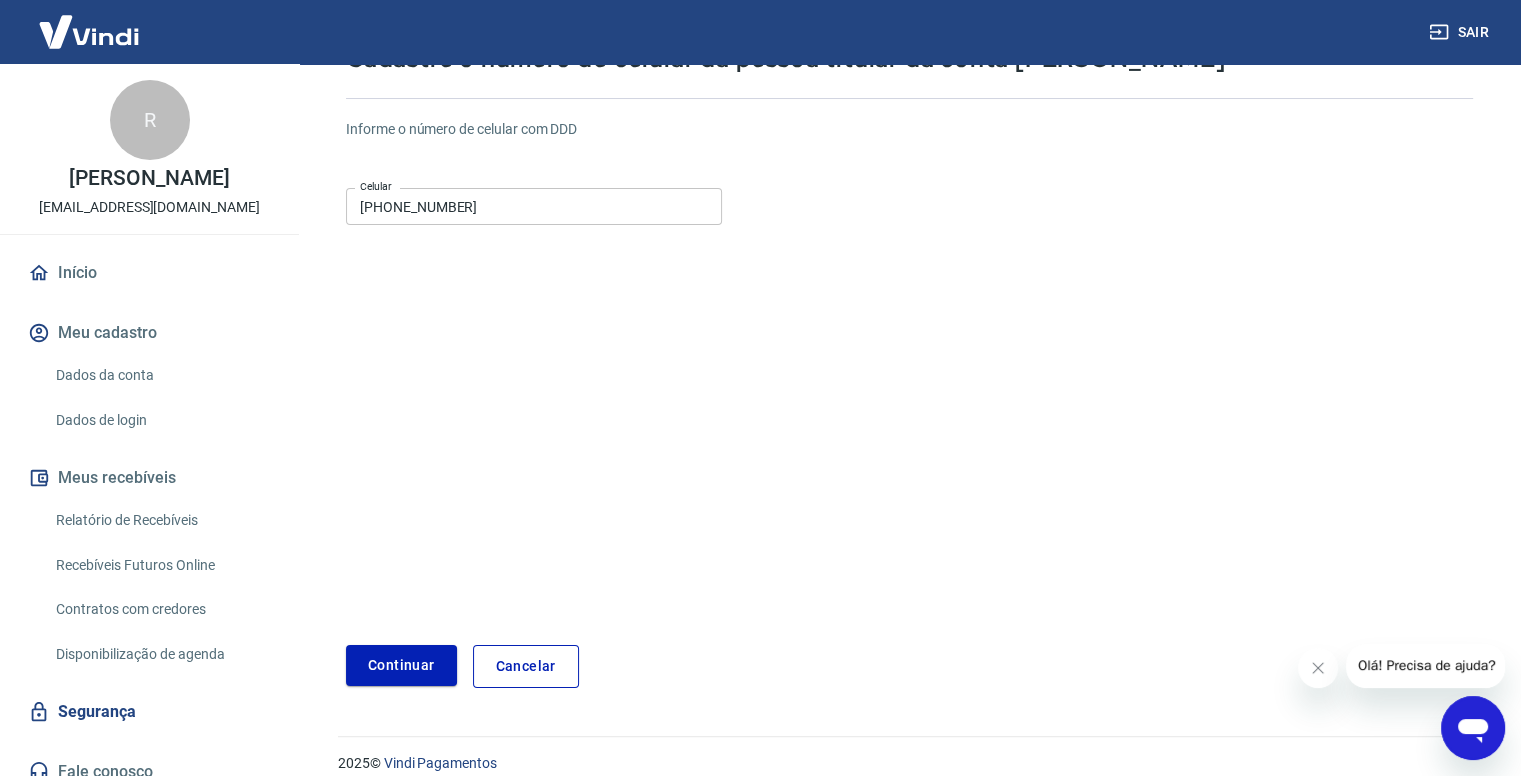 scroll, scrollTop: 170, scrollLeft: 0, axis: vertical 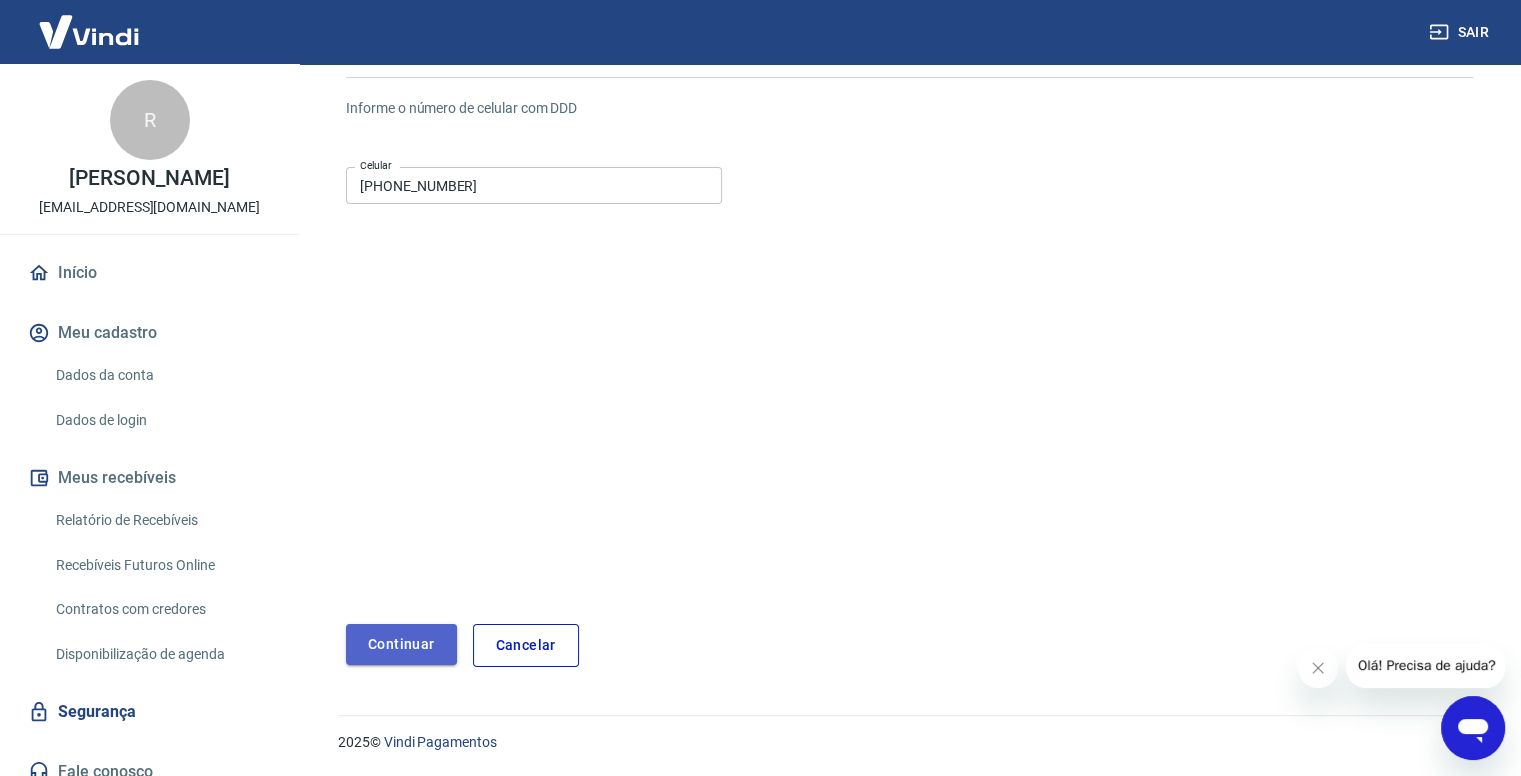click on "Continuar" at bounding box center [401, 644] 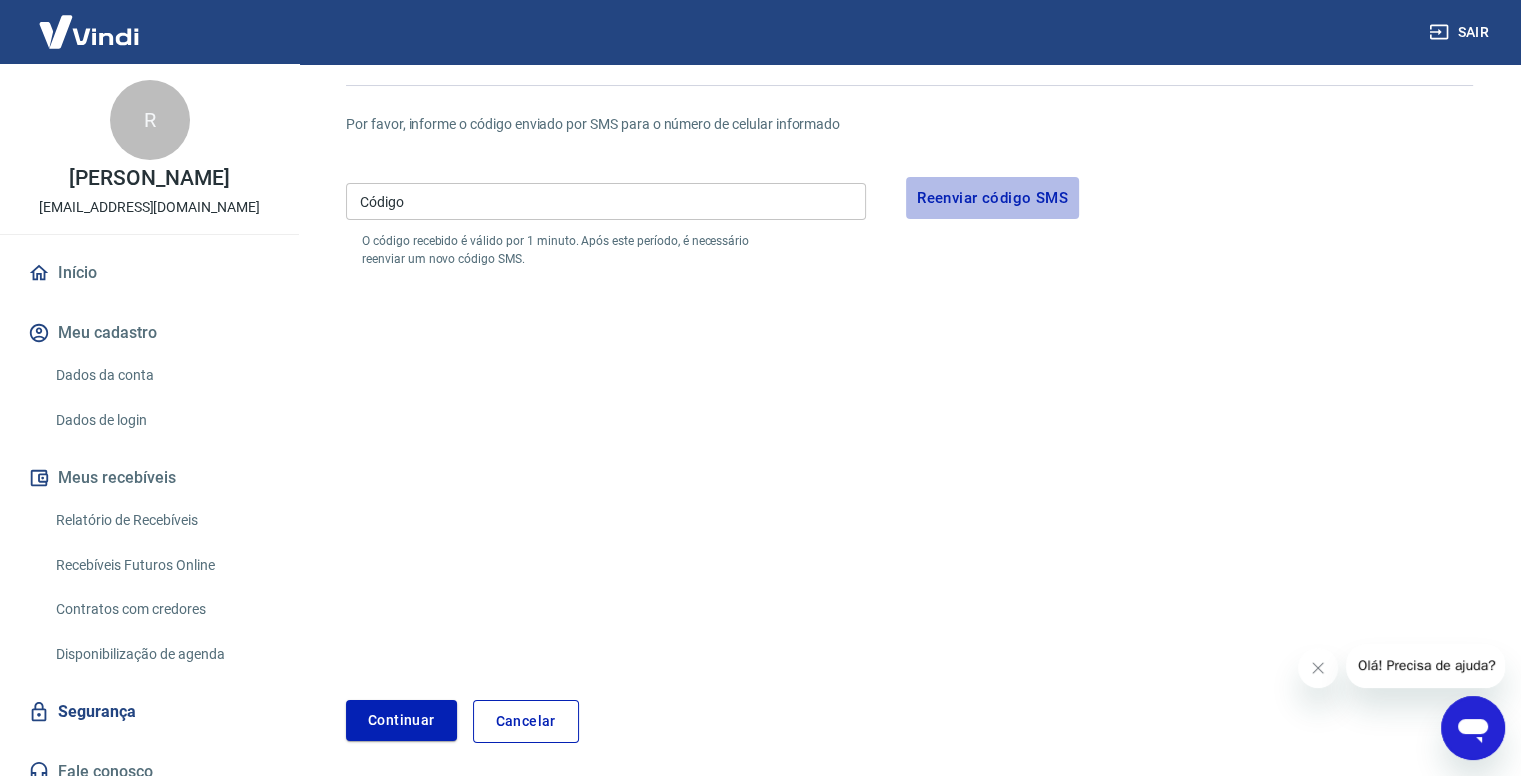 click on "Reenviar código SMS" at bounding box center (992, 198) 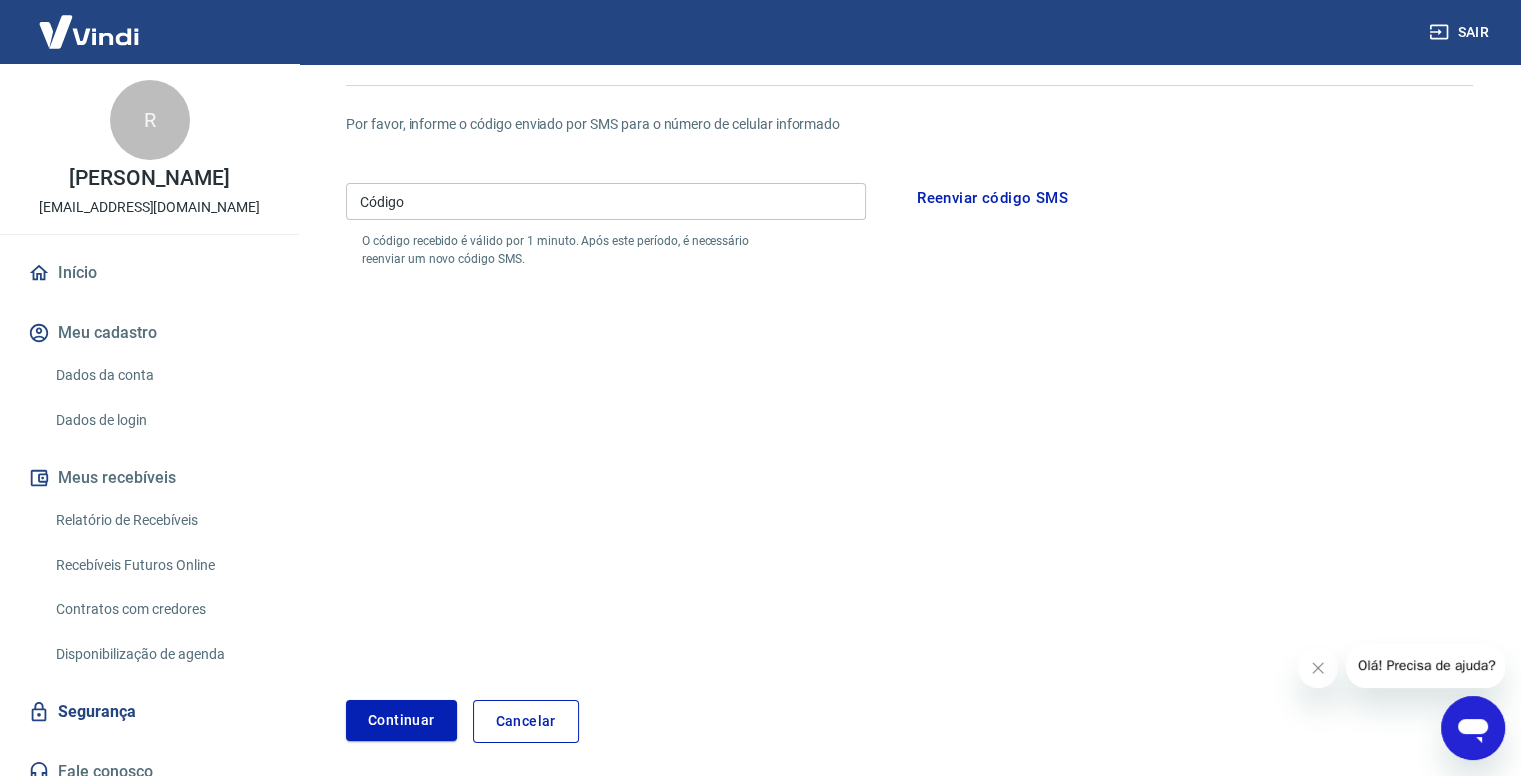 scroll, scrollTop: 0, scrollLeft: 0, axis: both 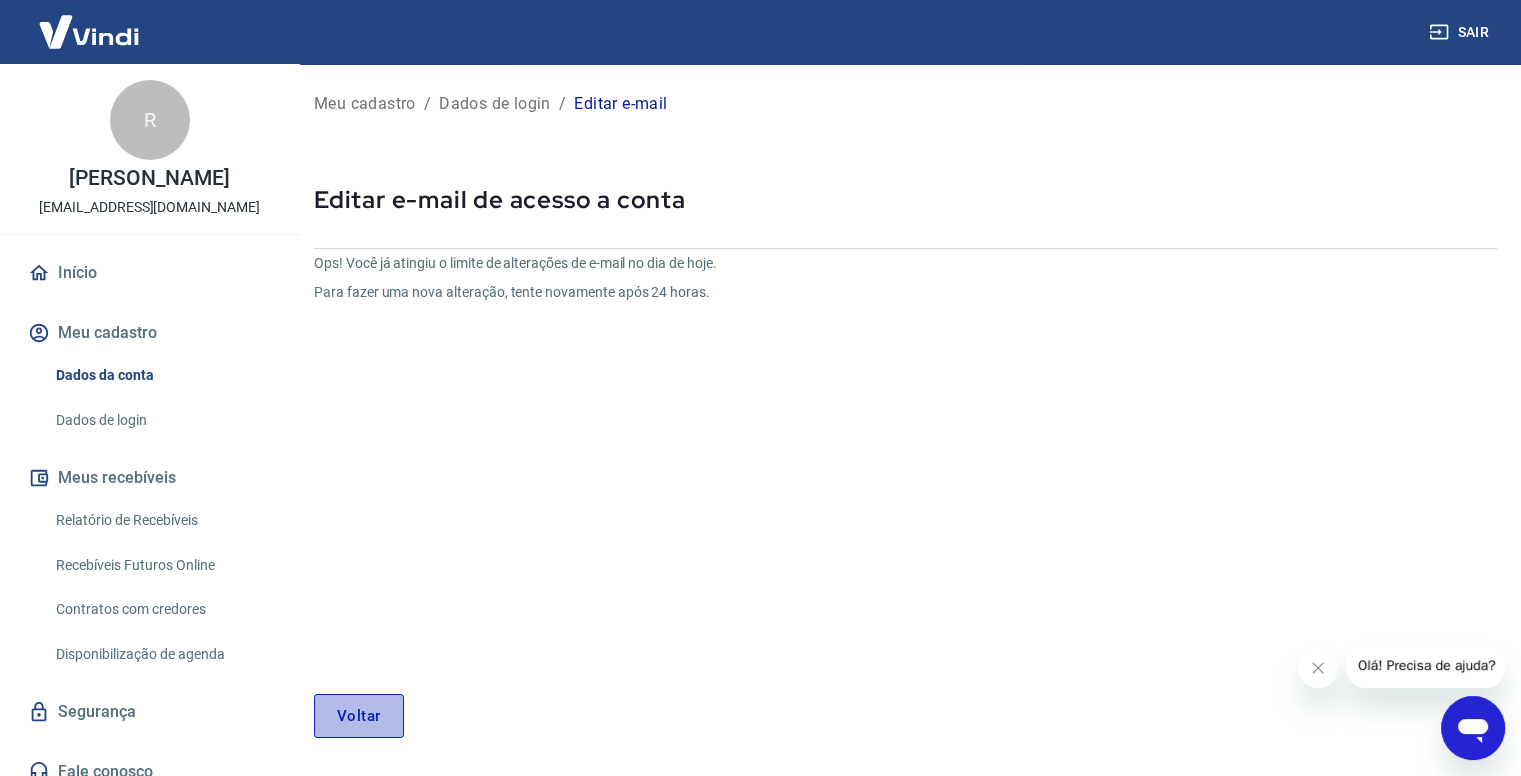 click on "Voltar" at bounding box center [359, 716] 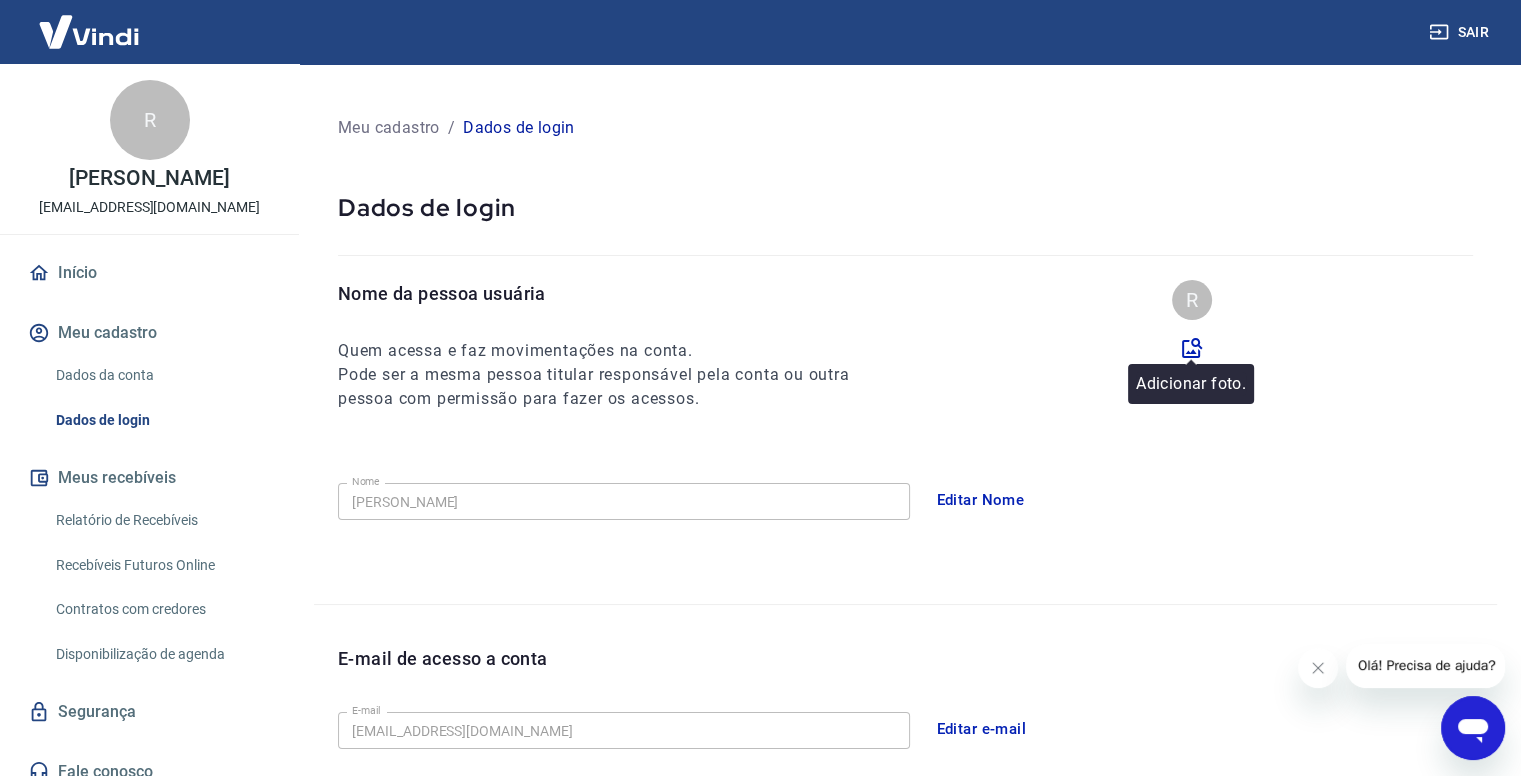 click 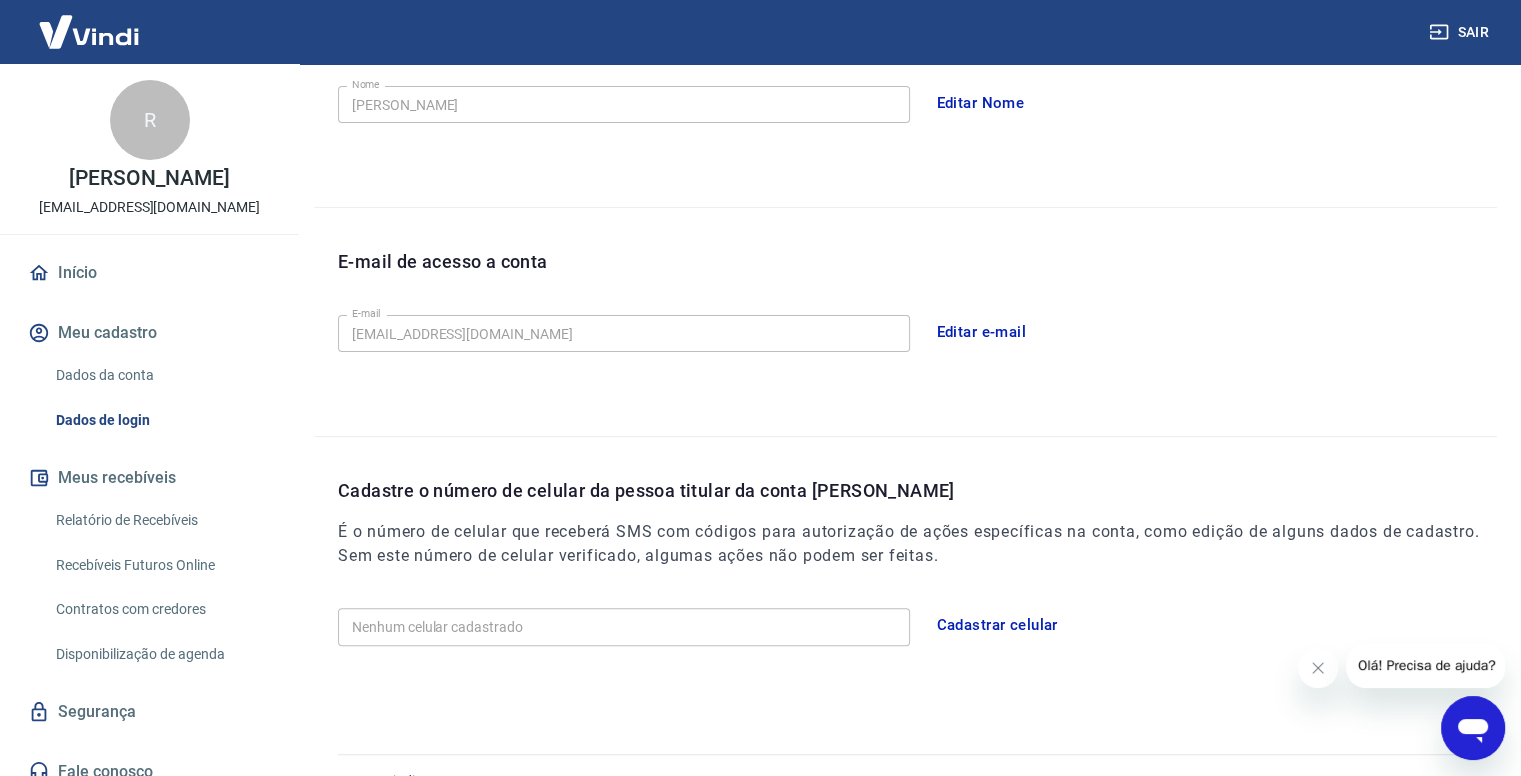 scroll, scrollTop: 436, scrollLeft: 0, axis: vertical 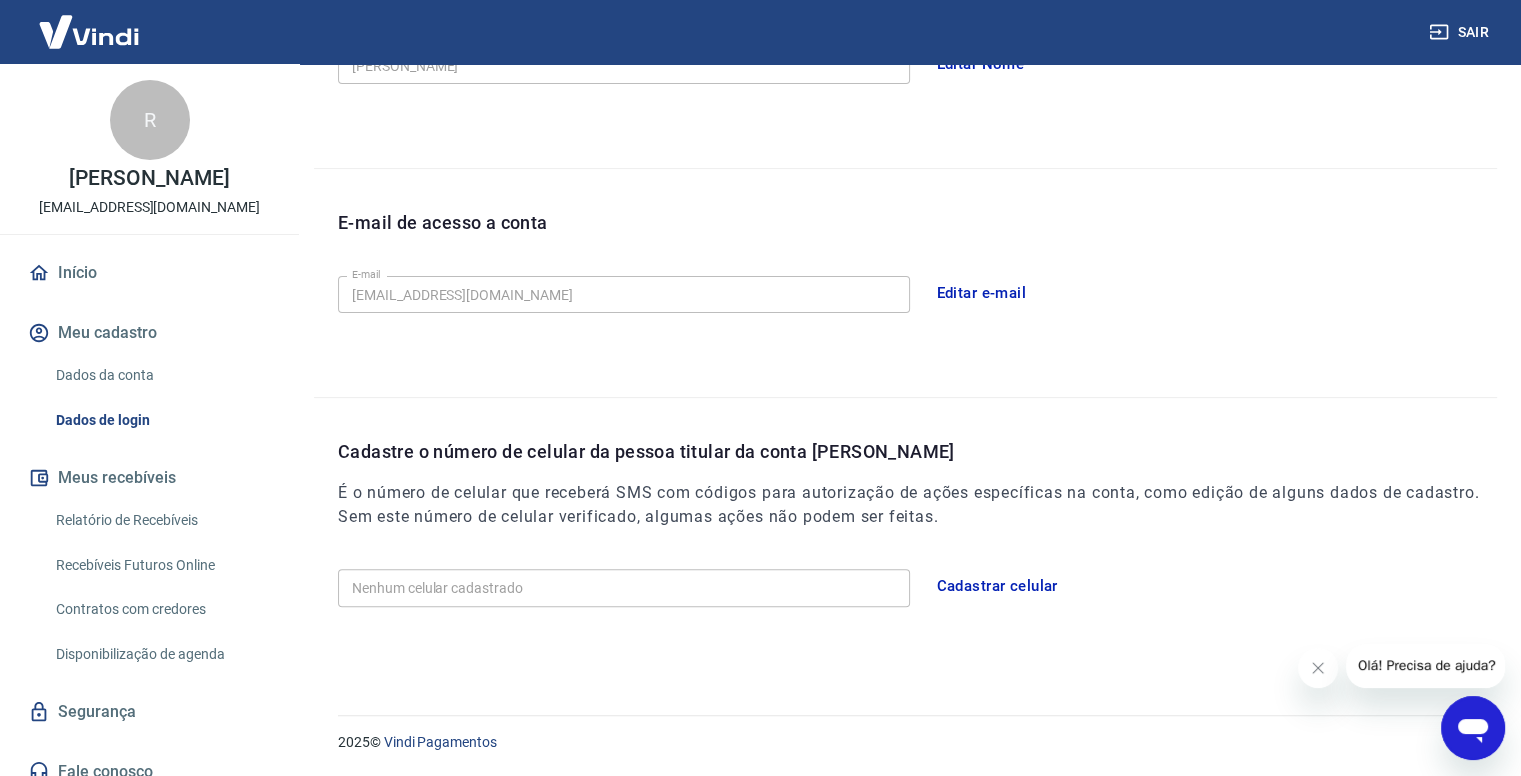click on "Cadastrar celular" at bounding box center (997, 586) 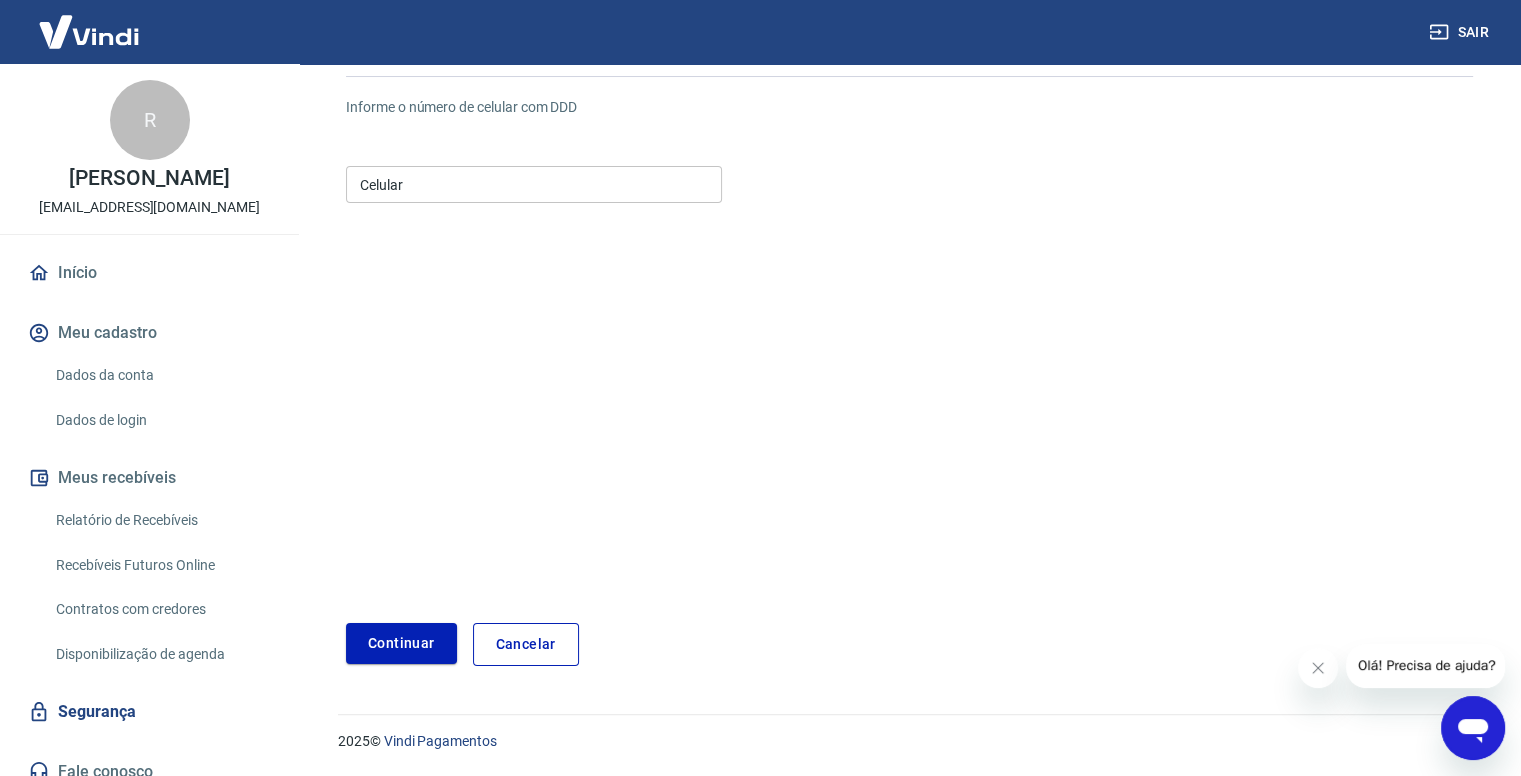 scroll, scrollTop: 170, scrollLeft: 0, axis: vertical 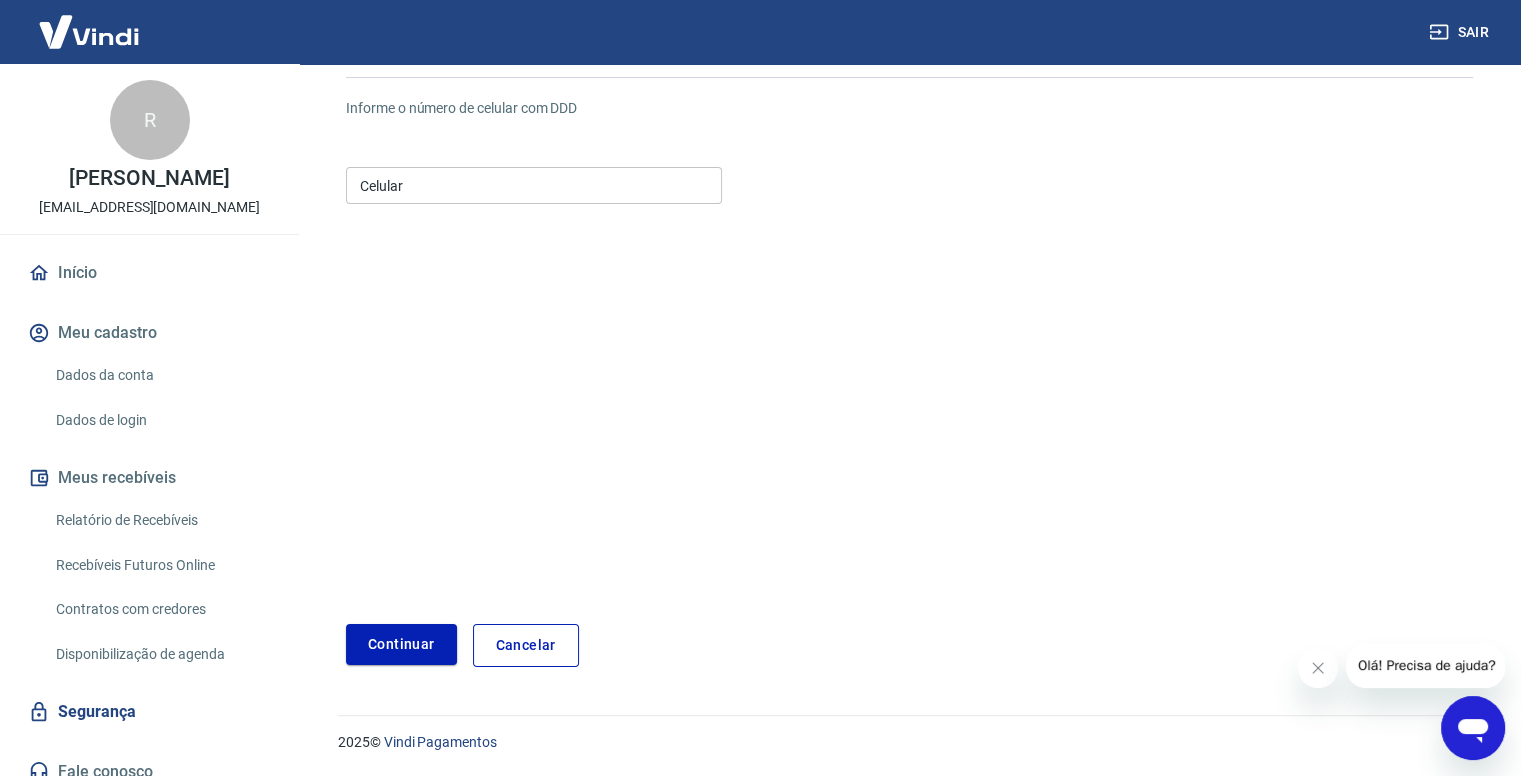 click on "Celular" at bounding box center [534, 185] 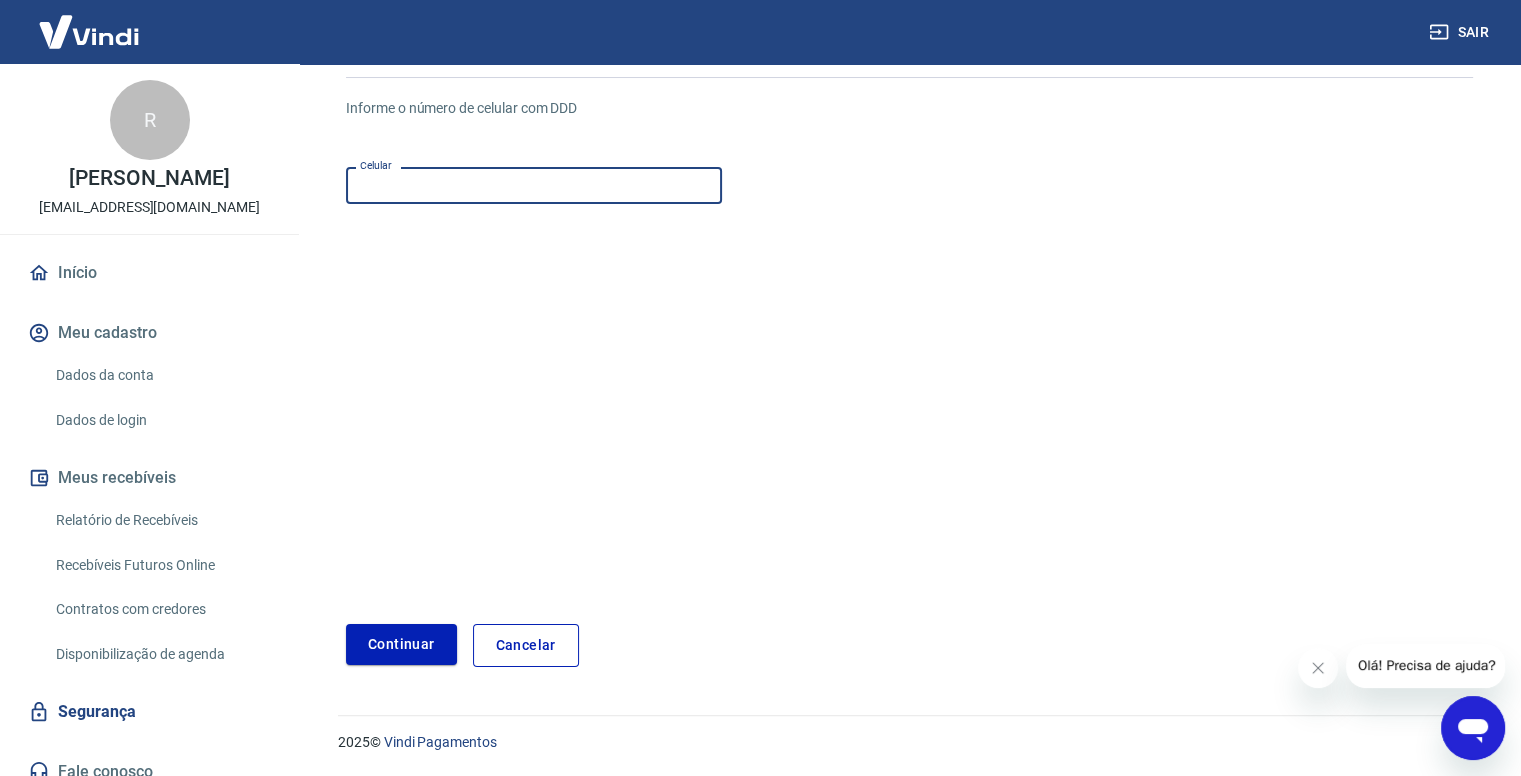type on "(22) 99267-9337" 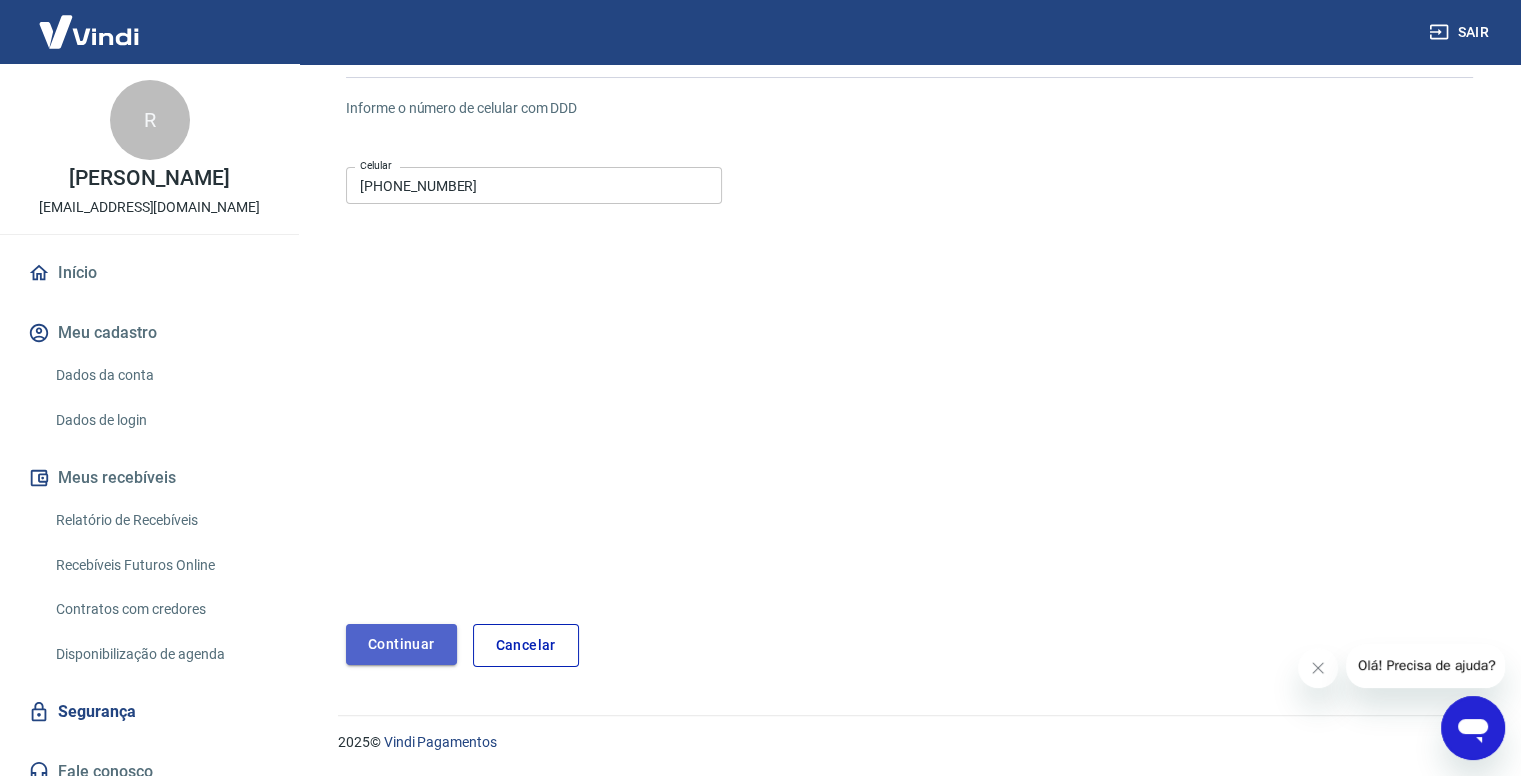 click on "Continuar" at bounding box center (401, 644) 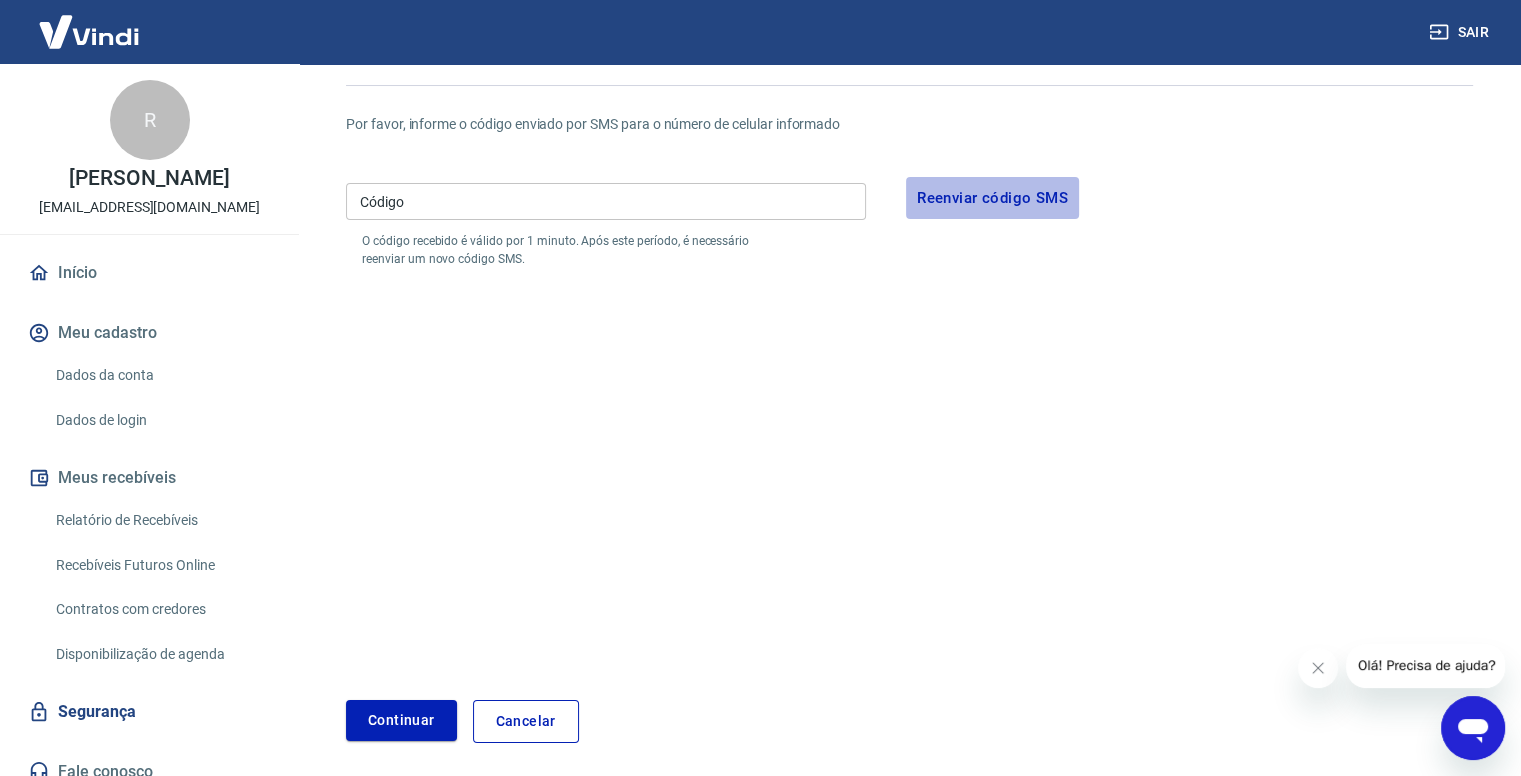 click on "Reenviar código SMS" at bounding box center [992, 198] 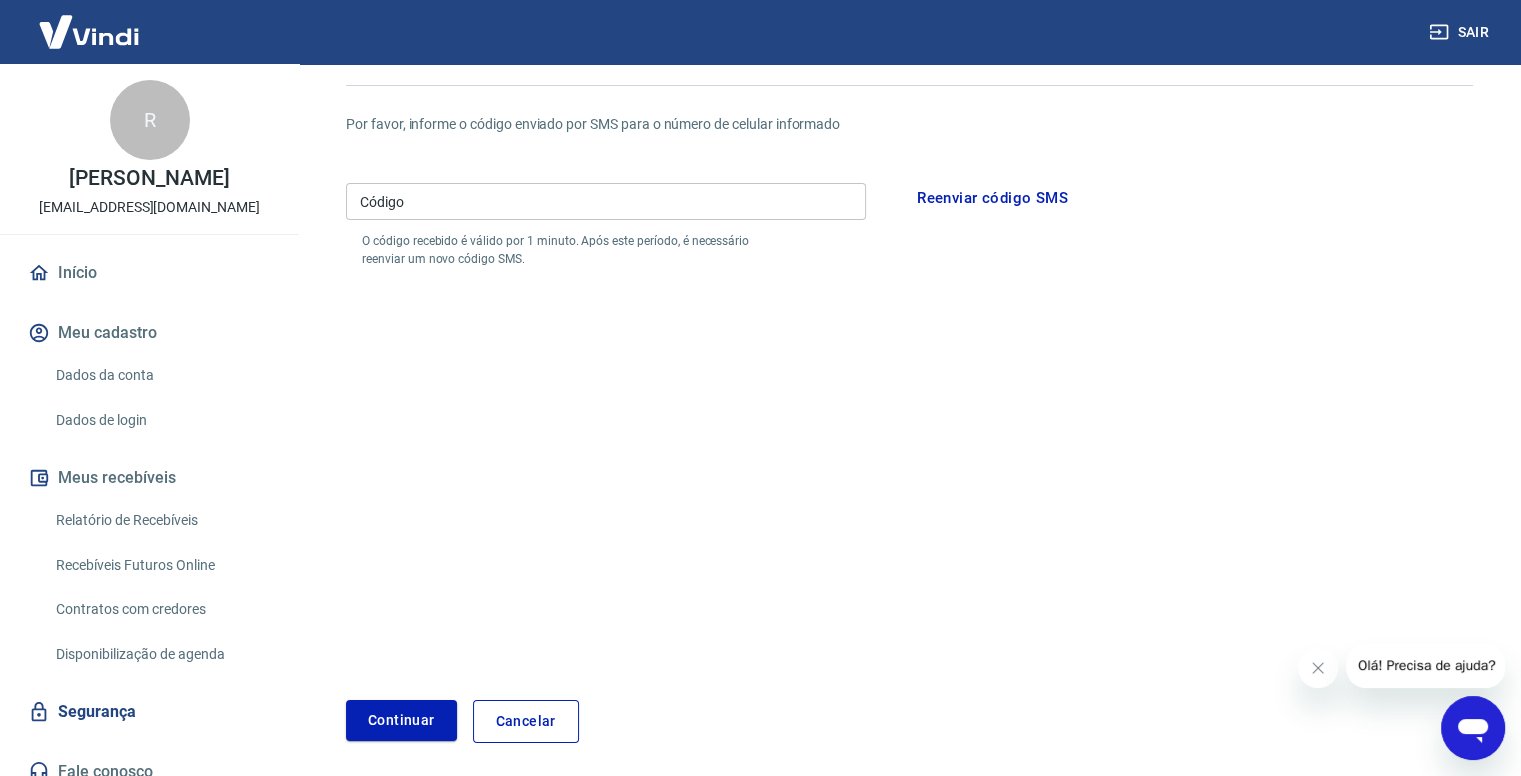scroll, scrollTop: 0, scrollLeft: 0, axis: both 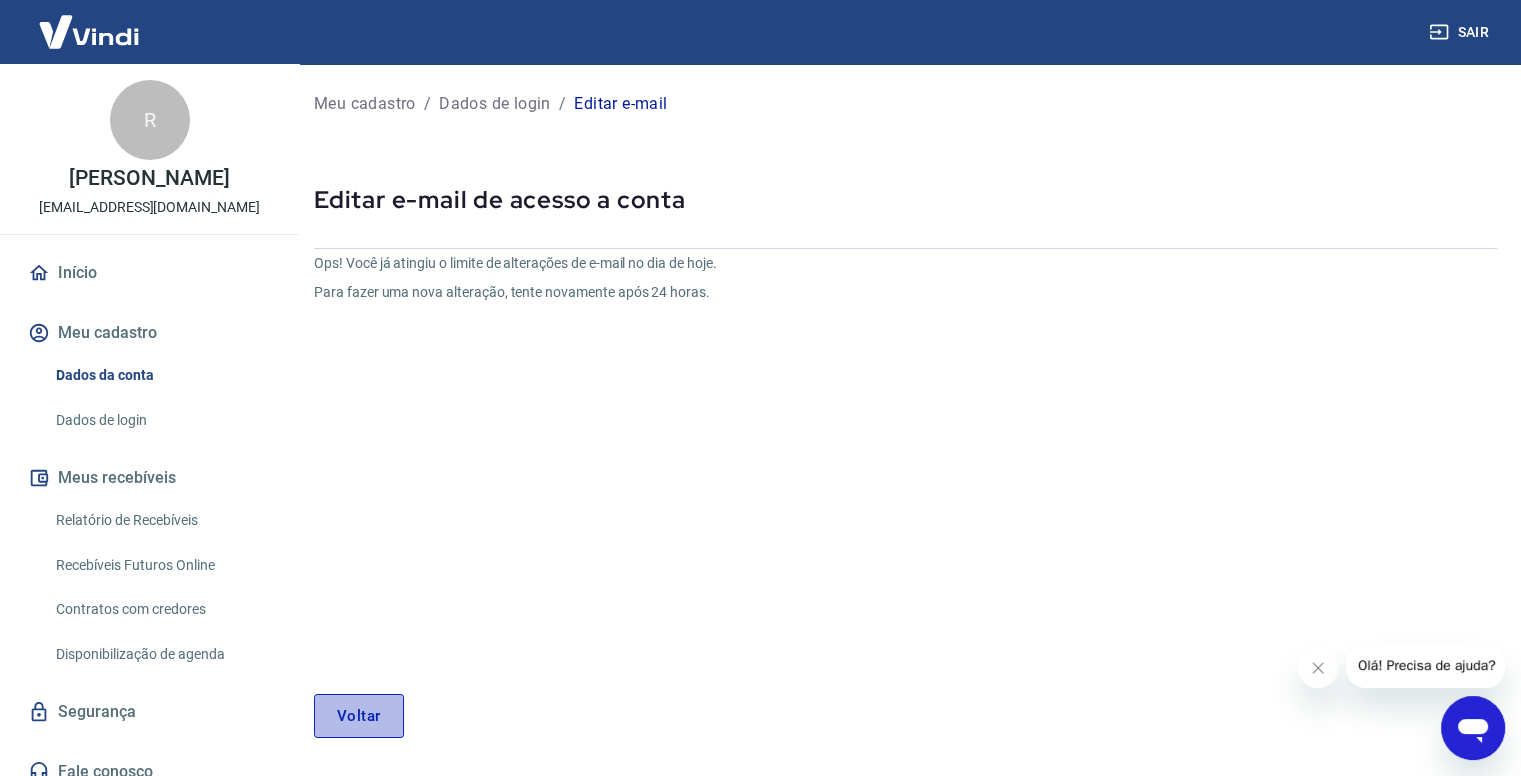 click on "Voltar" at bounding box center [359, 716] 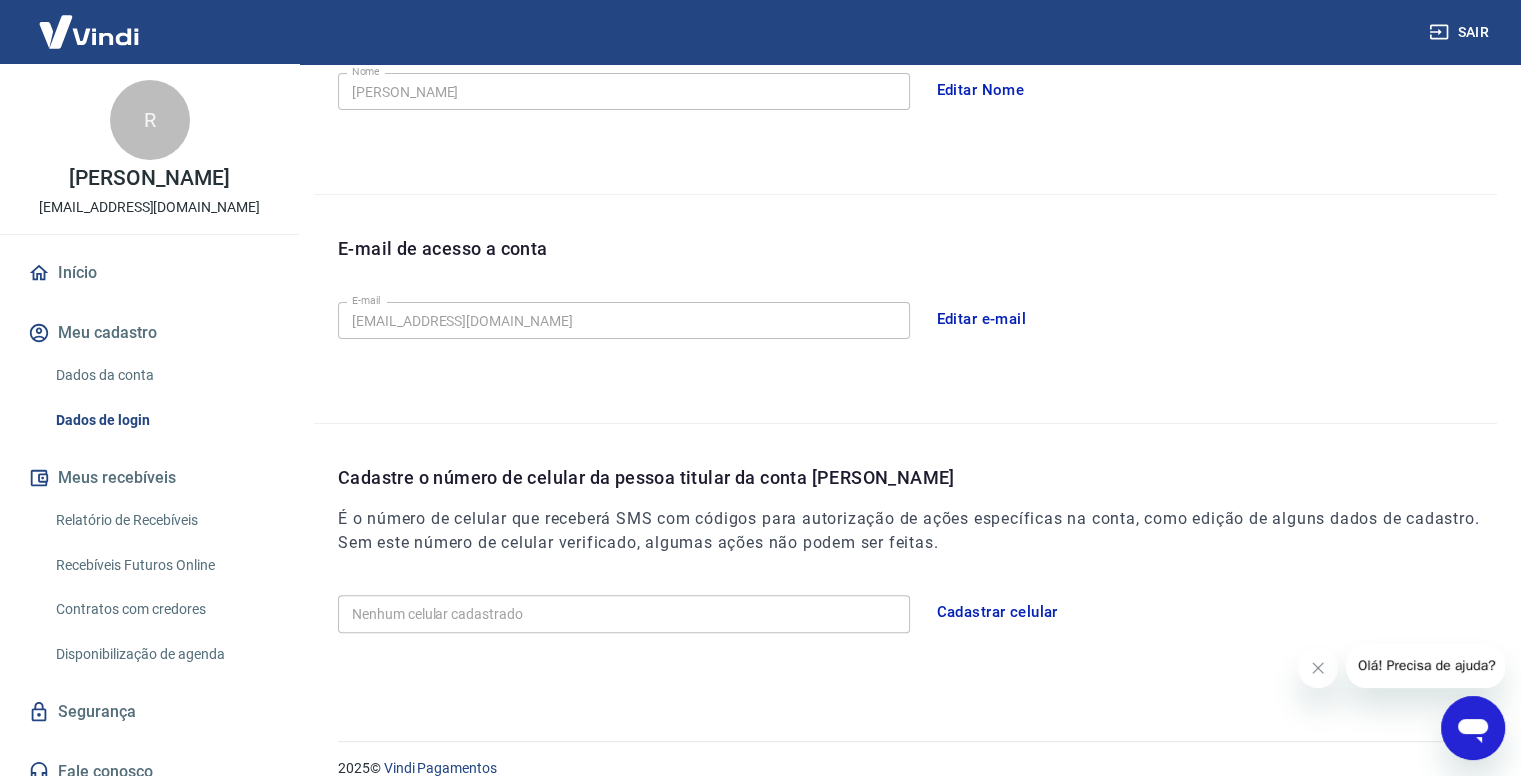 scroll, scrollTop: 436, scrollLeft: 0, axis: vertical 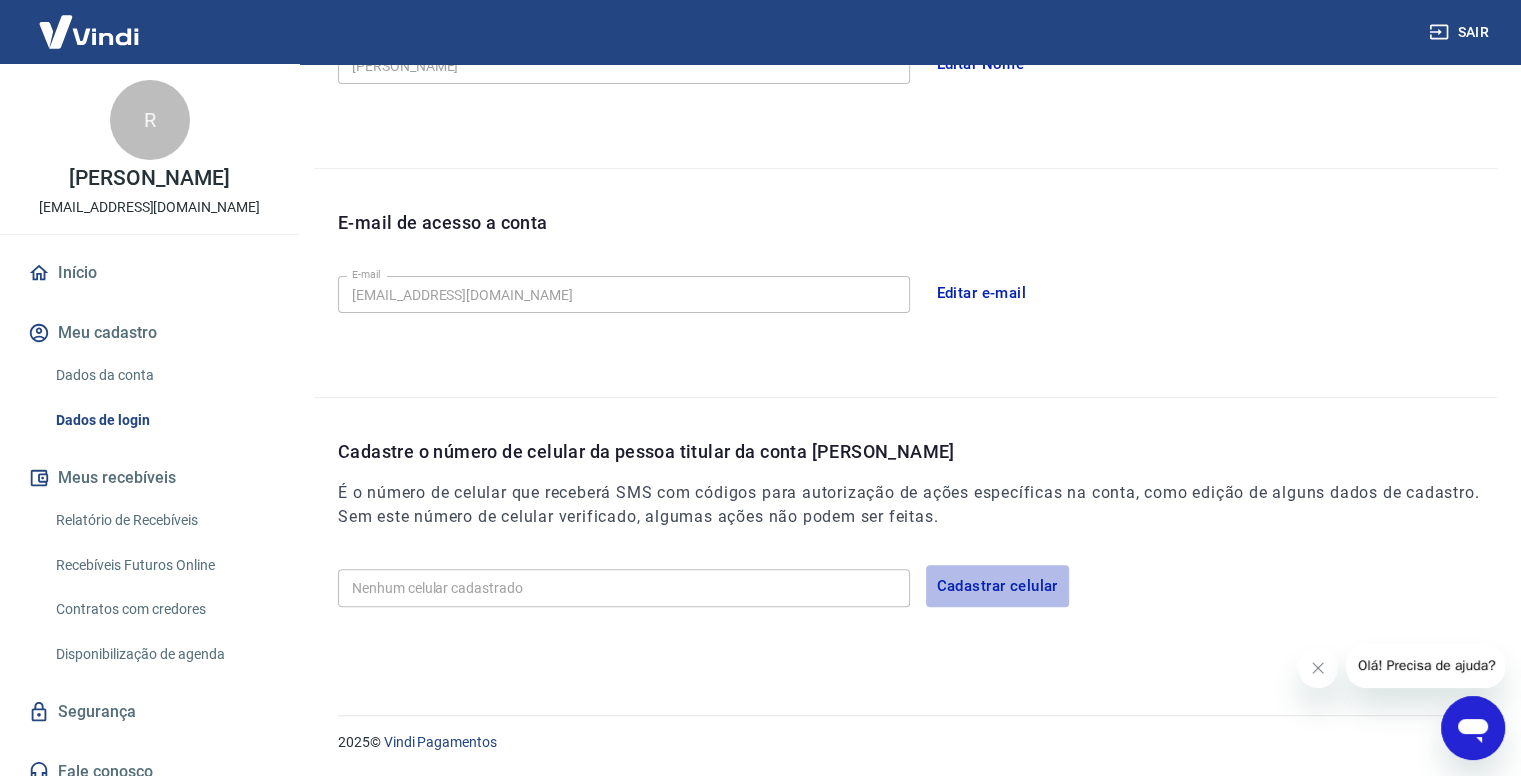click on "Cadastrar celular" at bounding box center [997, 586] 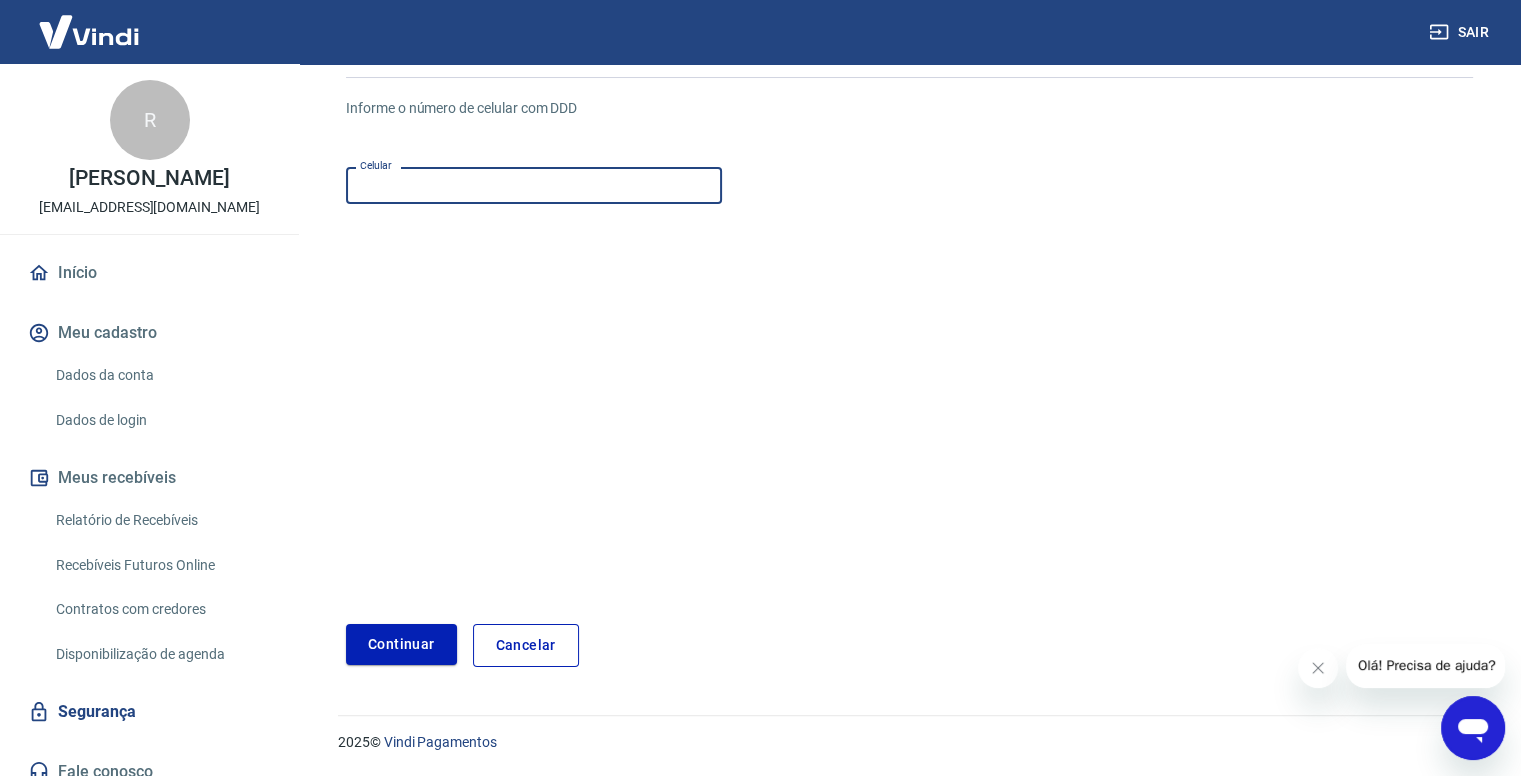 click on "Celular" at bounding box center [534, 185] 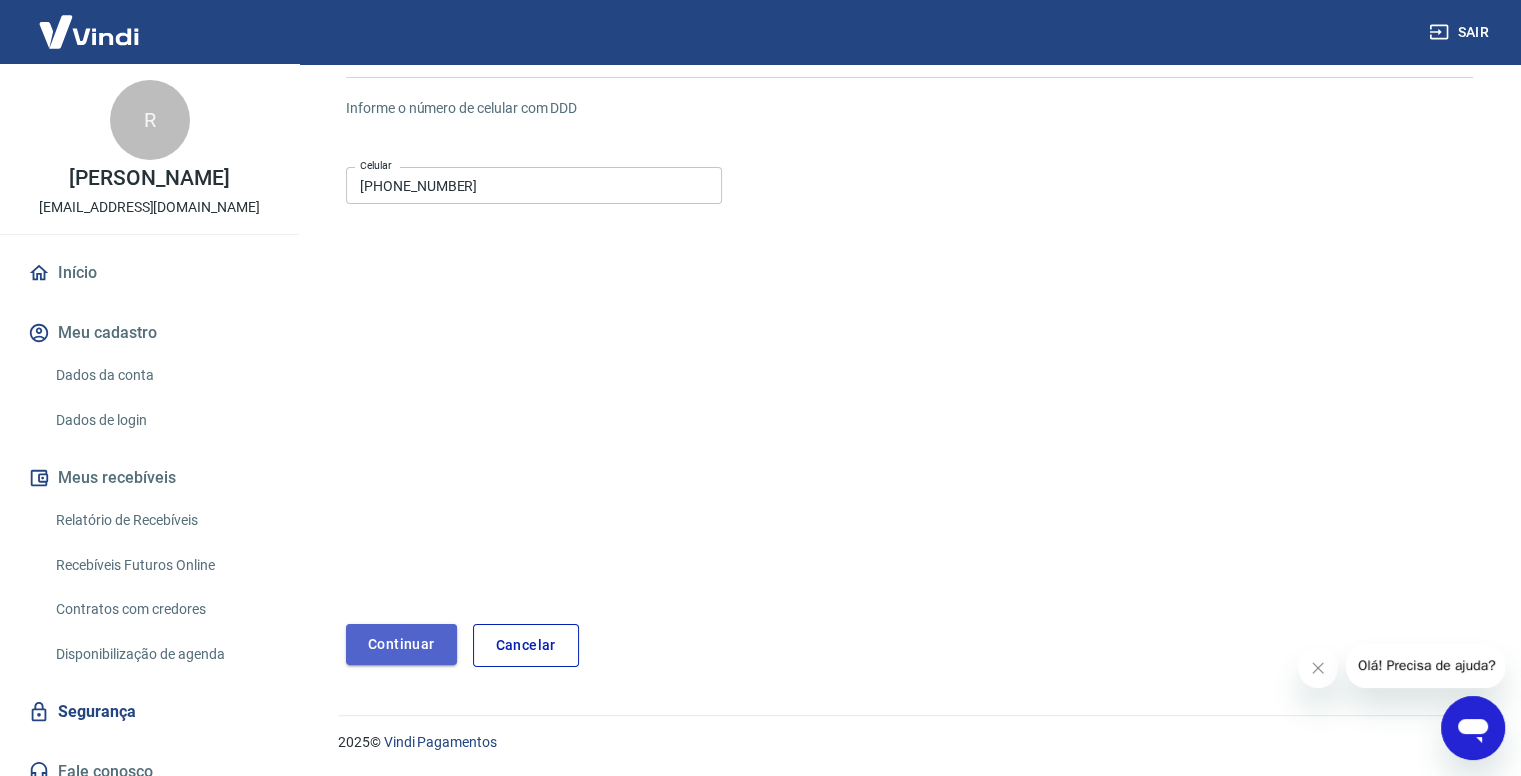 click on "Continuar" at bounding box center (401, 644) 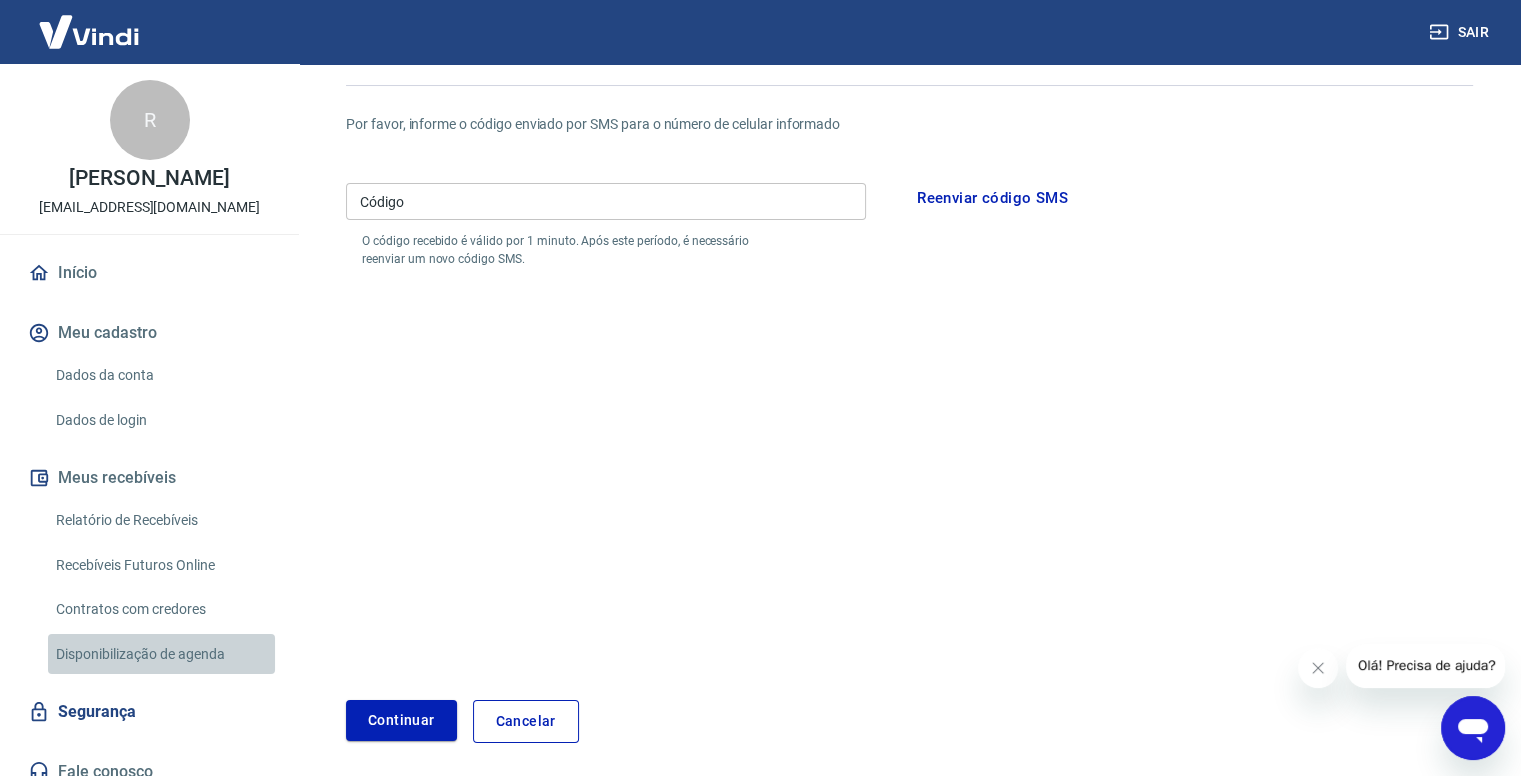 click on "Disponibilização de agenda" at bounding box center (161, 654) 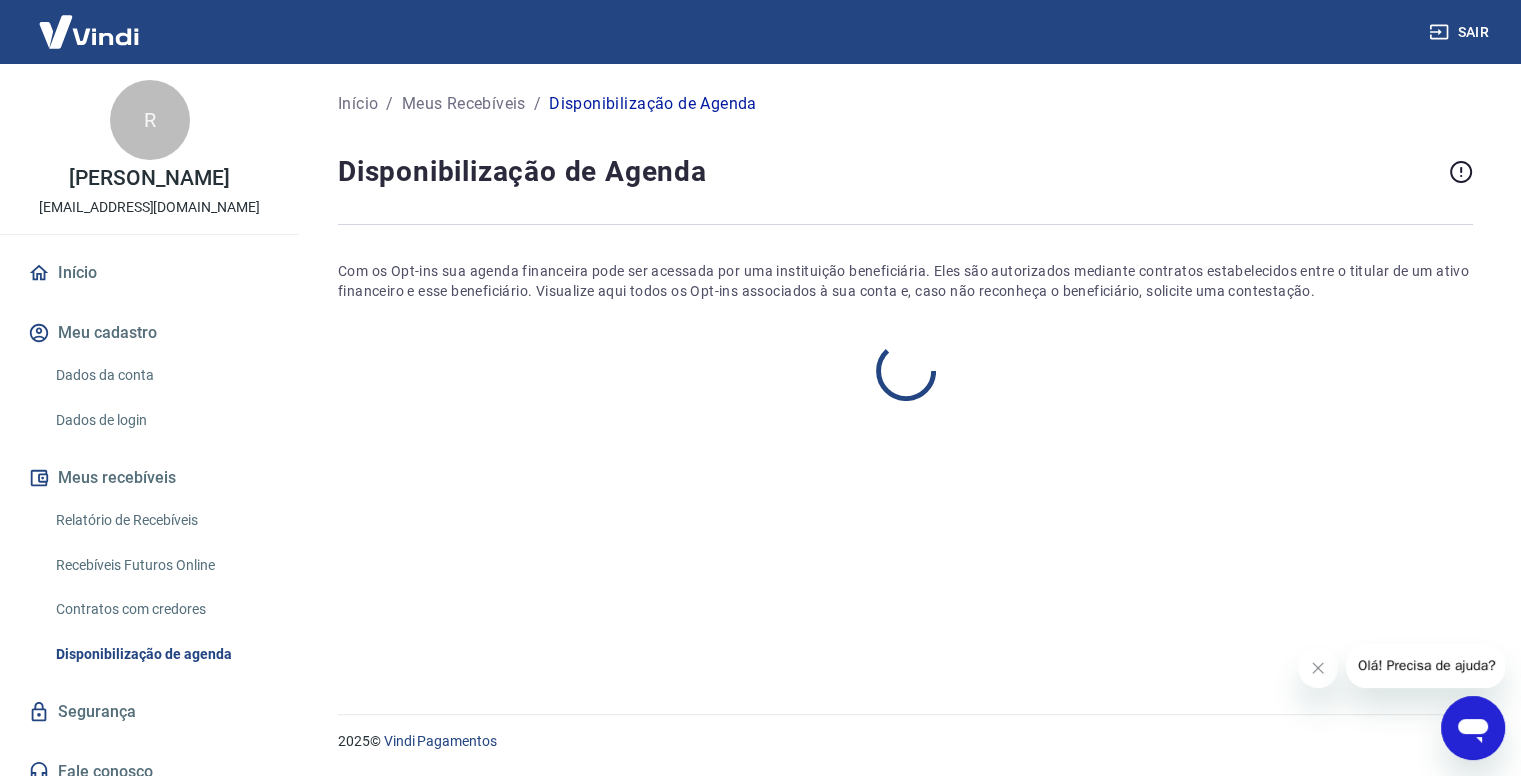 scroll, scrollTop: 0, scrollLeft: 0, axis: both 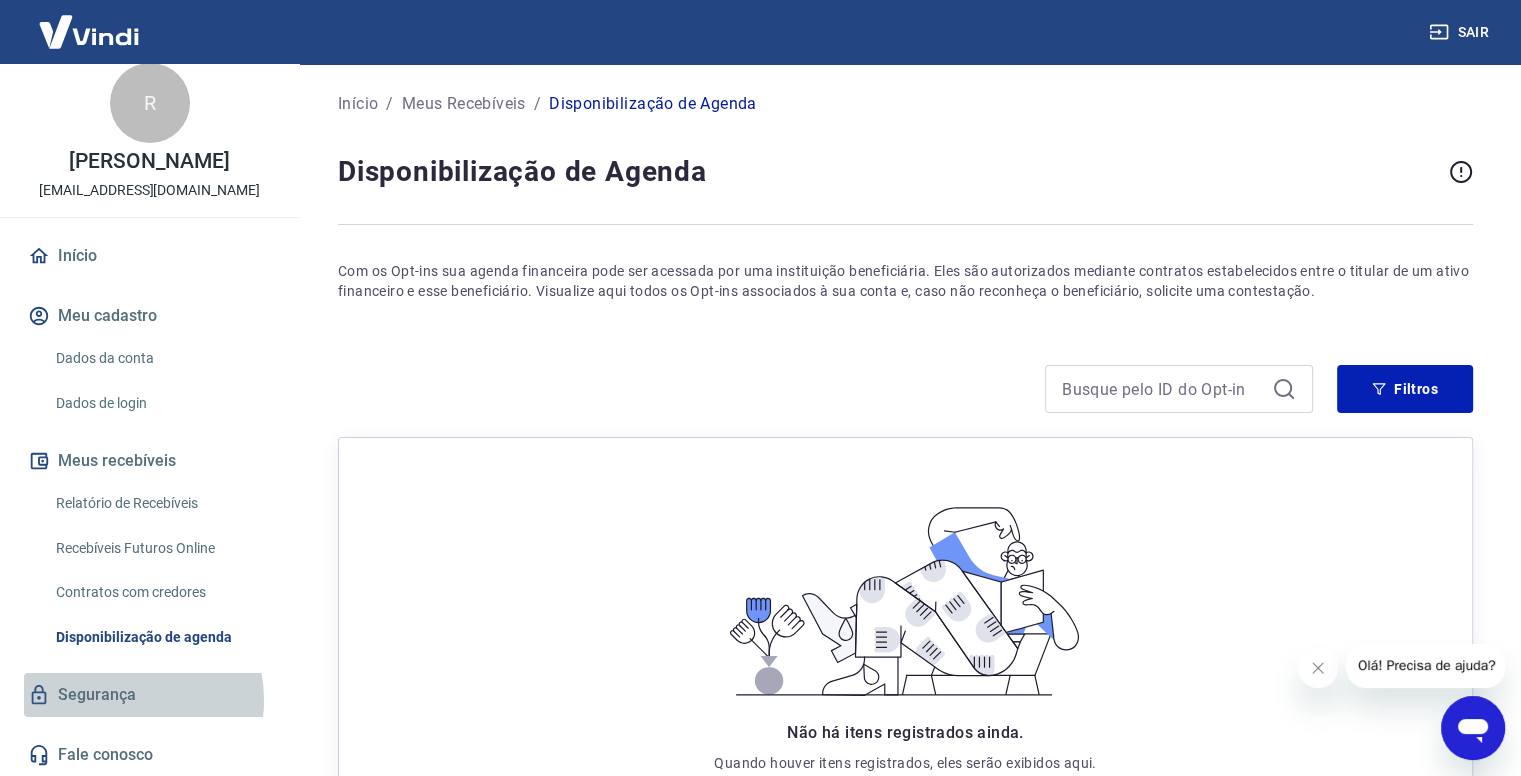 click on "Segurança" at bounding box center [149, 695] 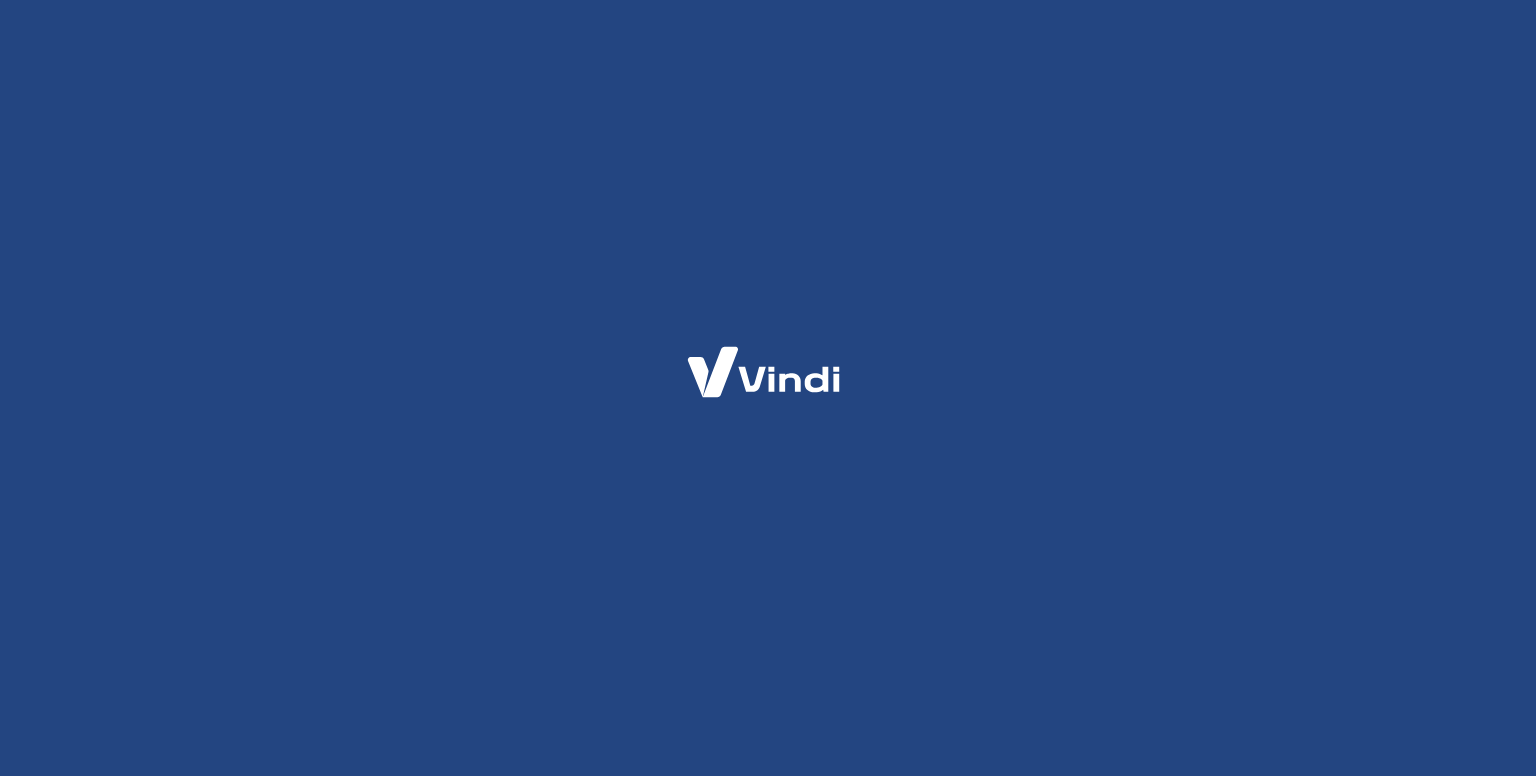 scroll, scrollTop: 0, scrollLeft: 0, axis: both 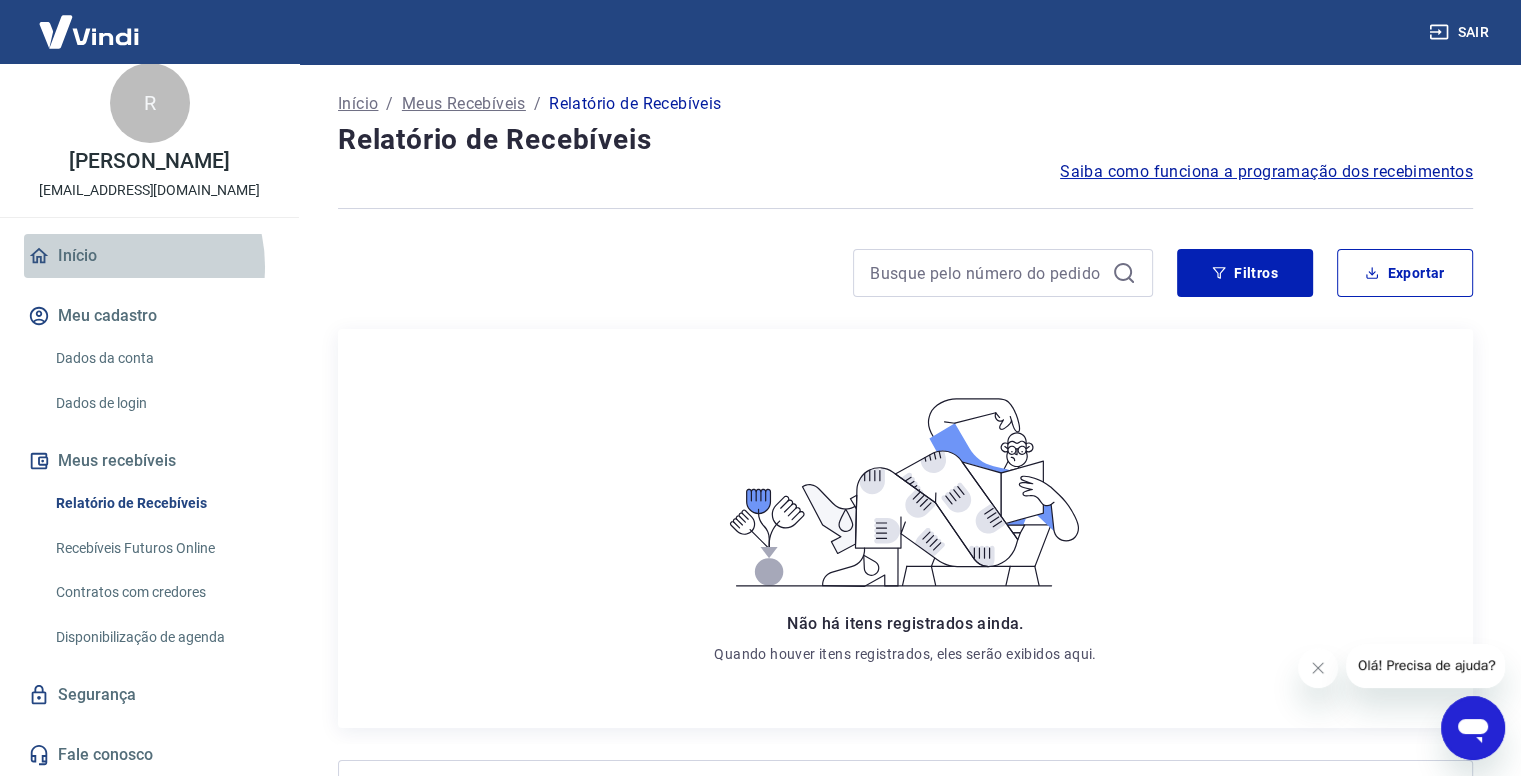 click on "Início" at bounding box center (149, 256) 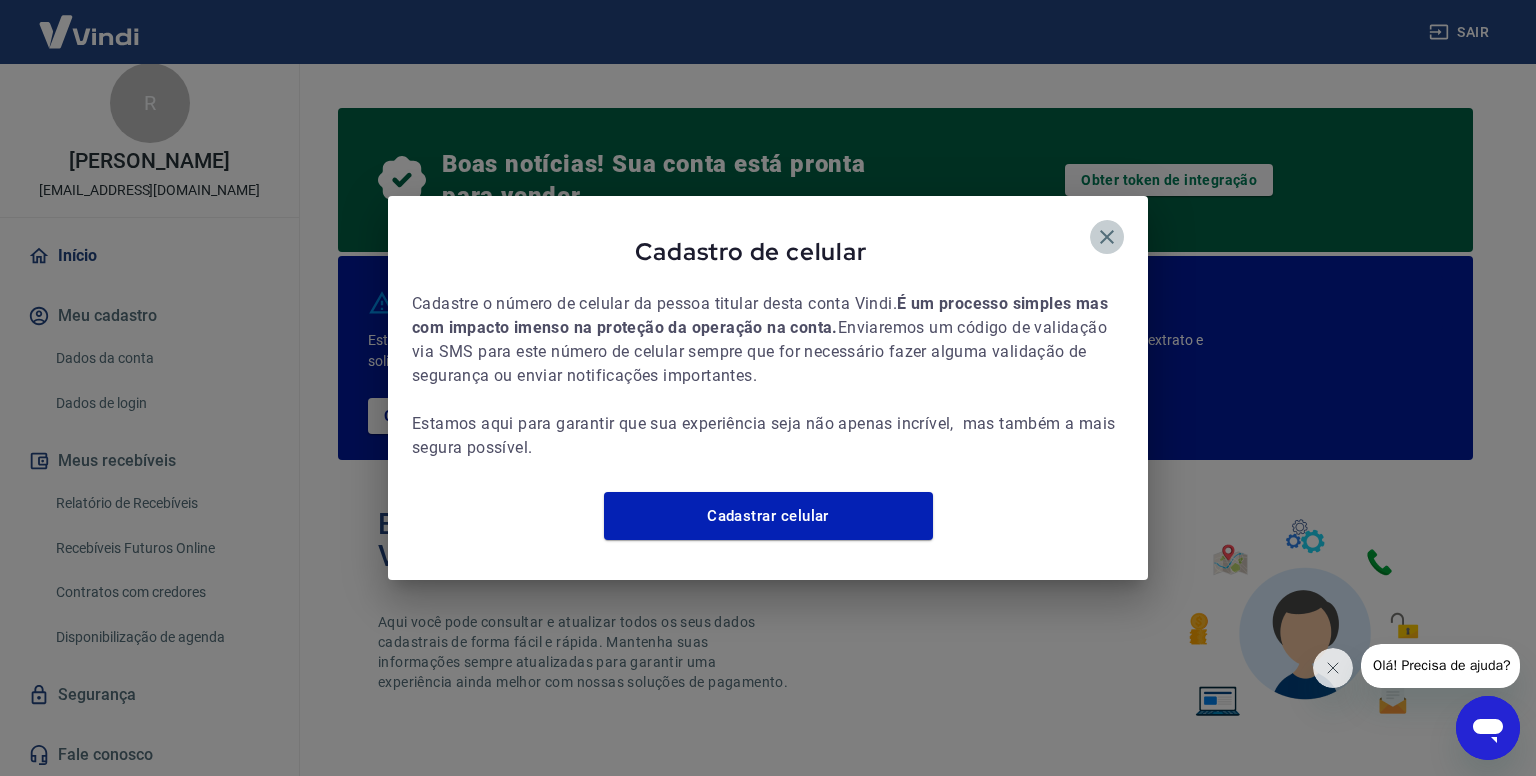 click 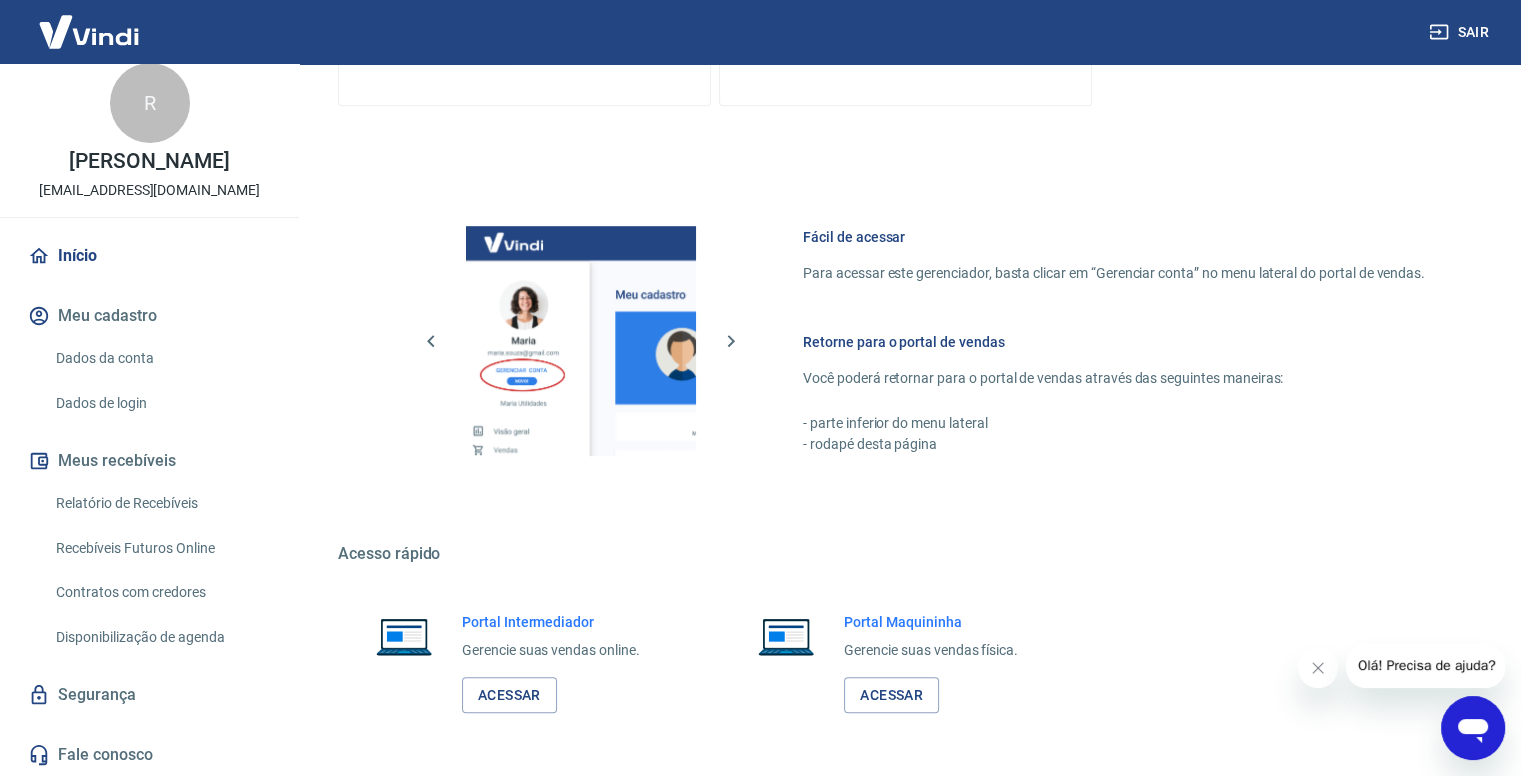 scroll, scrollTop: 1158, scrollLeft: 0, axis: vertical 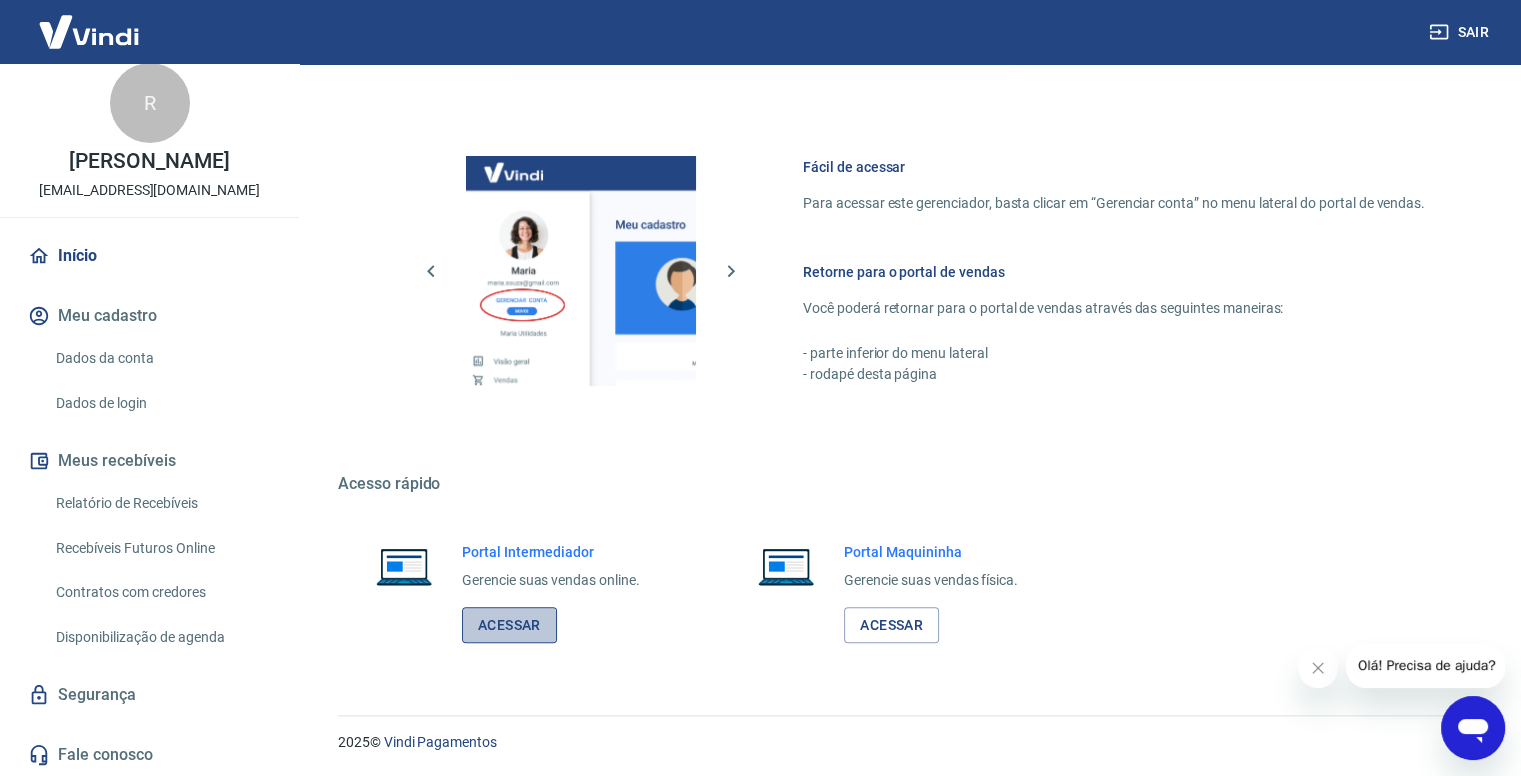 click on "Acessar" at bounding box center [509, 625] 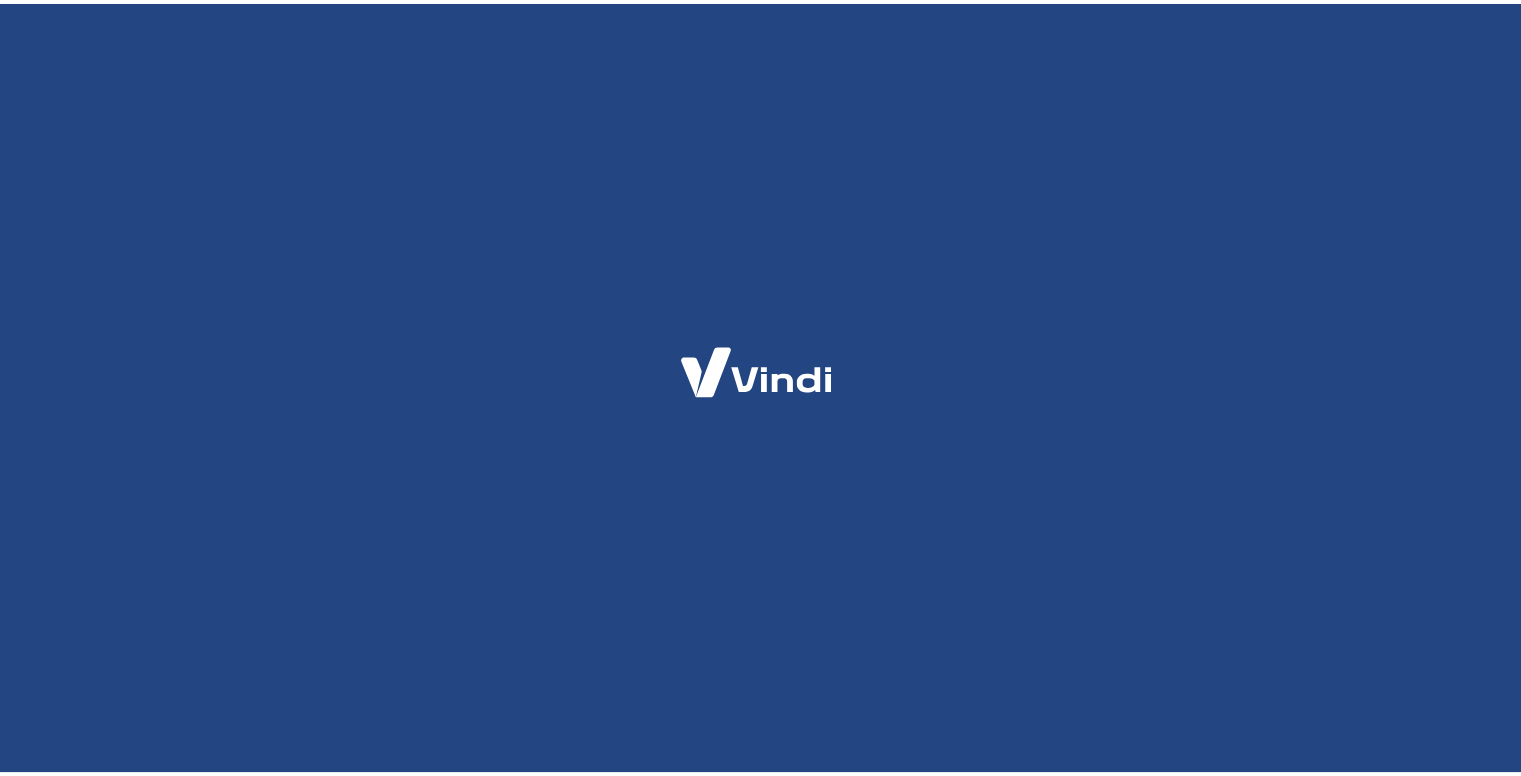 scroll, scrollTop: 0, scrollLeft: 0, axis: both 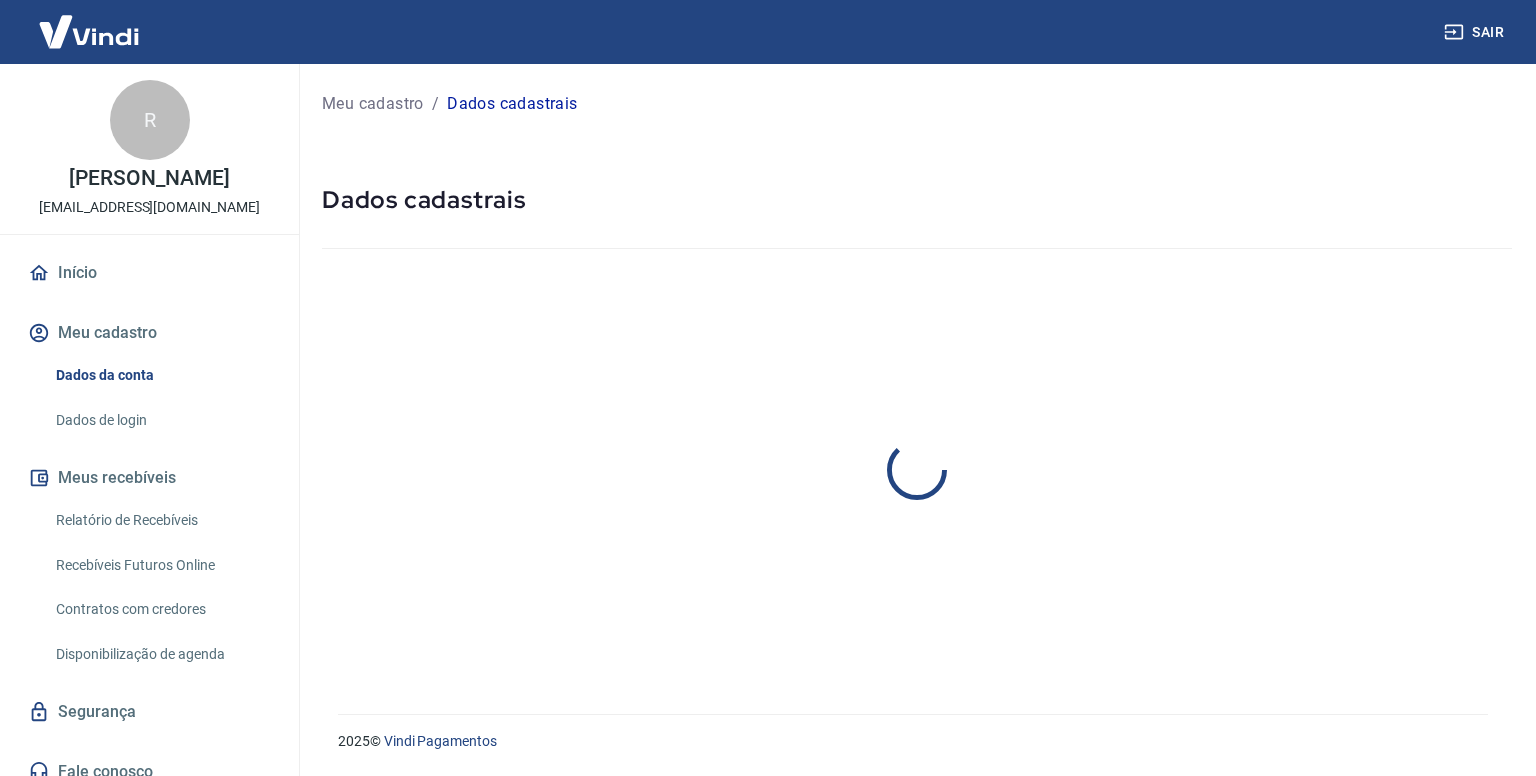 select on "RJ" 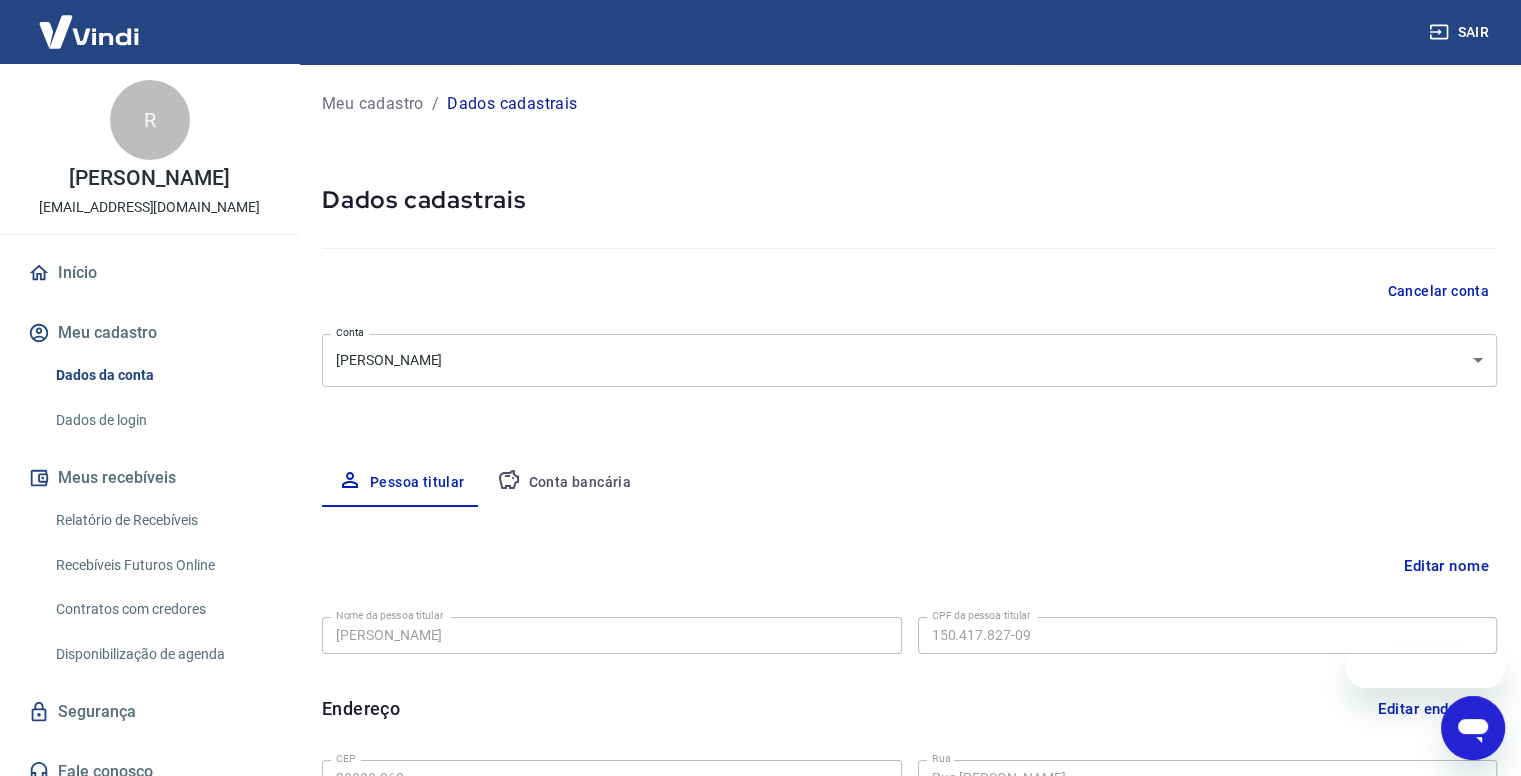 scroll, scrollTop: 0, scrollLeft: 0, axis: both 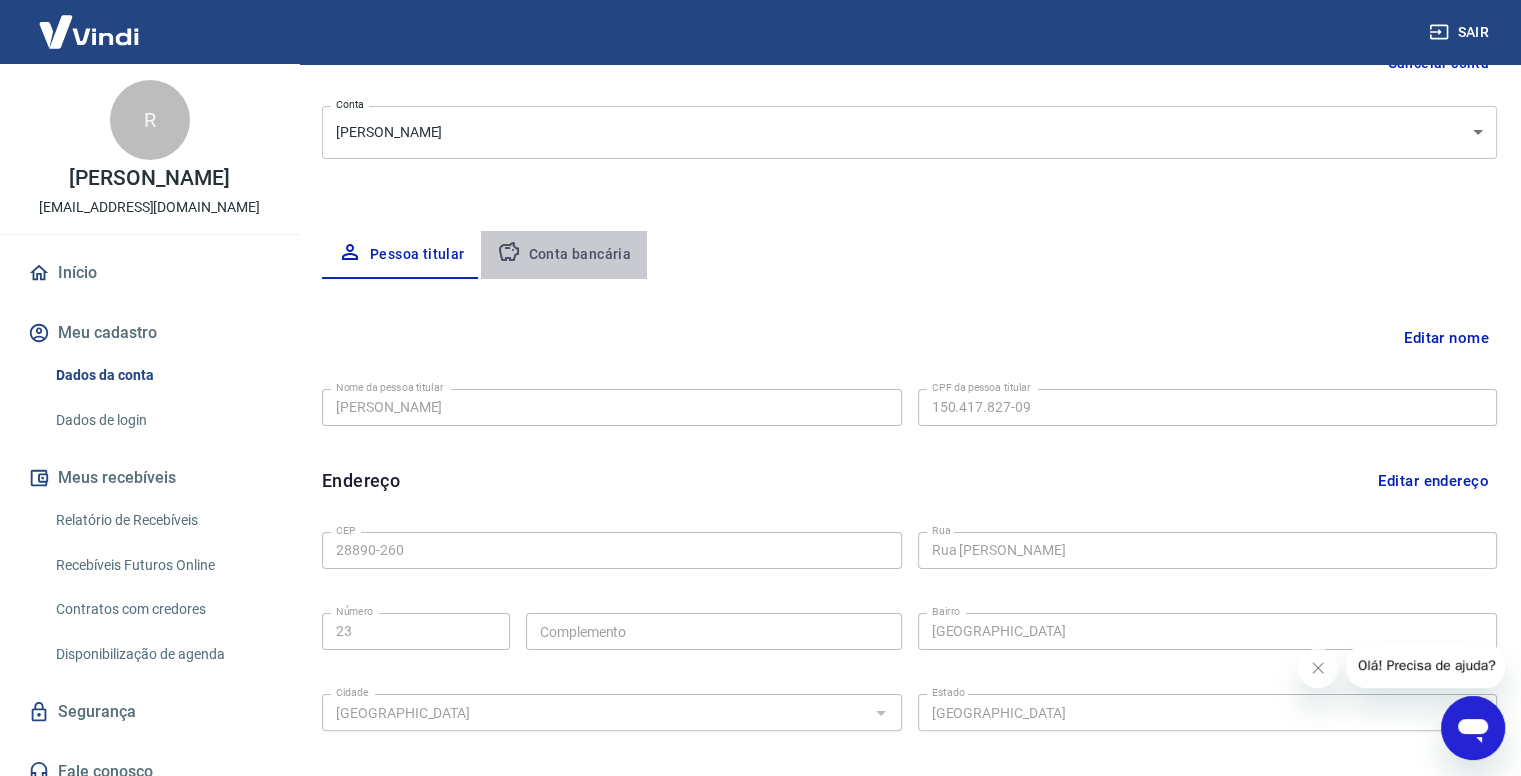 click on "Conta bancária" at bounding box center (564, 255) 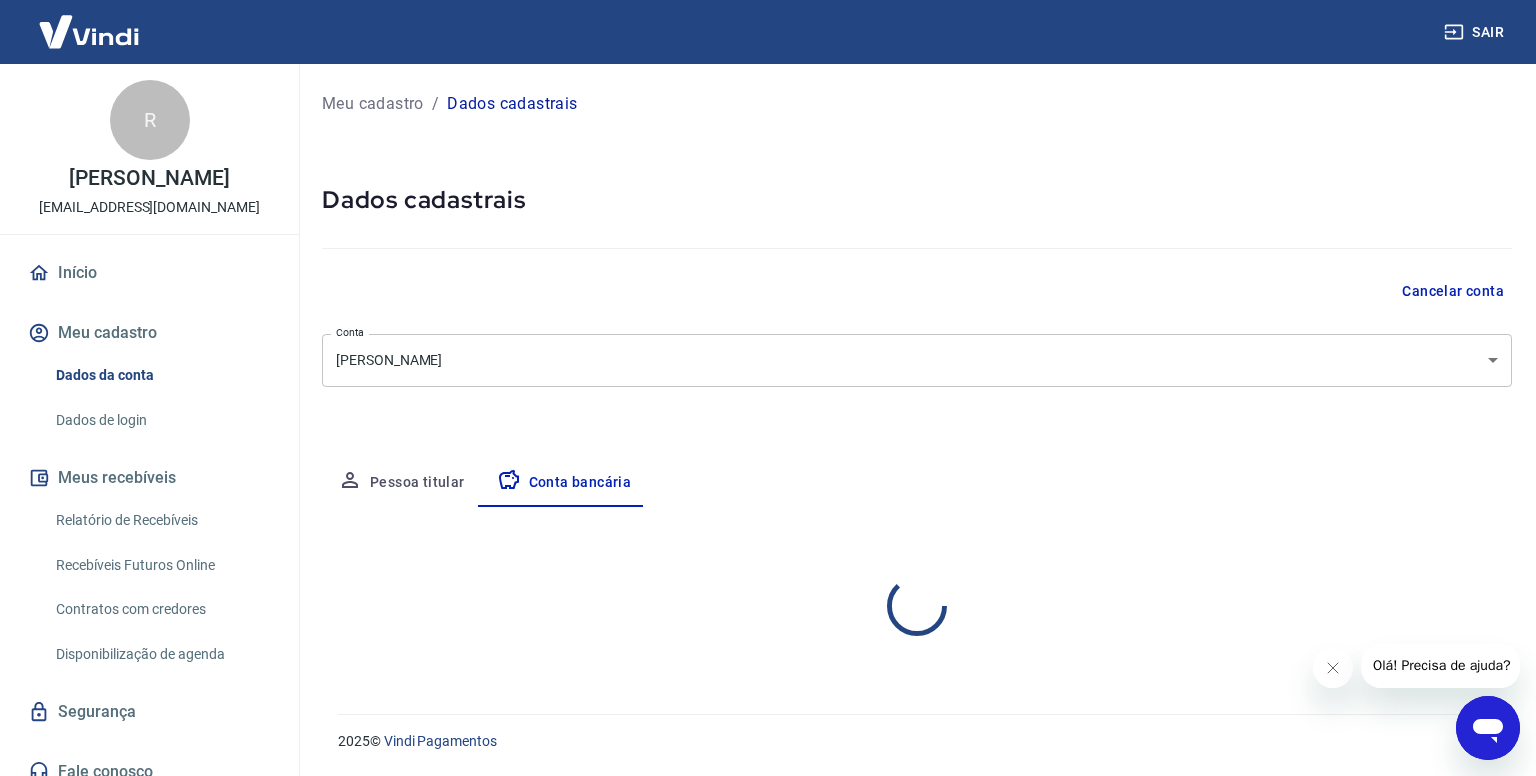 select on "1" 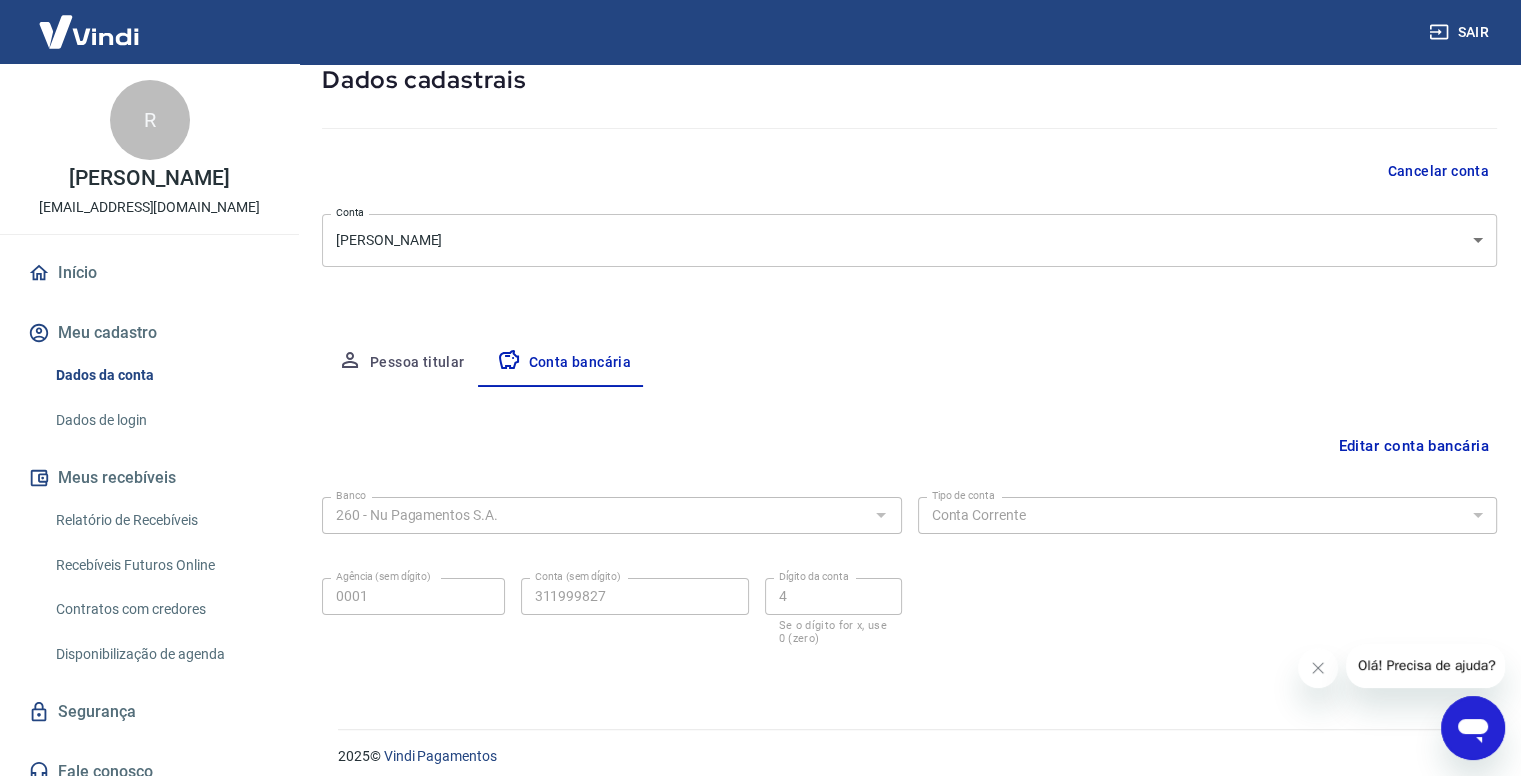 scroll, scrollTop: 134, scrollLeft: 0, axis: vertical 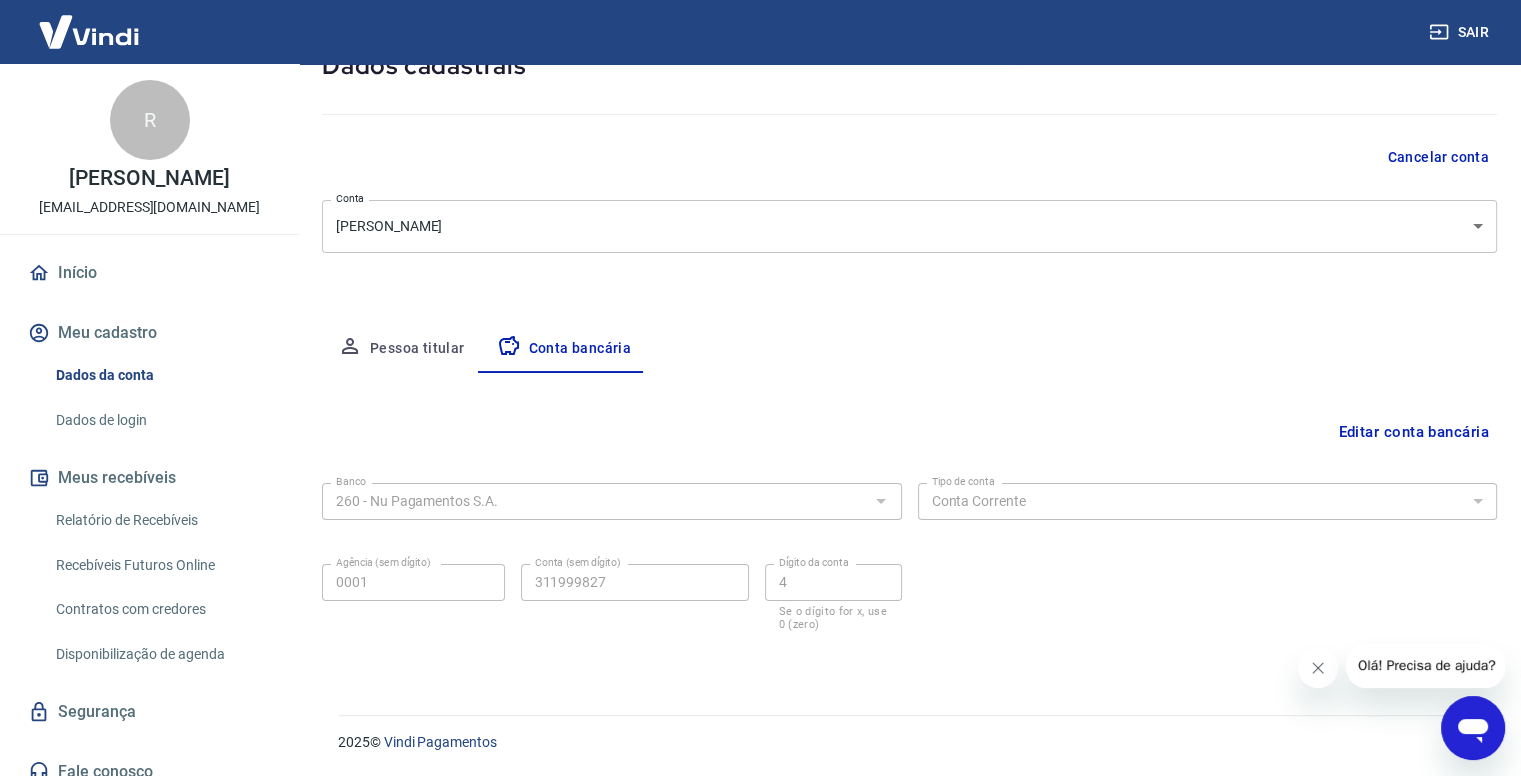 click 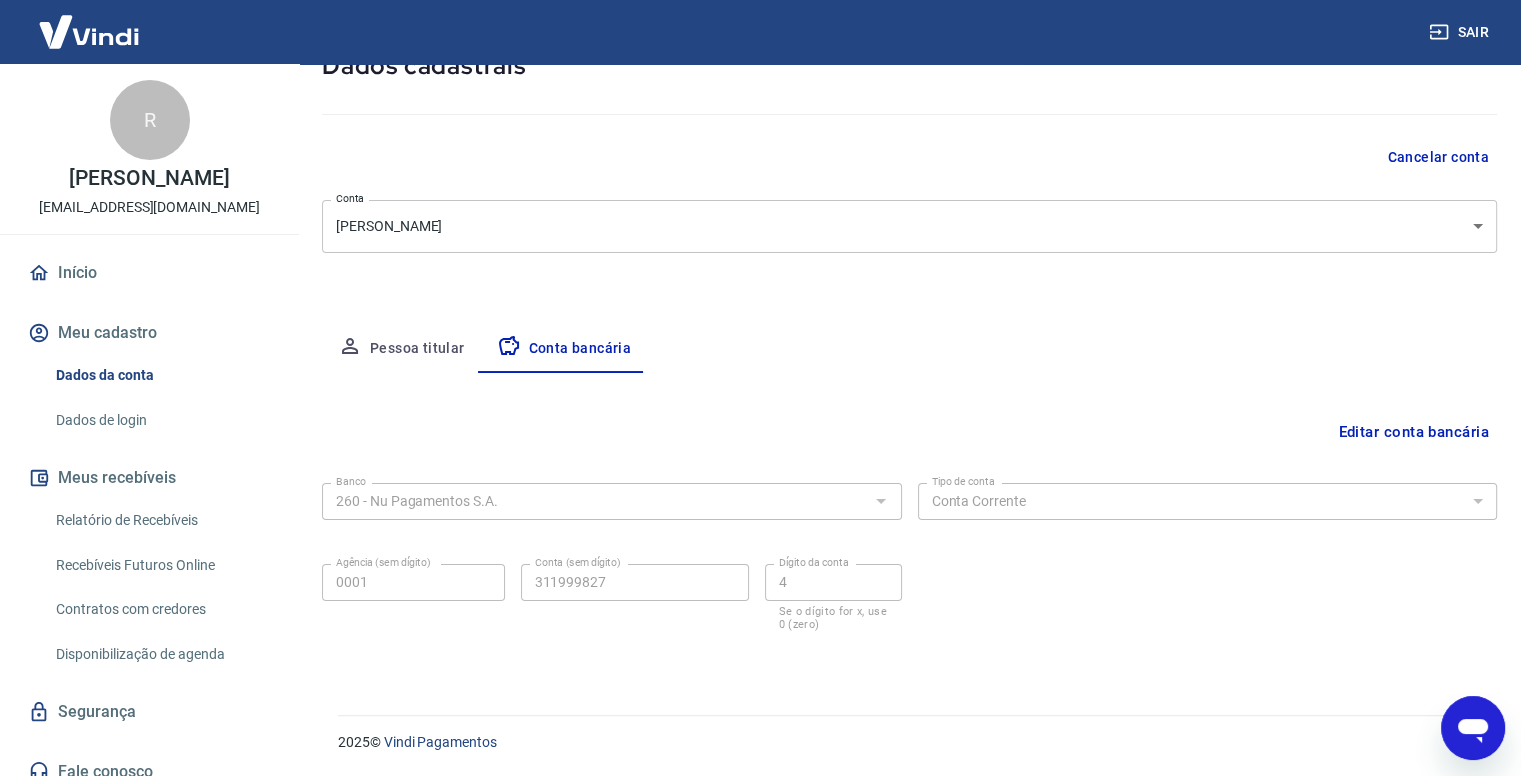 drag, startPoint x: 1474, startPoint y: 725, endPoint x: 1456, endPoint y: 621, distance: 105.546196 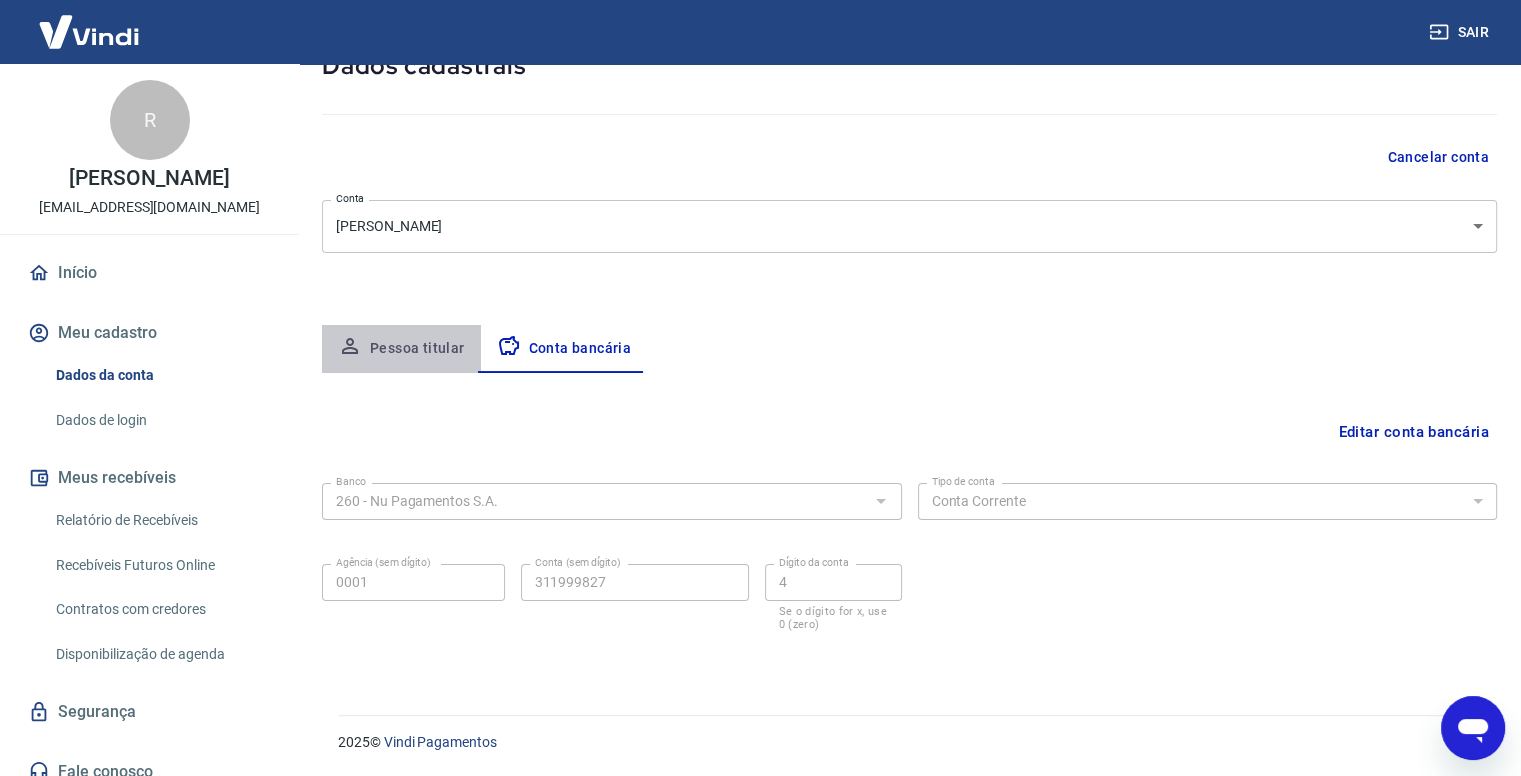 click on "Pessoa titular" at bounding box center [401, 349] 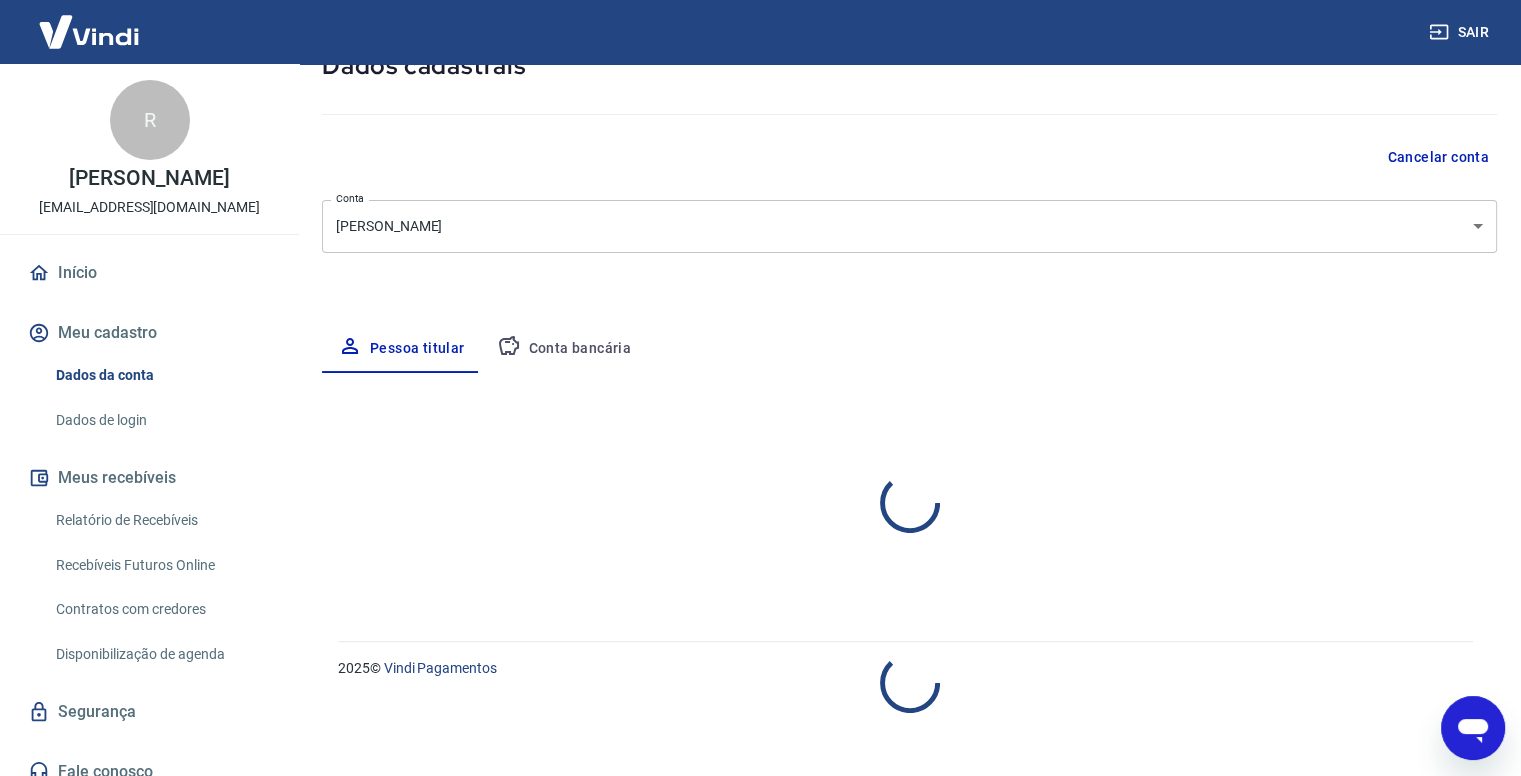 select on "RJ" 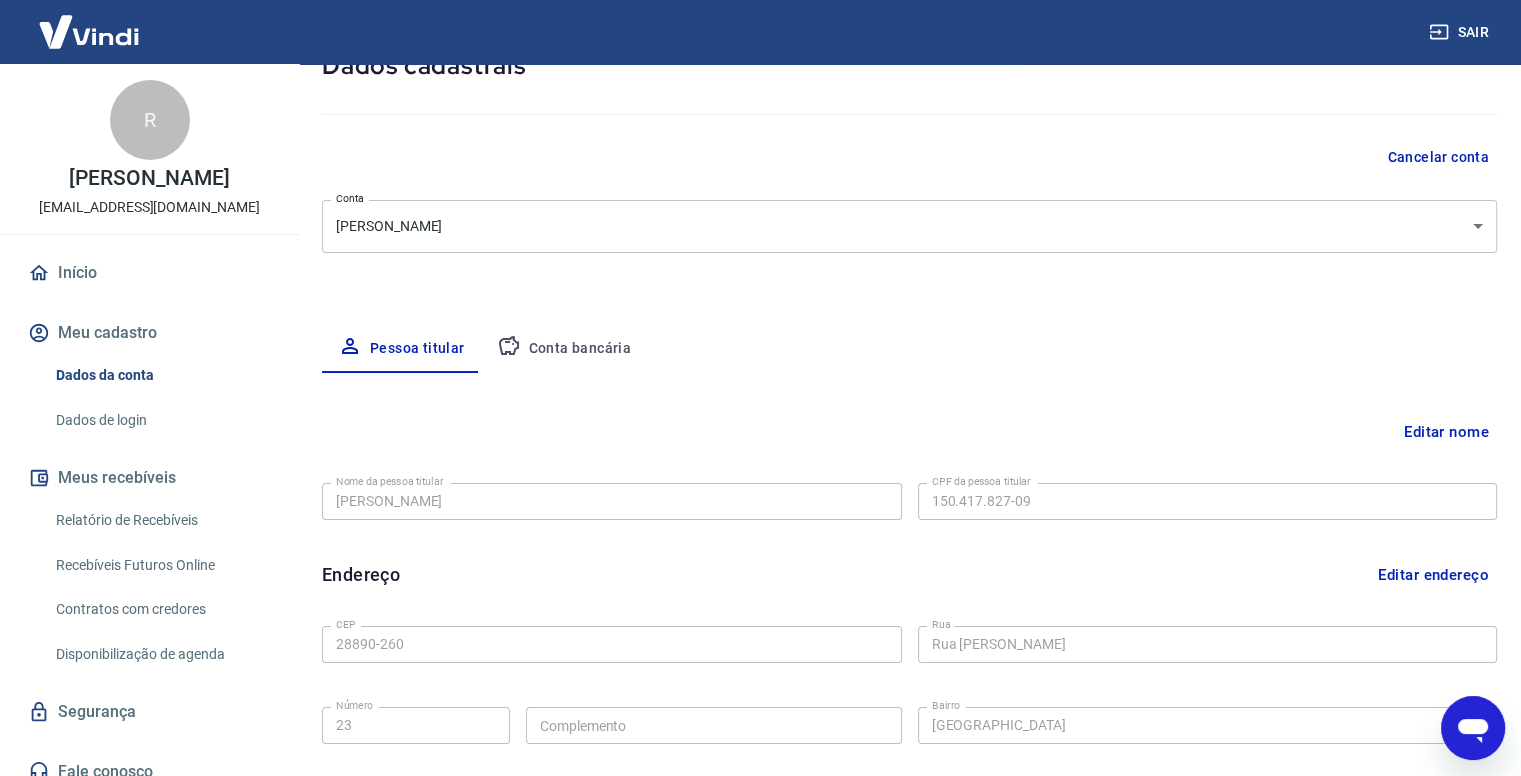 click on "Conta bancária" at bounding box center (564, 349) 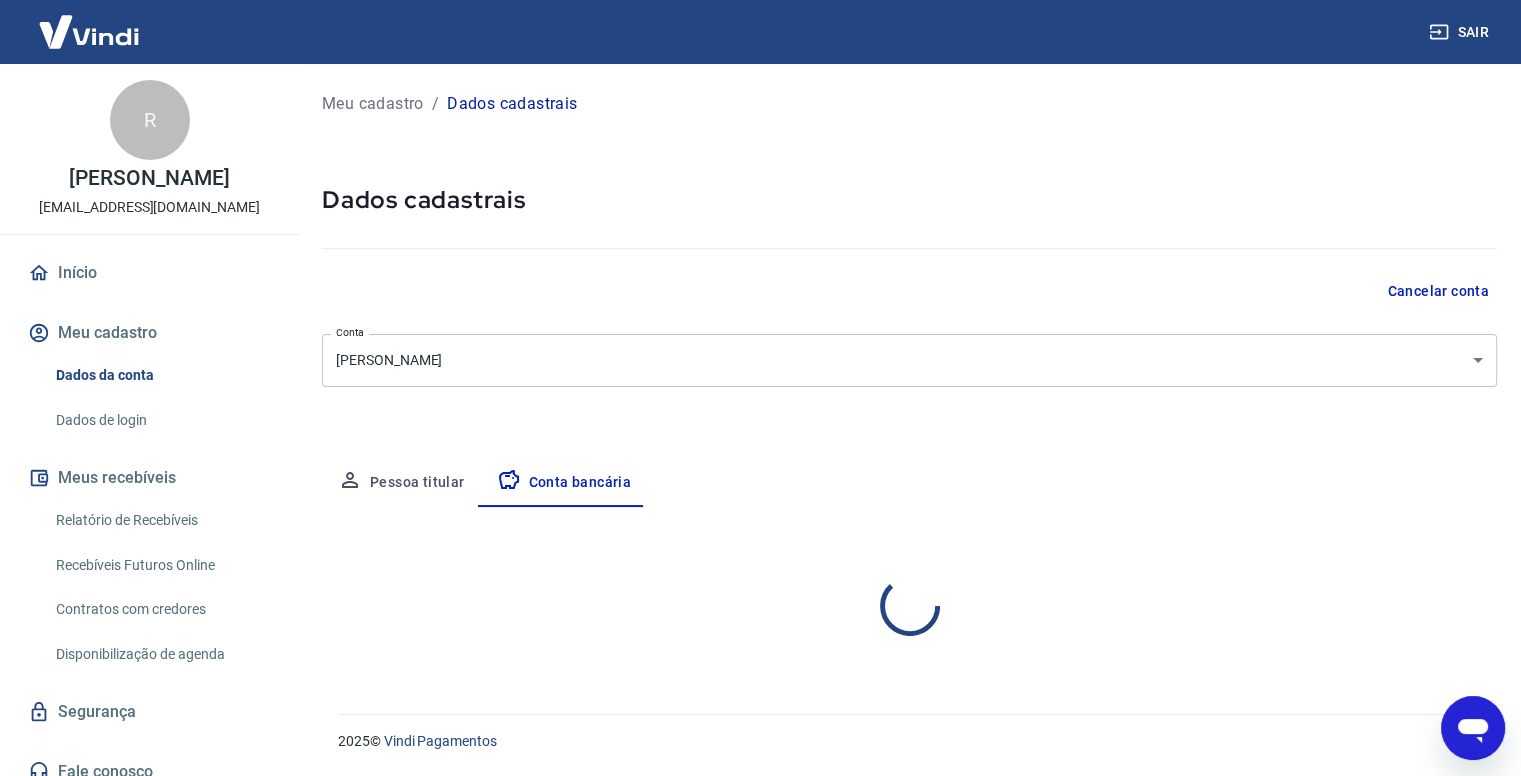 scroll, scrollTop: 0, scrollLeft: 0, axis: both 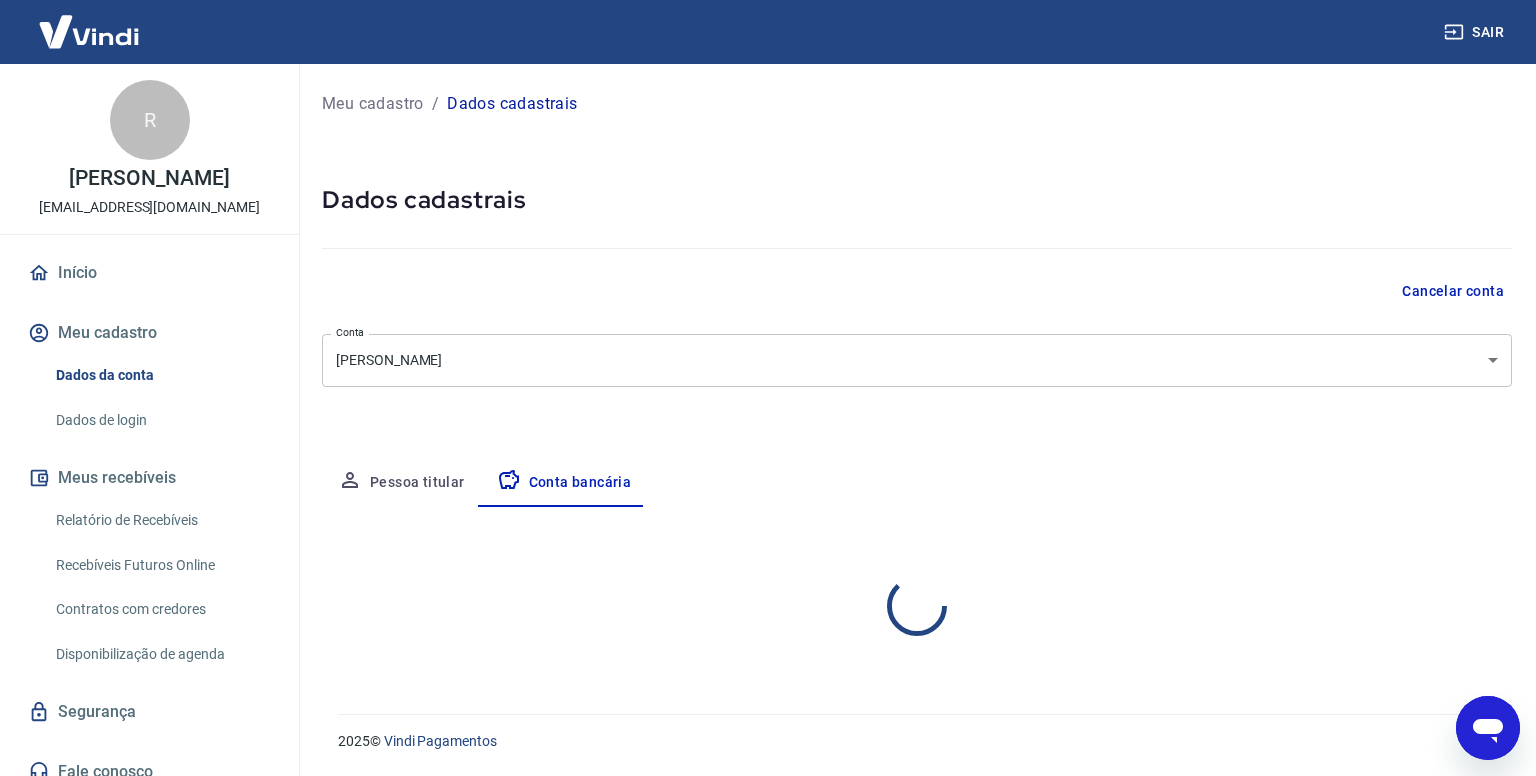 select on "1" 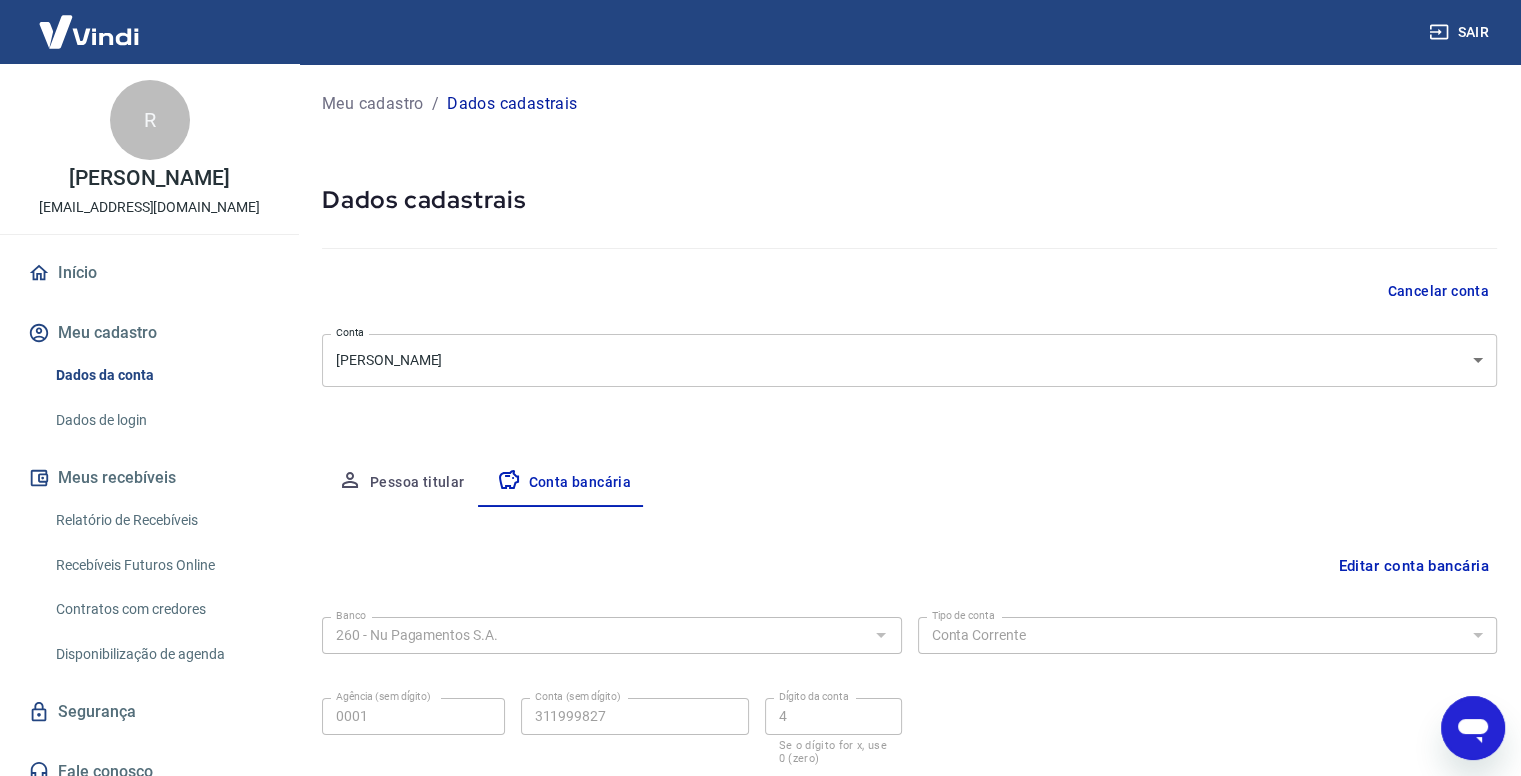 scroll, scrollTop: 134, scrollLeft: 0, axis: vertical 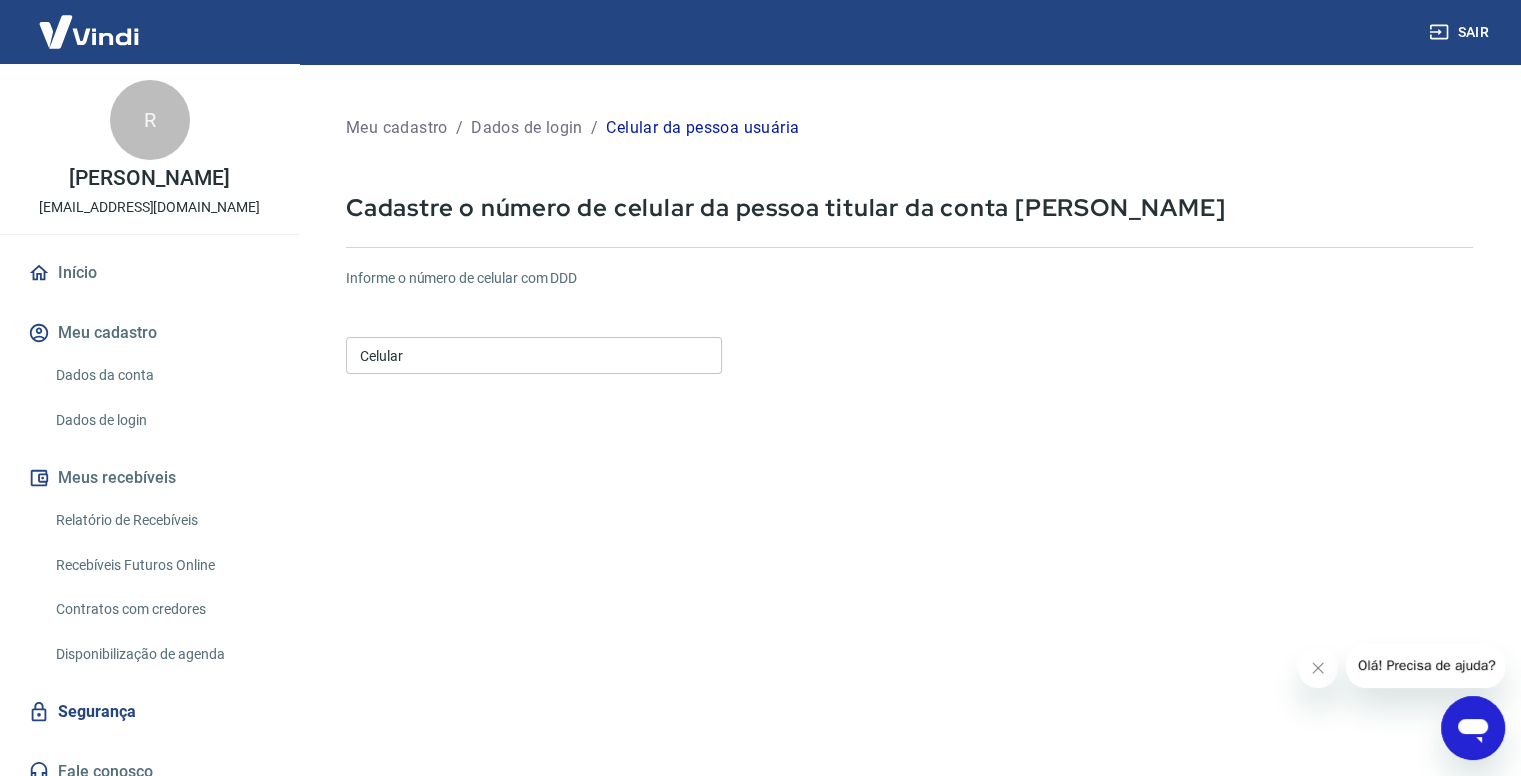 click on "Celular" at bounding box center (534, 355) 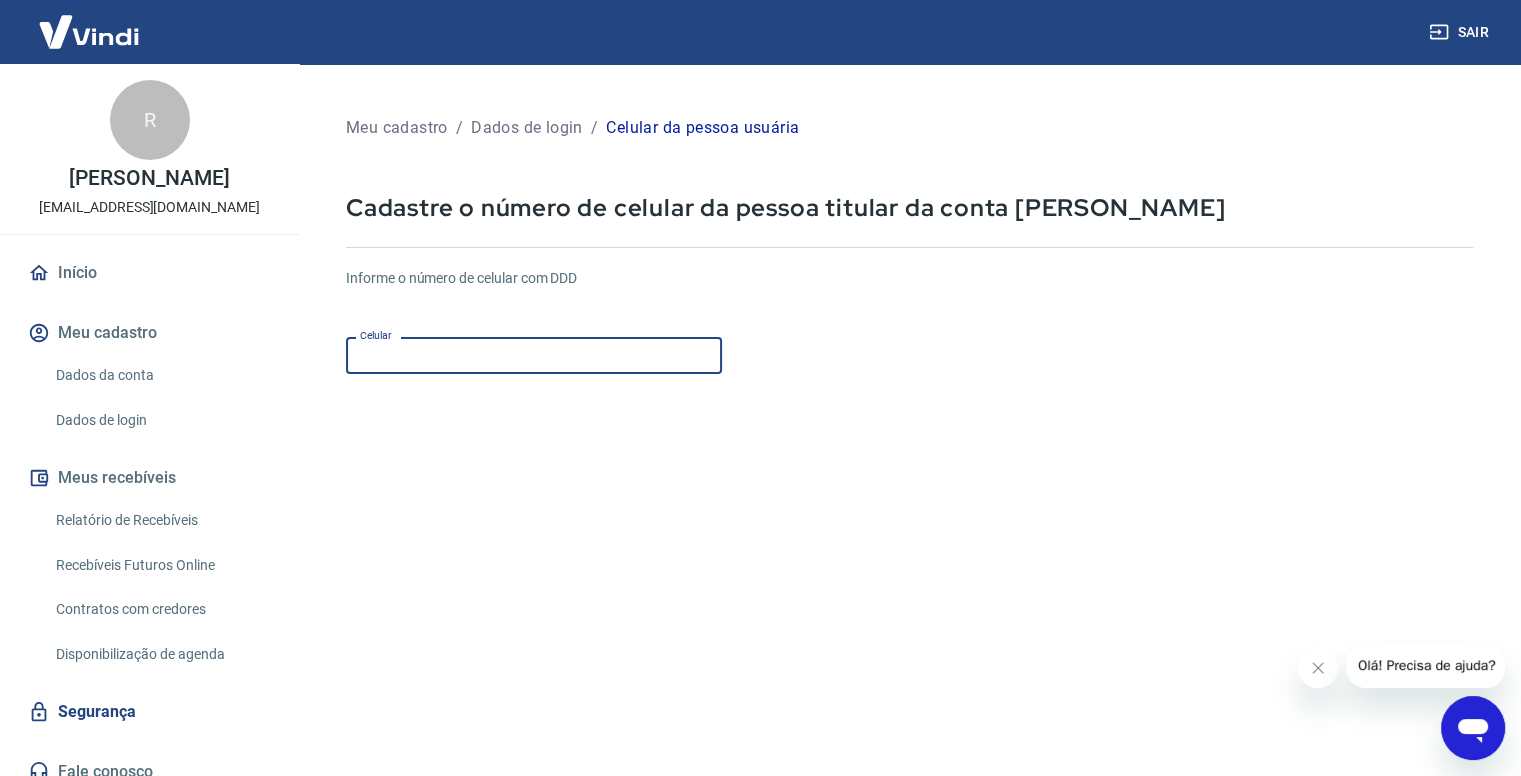 scroll, scrollTop: 0, scrollLeft: 0, axis: both 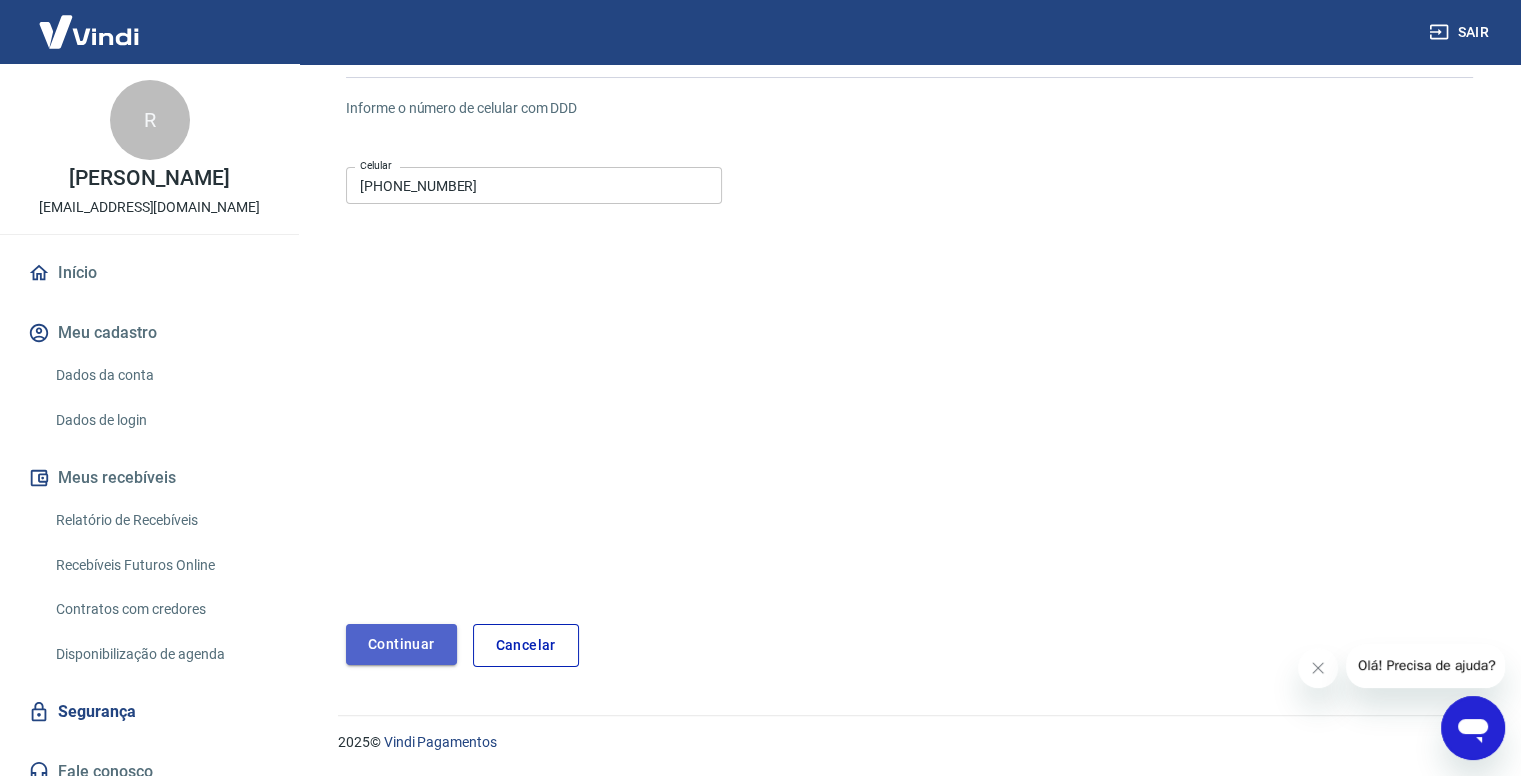 click on "Continuar" at bounding box center [401, 644] 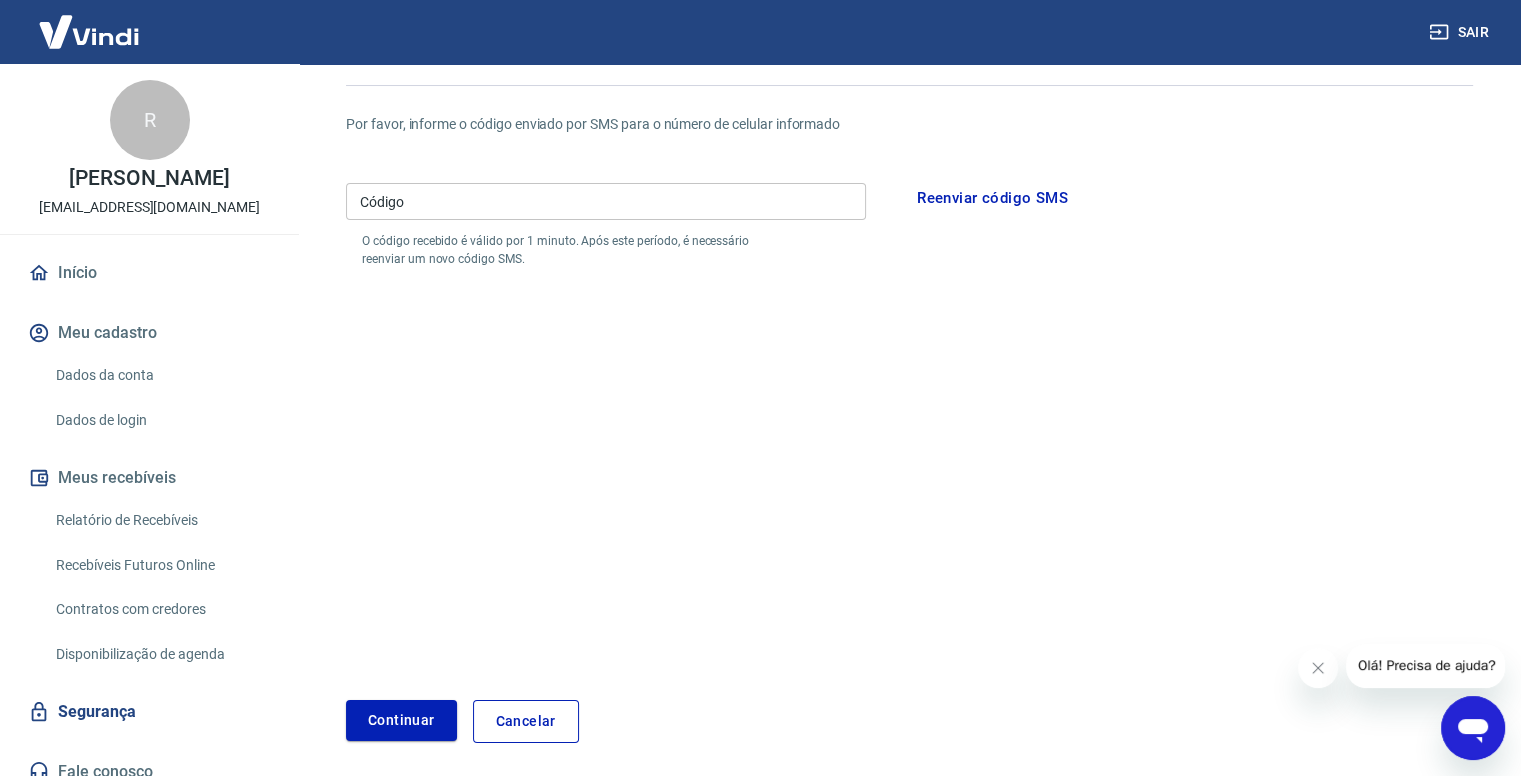 scroll, scrollTop: 17, scrollLeft: 0, axis: vertical 